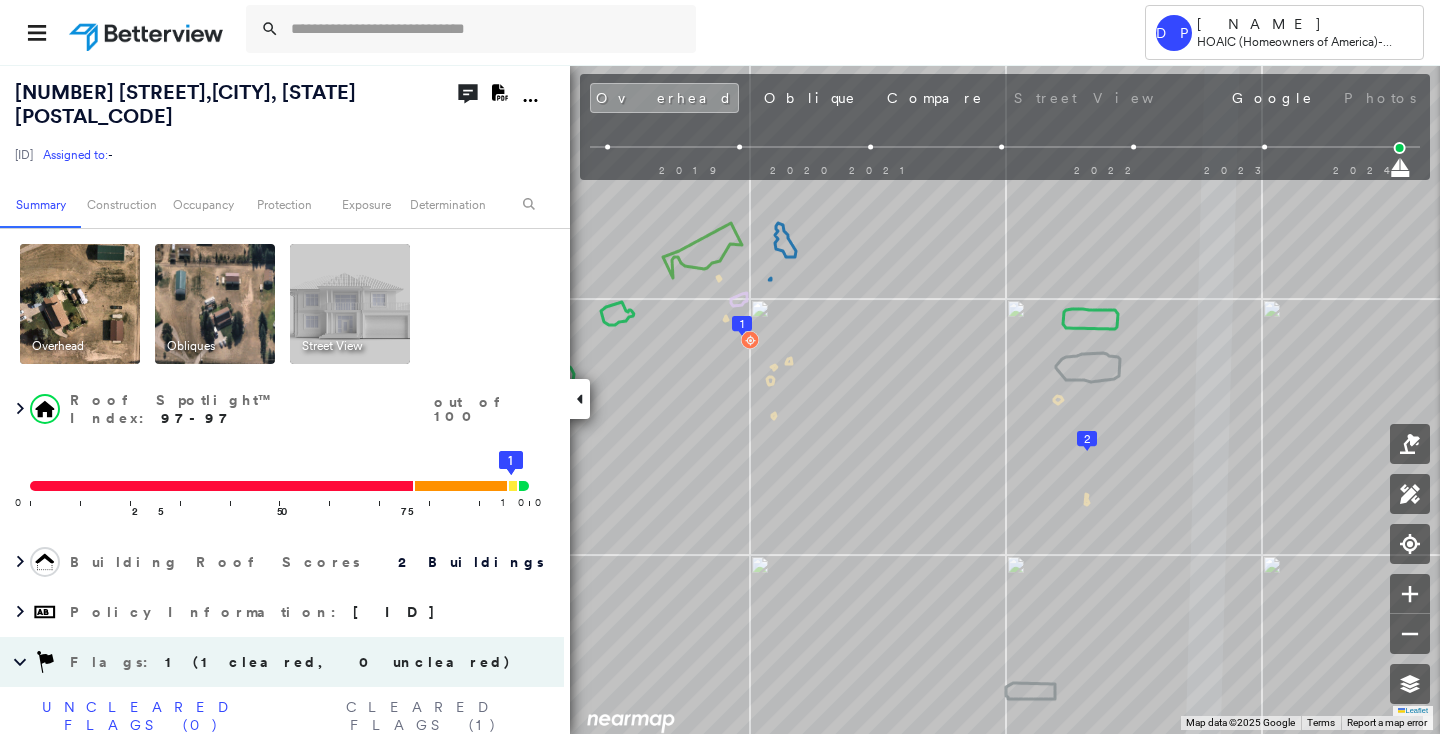 scroll, scrollTop: 0, scrollLeft: 0, axis: both 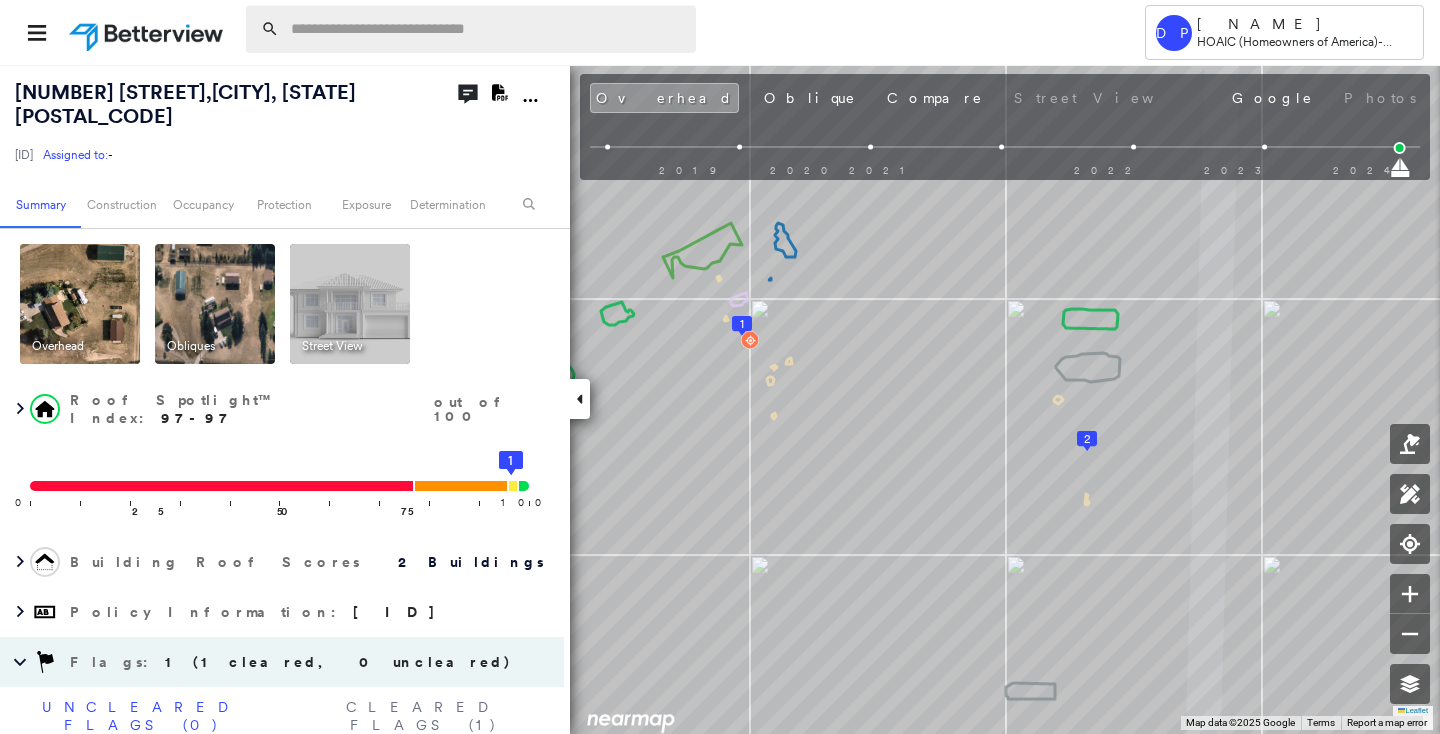 paste on "**********" 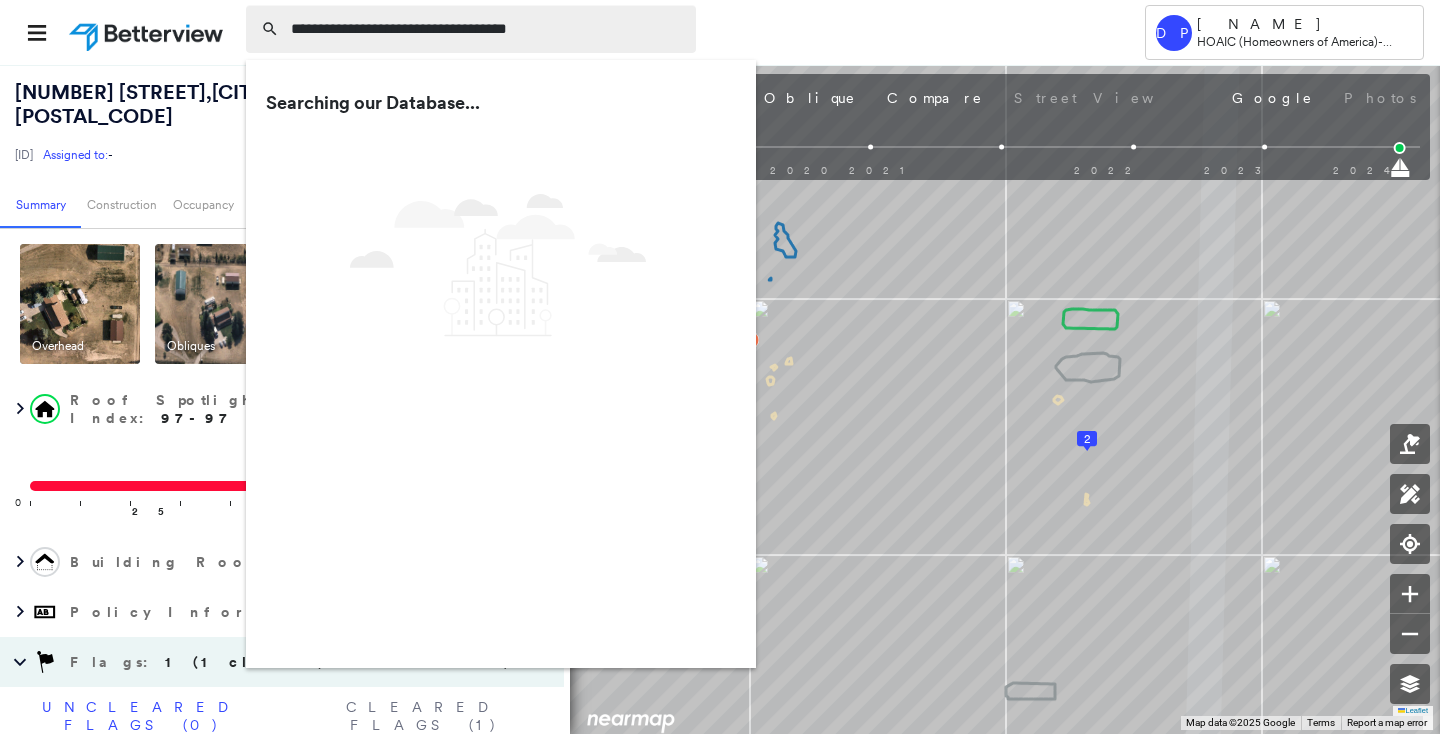 click on "**********" at bounding box center (487, 29) 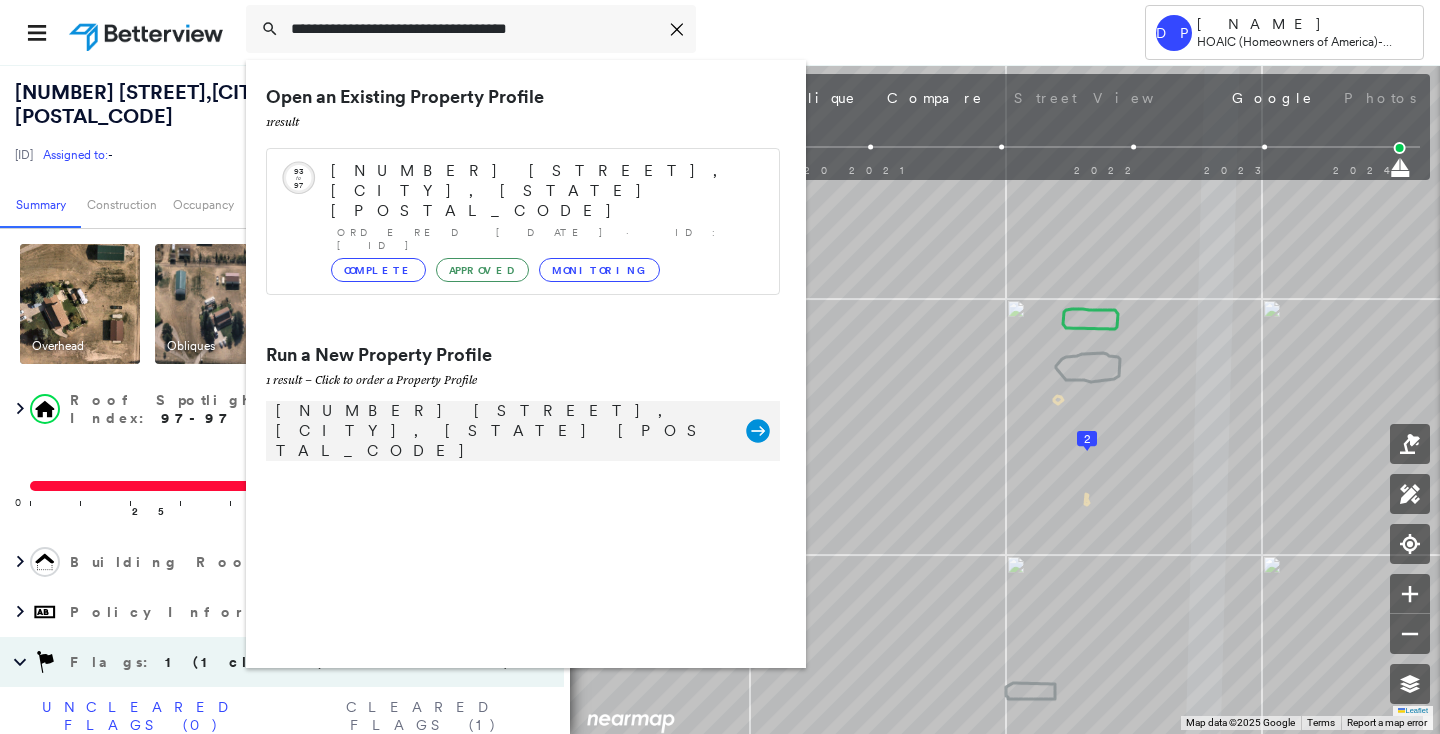 type on "**********" 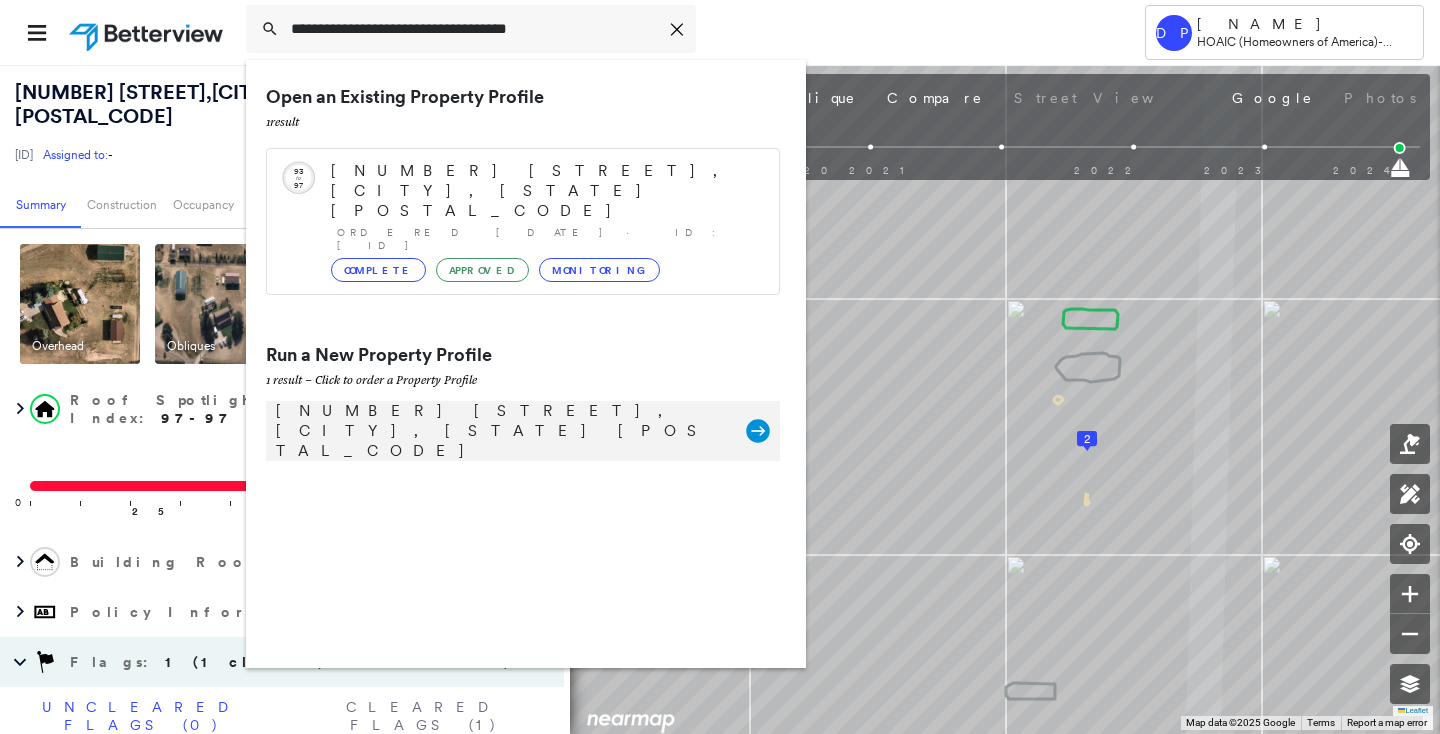 click 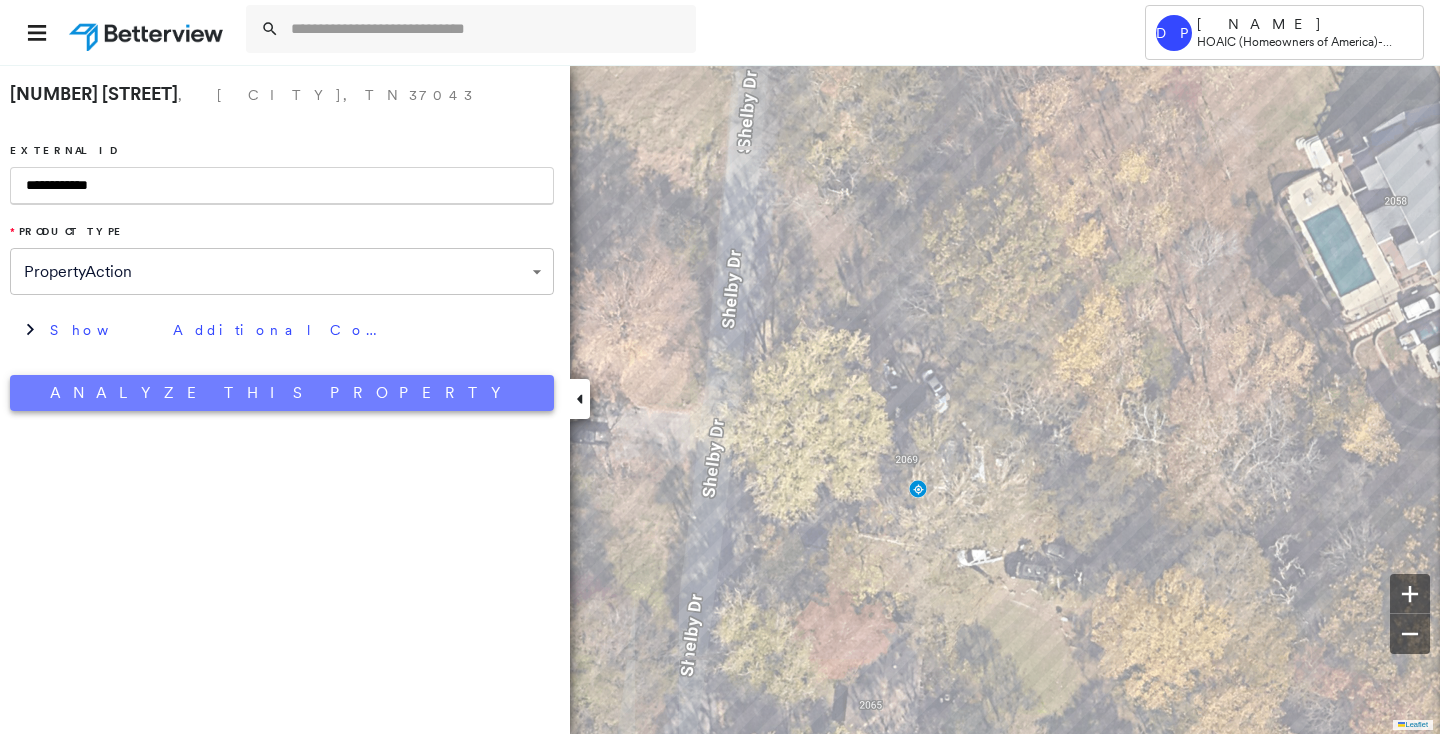 type on "**********" 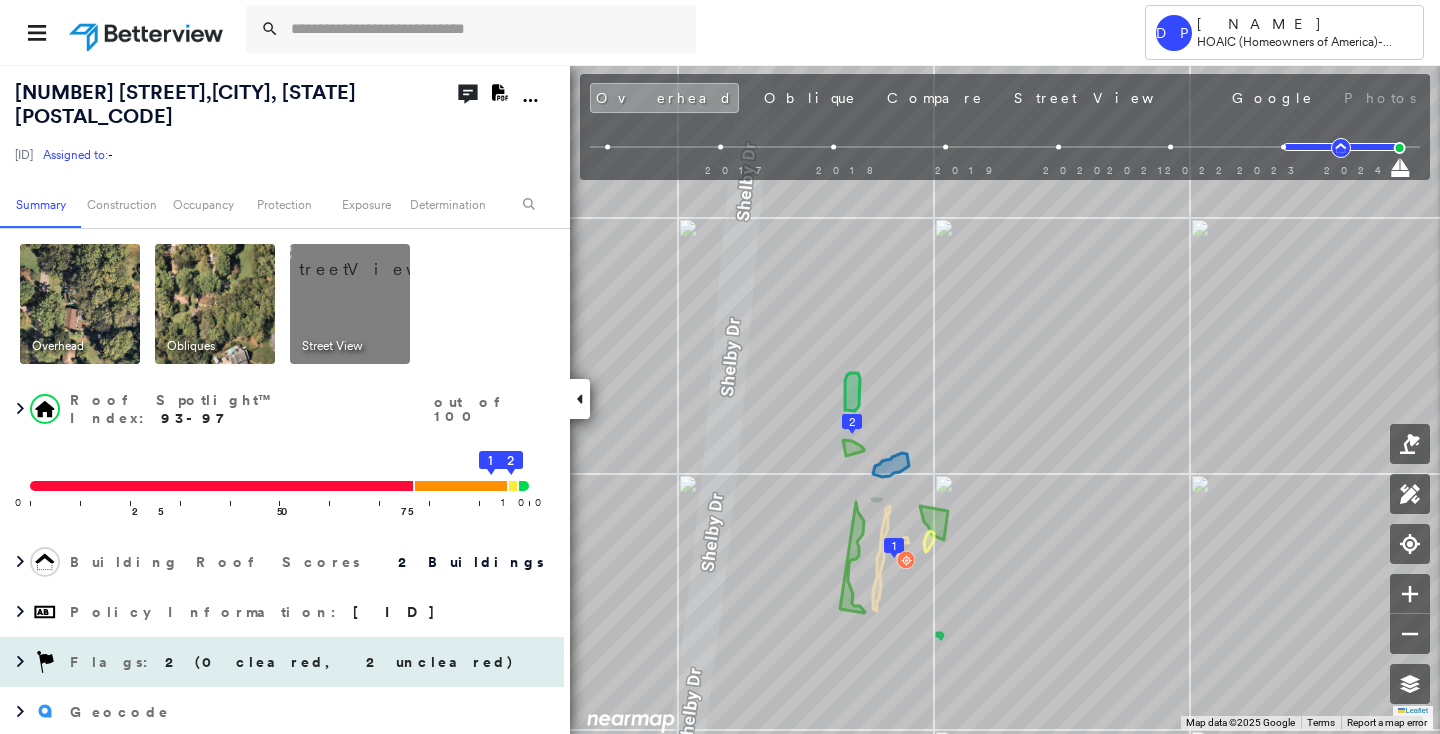 click on "2 (0 cleared, 2 uncleared)" at bounding box center [340, 662] 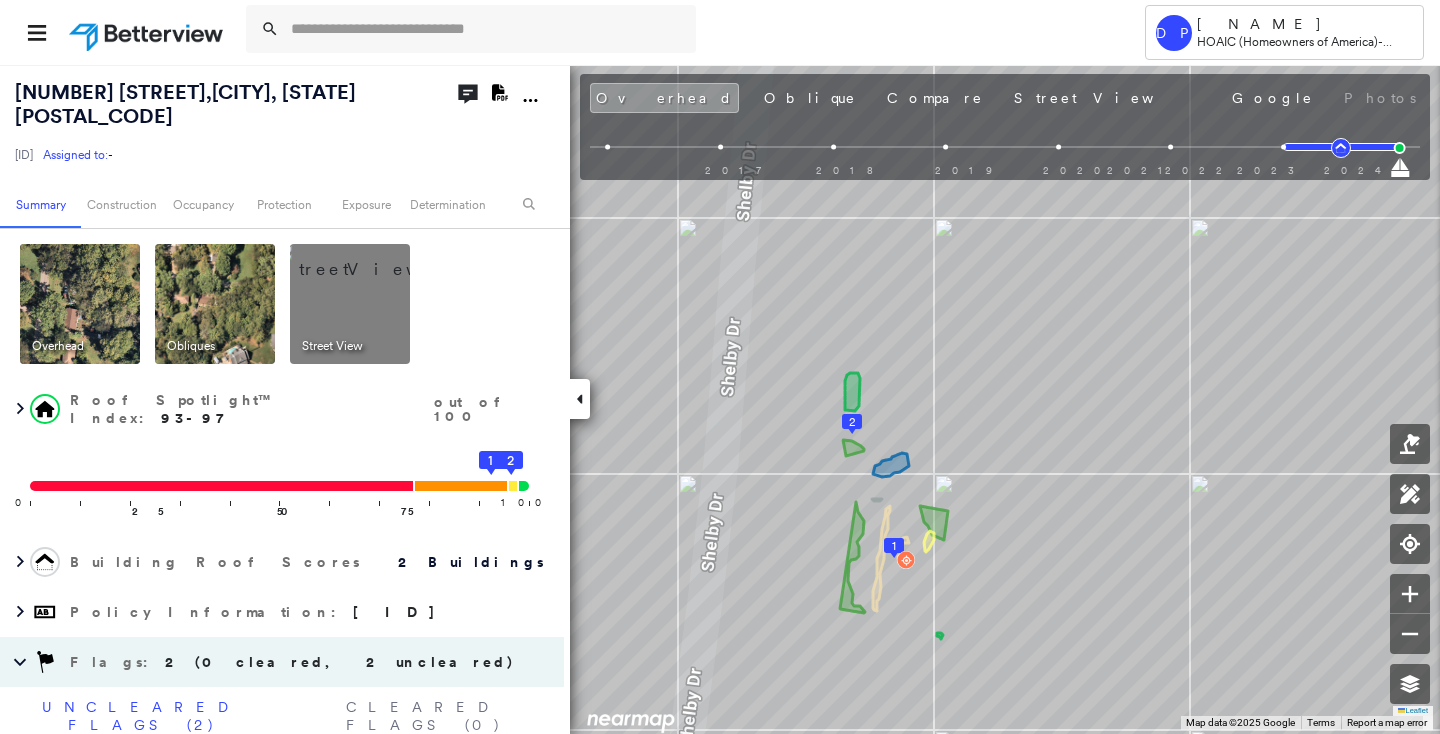 scroll, scrollTop: 272, scrollLeft: 0, axis: vertical 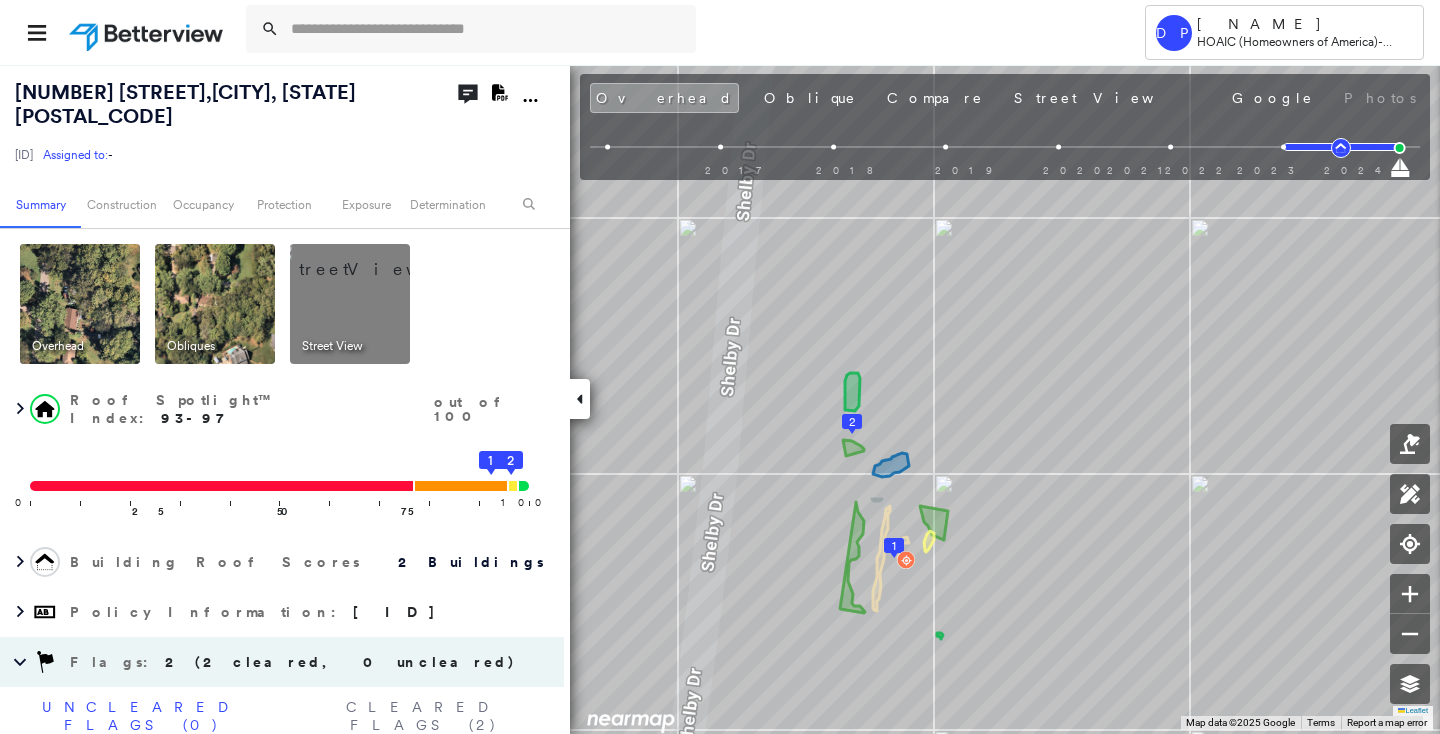 click on "0 100 25 50 75 2 1" at bounding box center [282, 492] 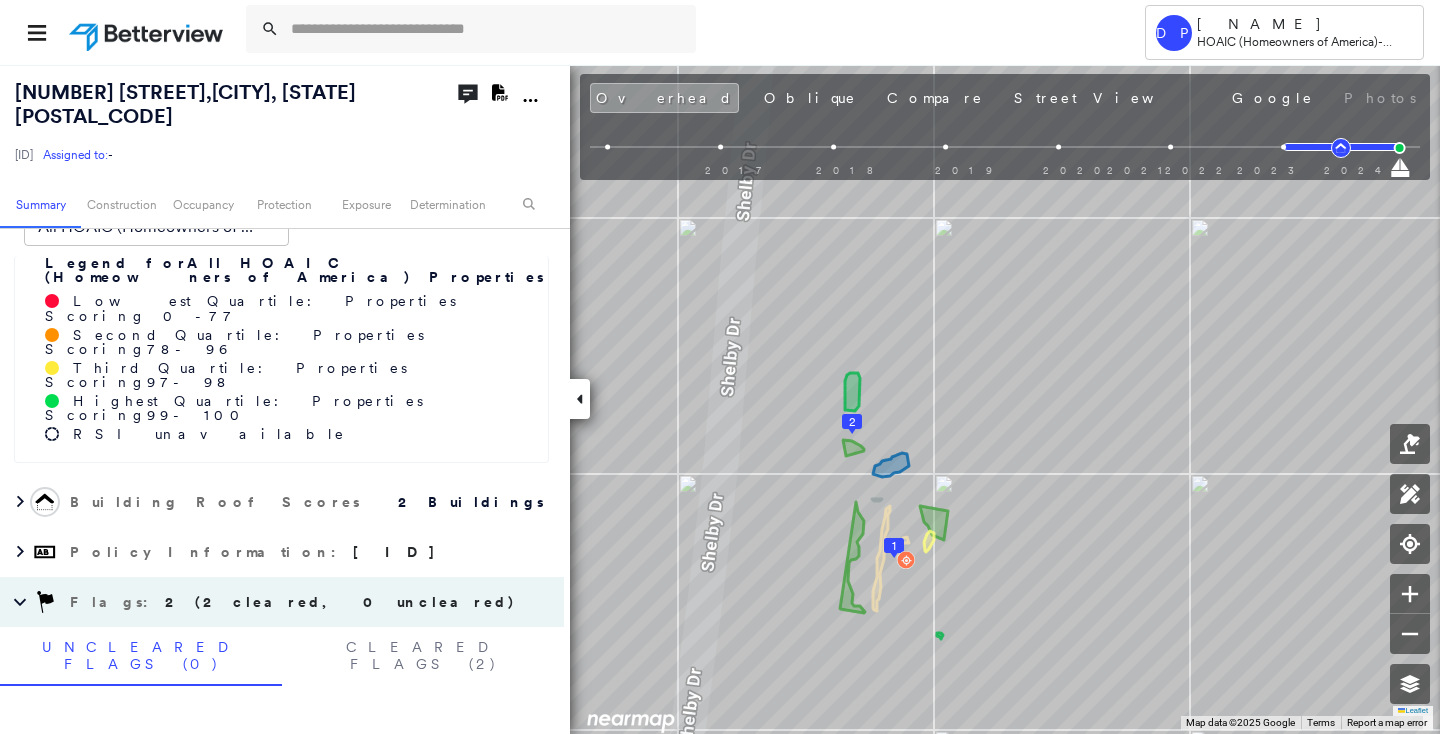 scroll, scrollTop: 636, scrollLeft: 0, axis: vertical 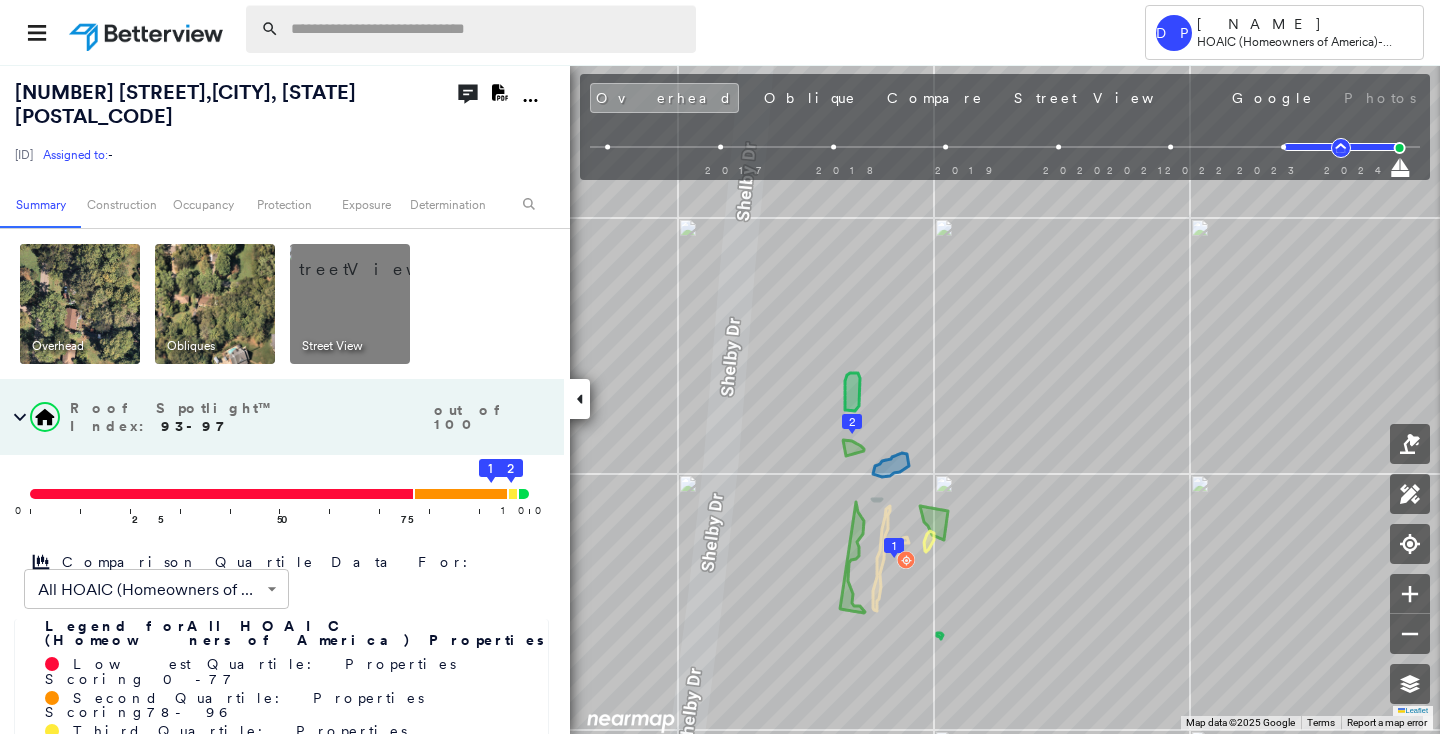 paste on "**********" 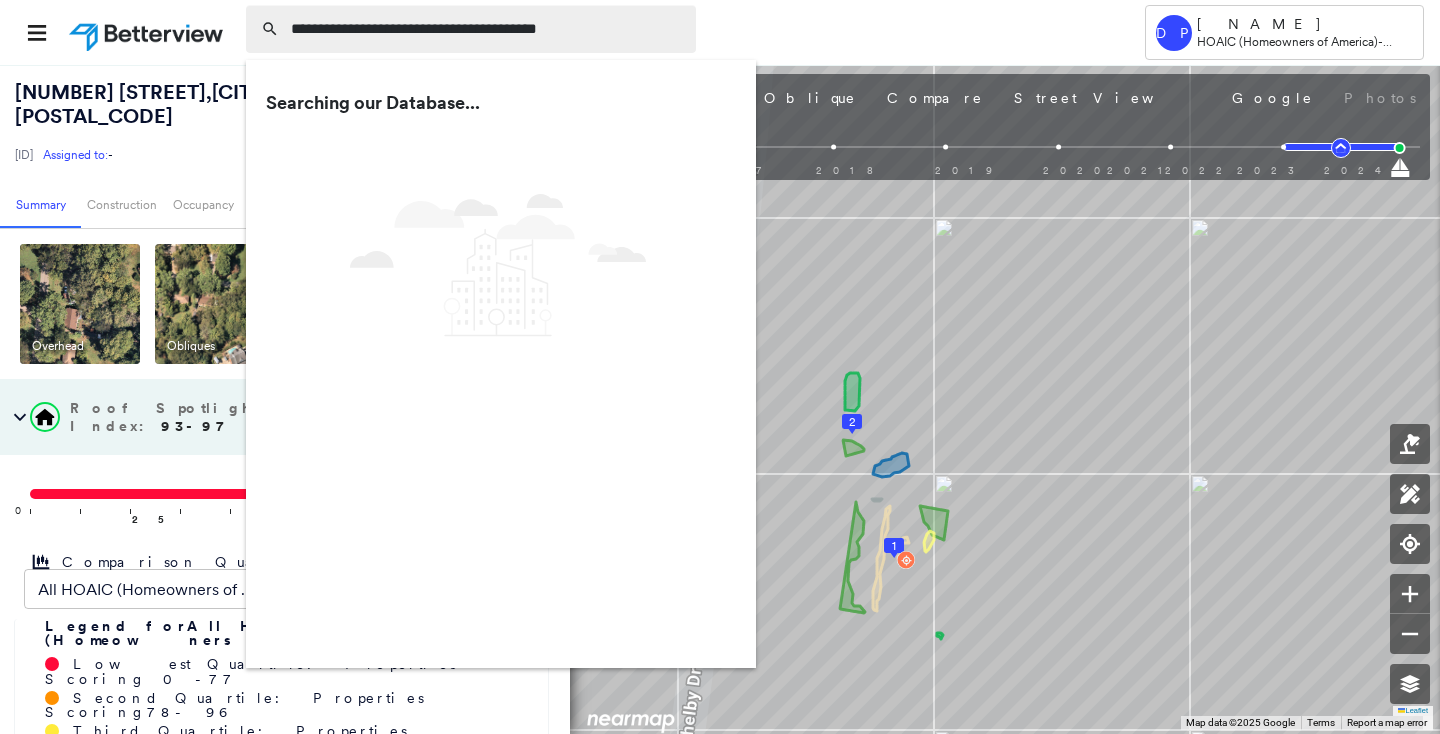 click on "**********" at bounding box center (487, 29) 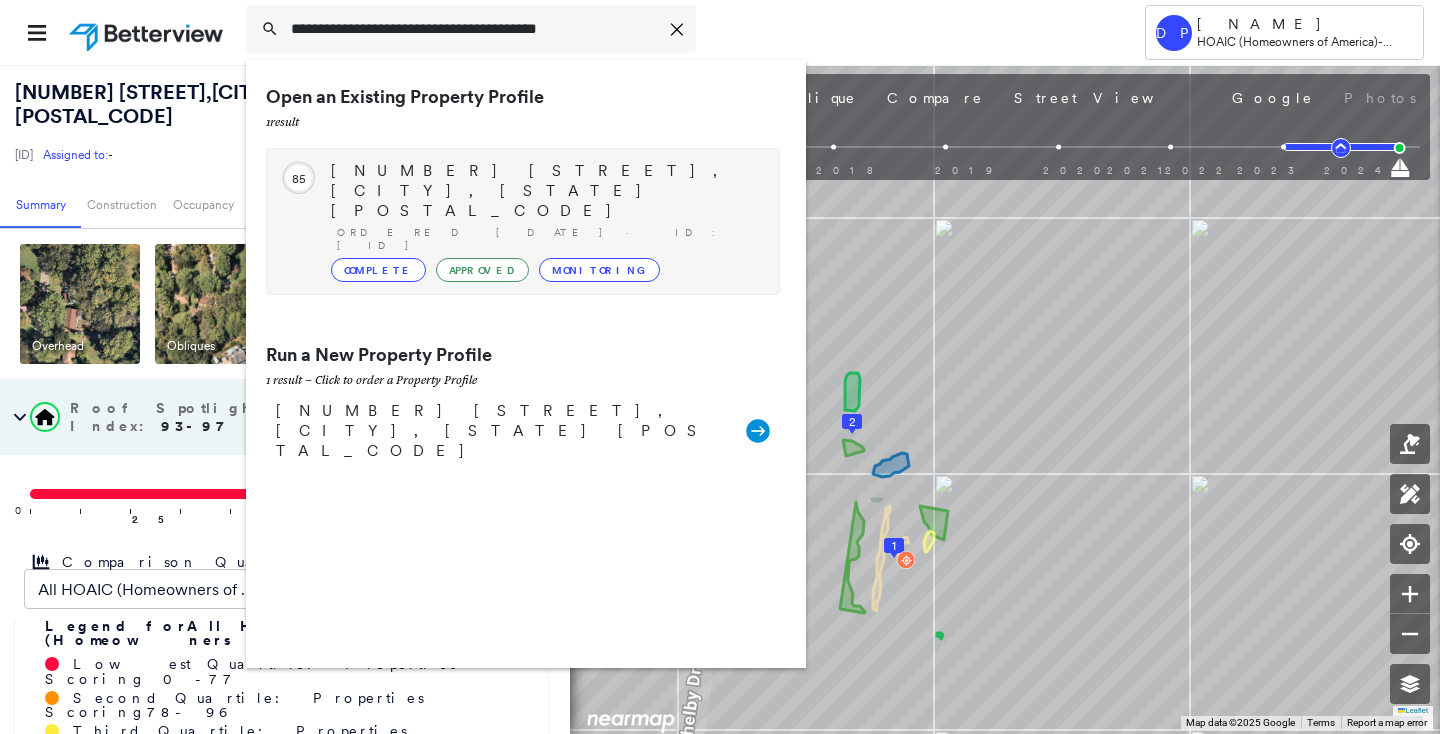 type on "**********" 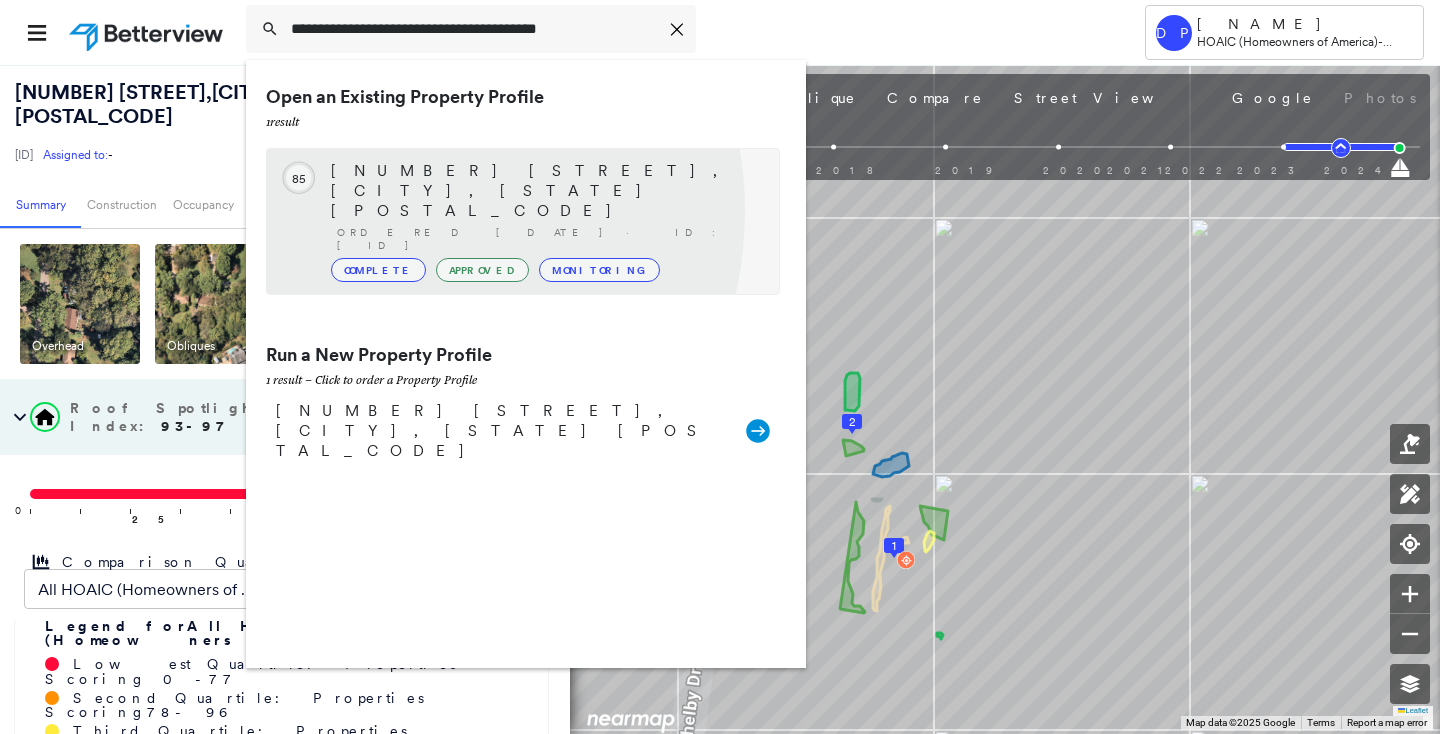 click on "Complete" at bounding box center (378, 270) 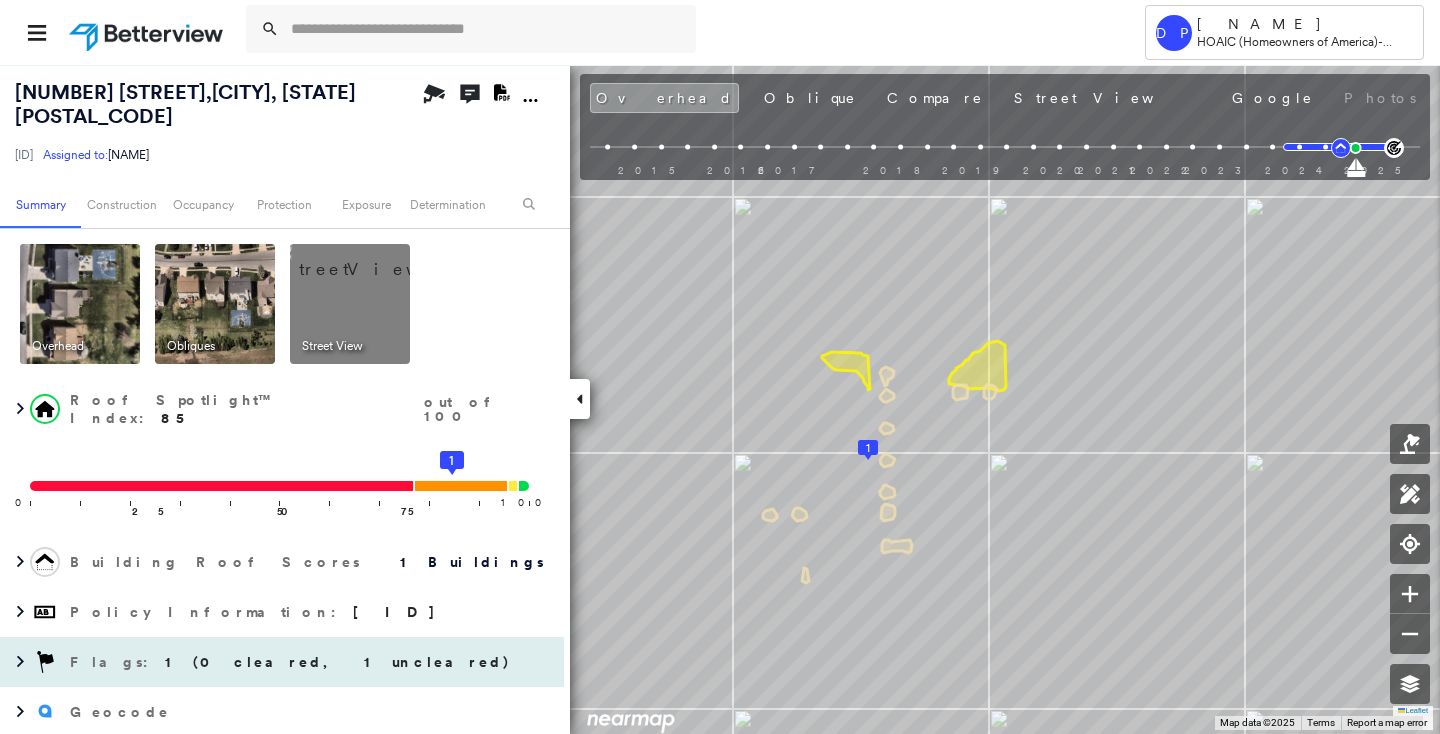 click on "1 (0 cleared, 1 uncleared)" at bounding box center (338, 662) 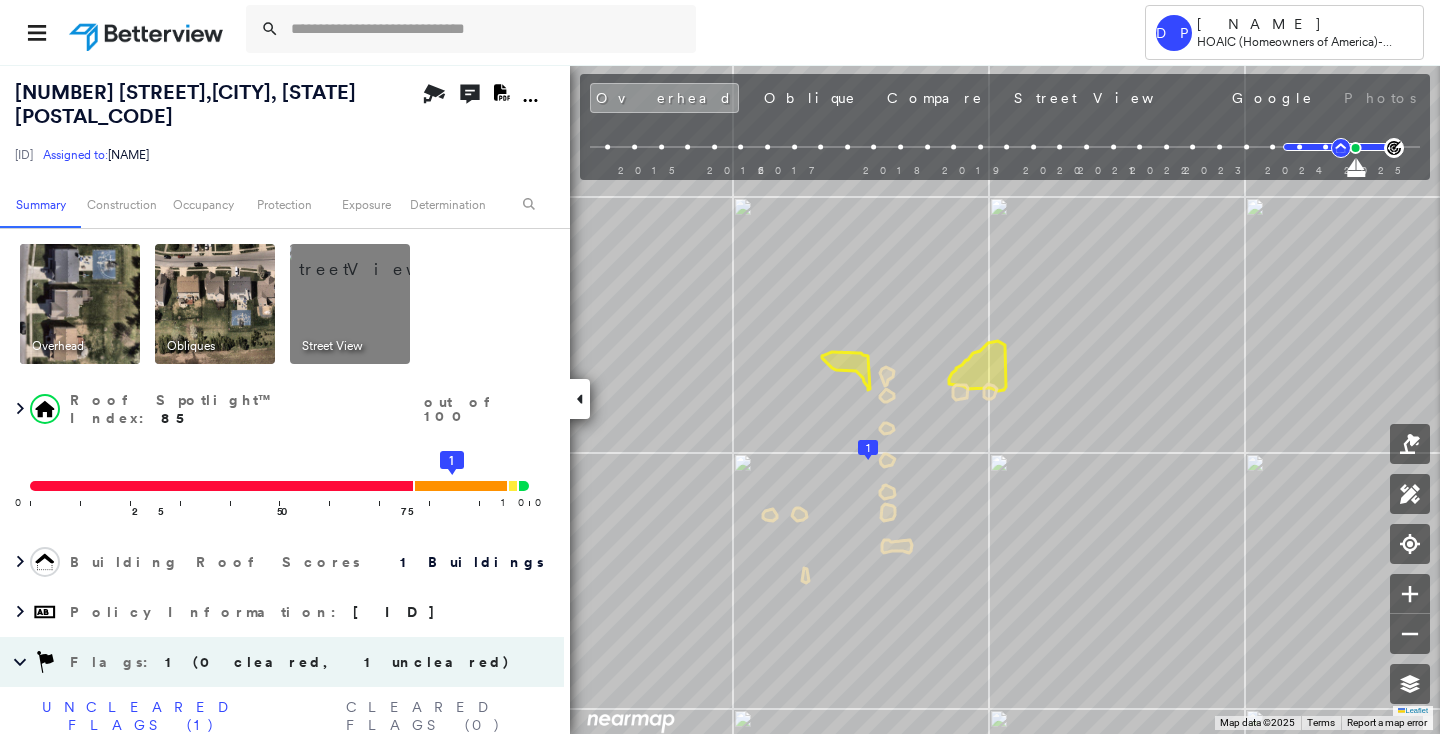 scroll, scrollTop: 363, scrollLeft: 0, axis: vertical 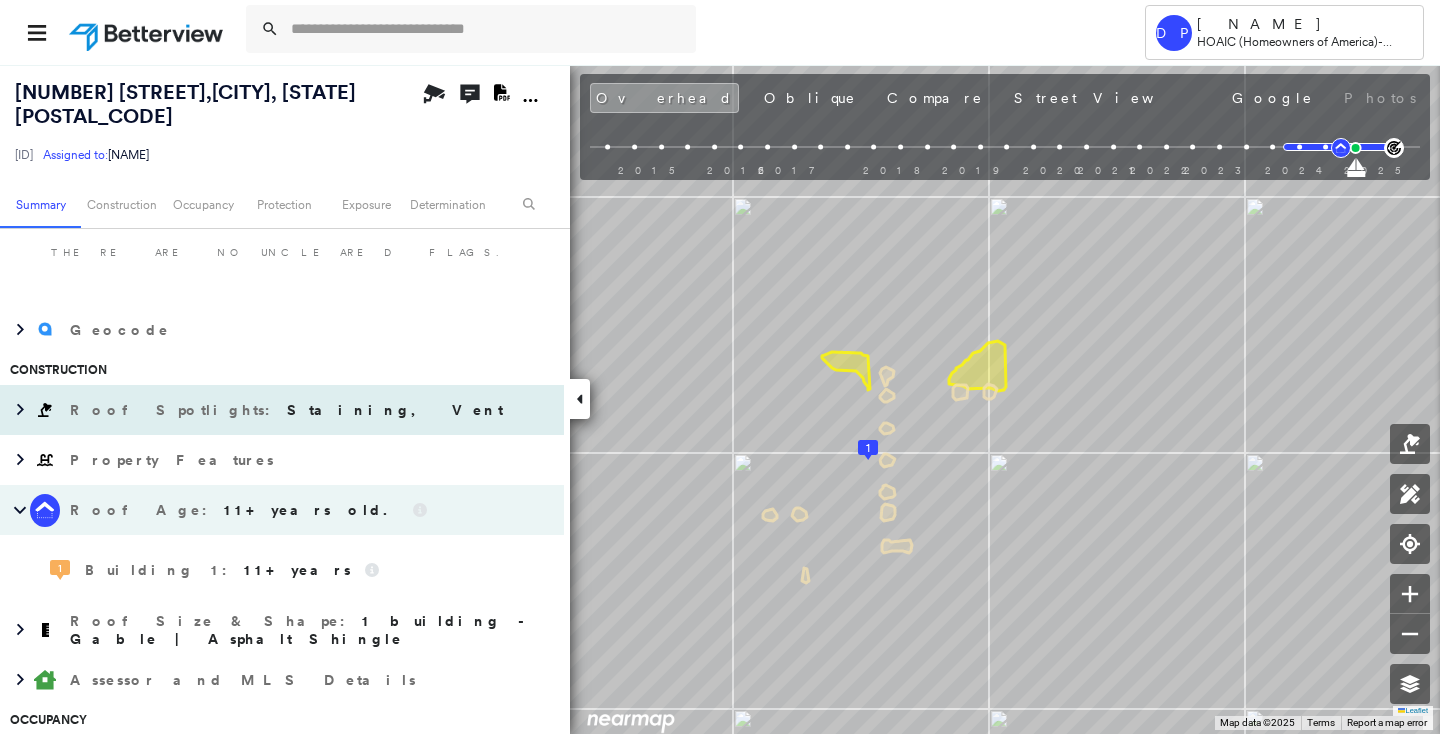 click on "Staining, Vent" at bounding box center [395, 410] 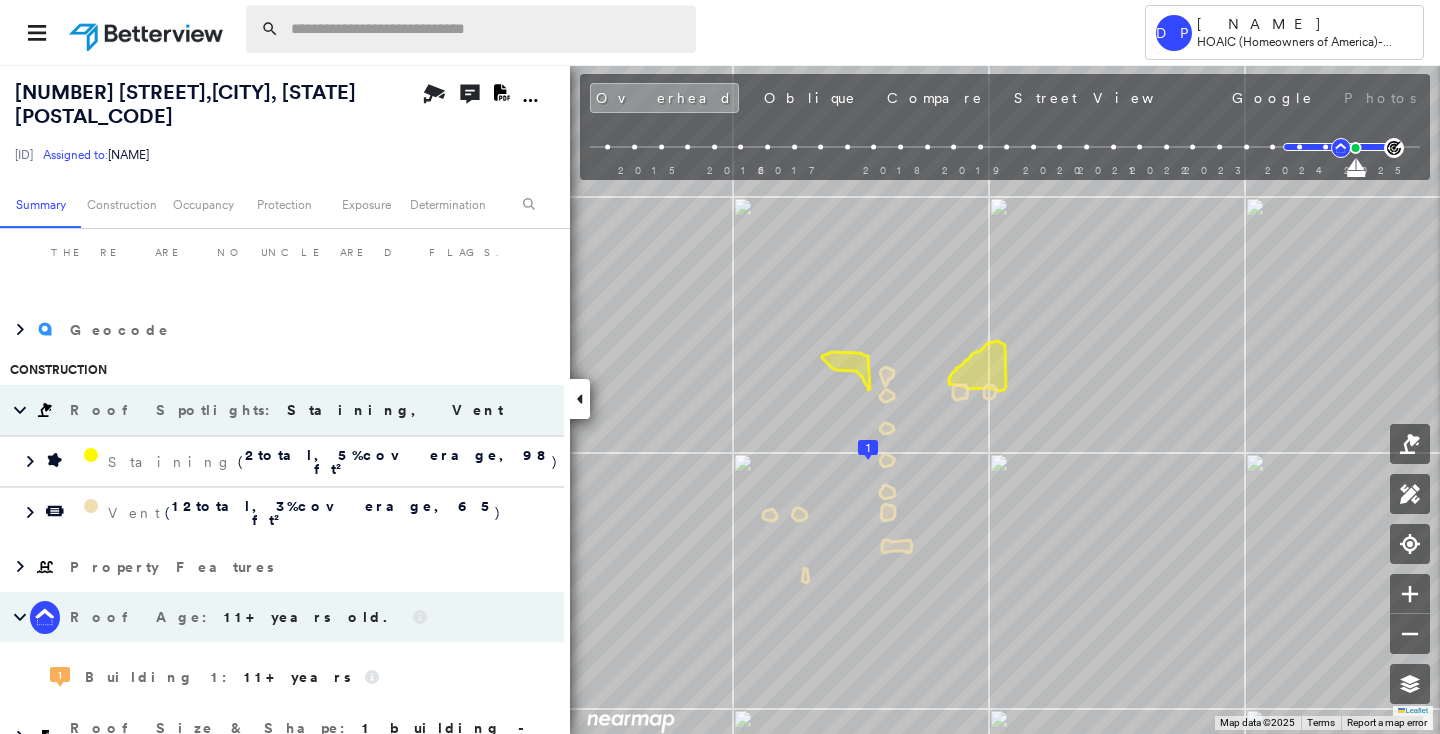 paste on "**********" 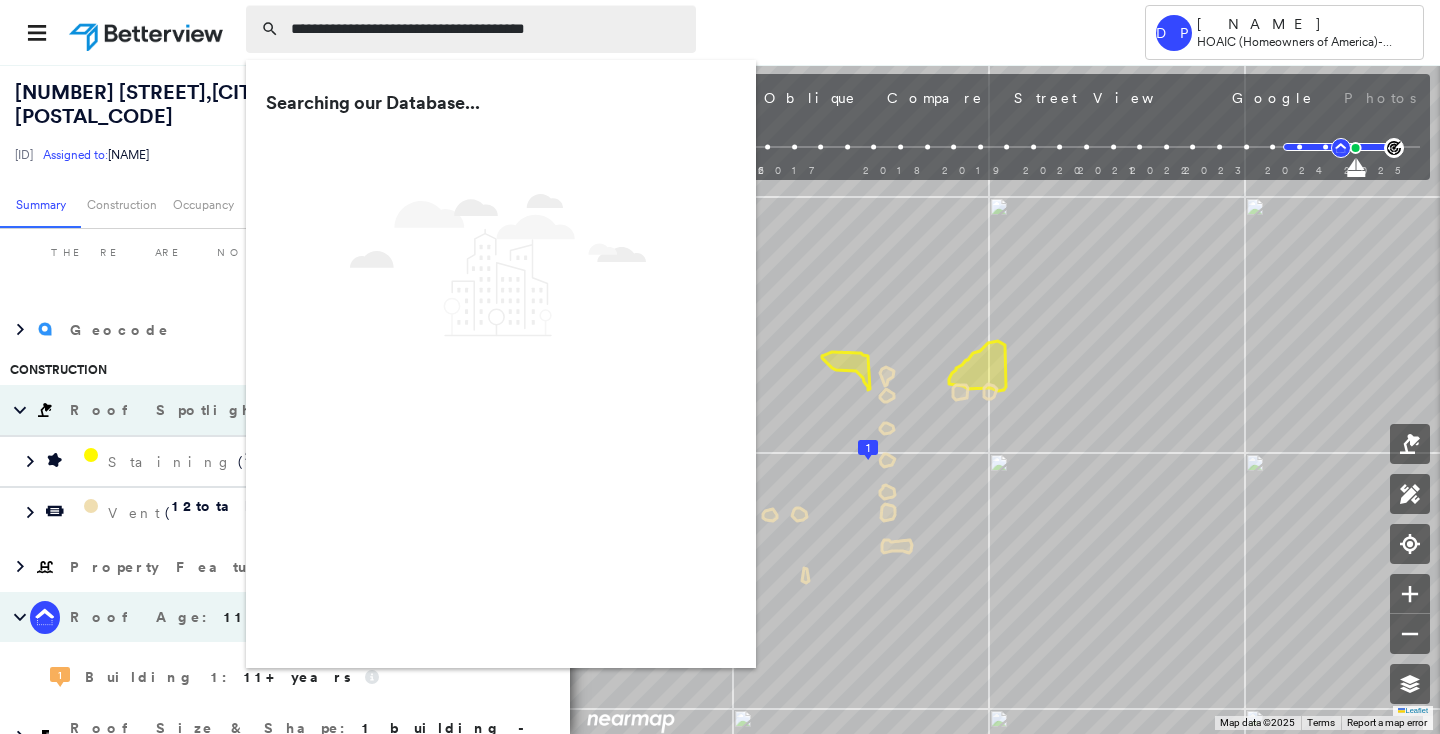 click on "**********" at bounding box center (487, 29) 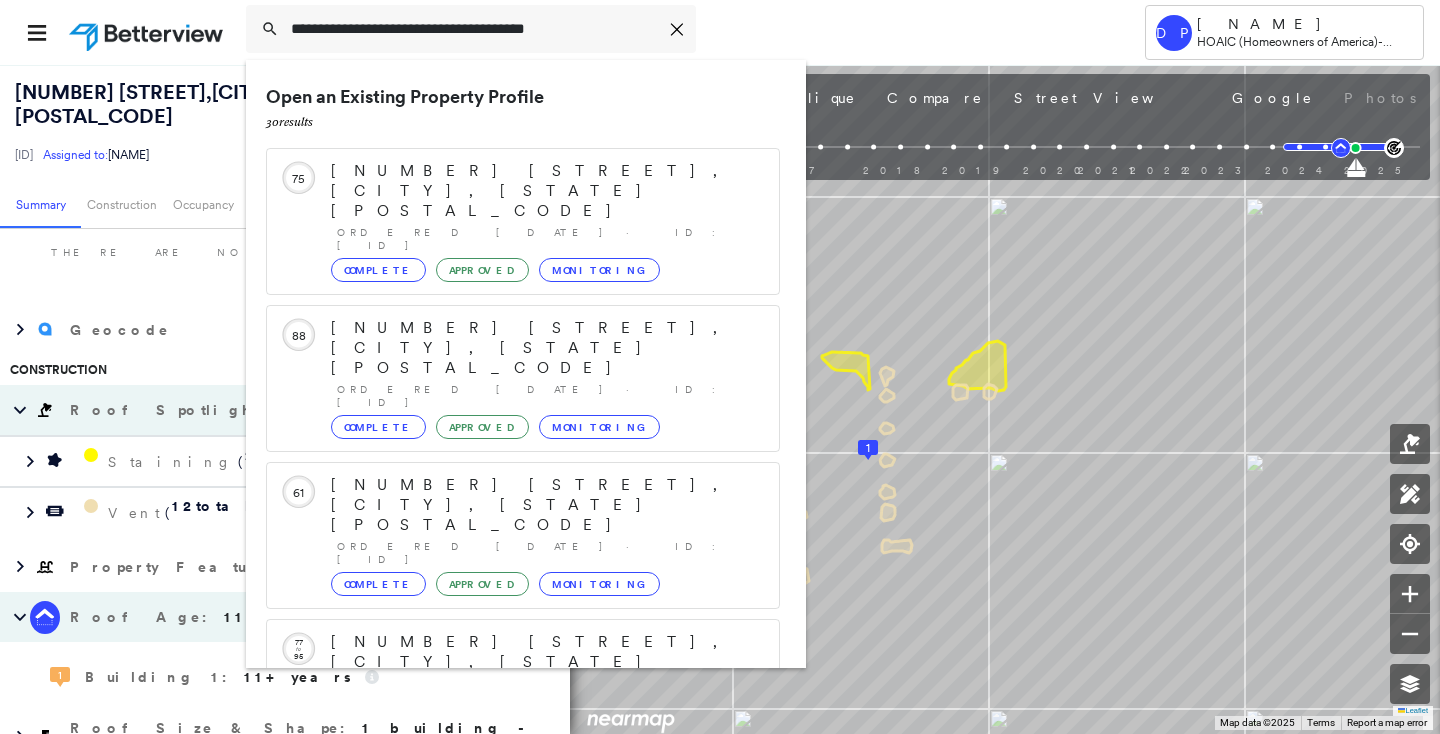 scroll, scrollTop: 211, scrollLeft: 0, axis: vertical 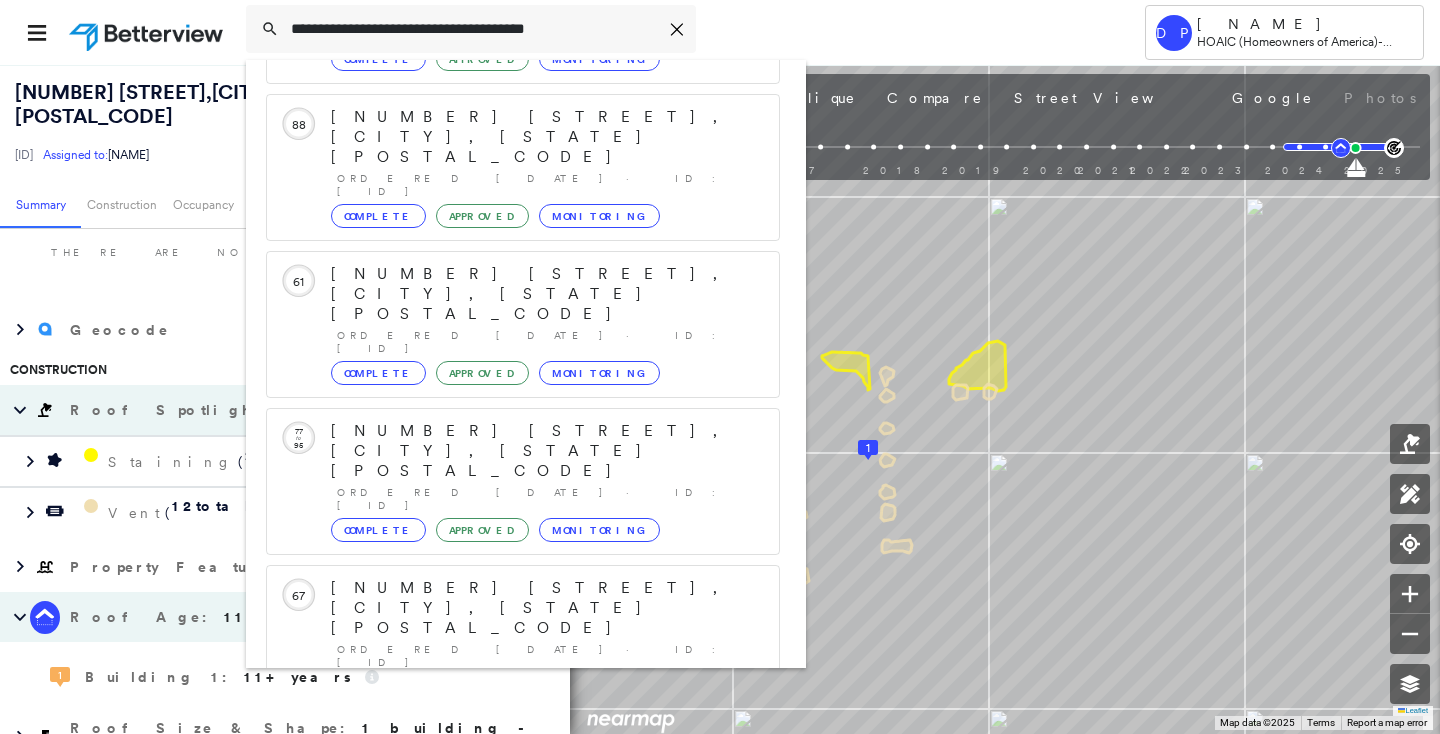 type on "**********" 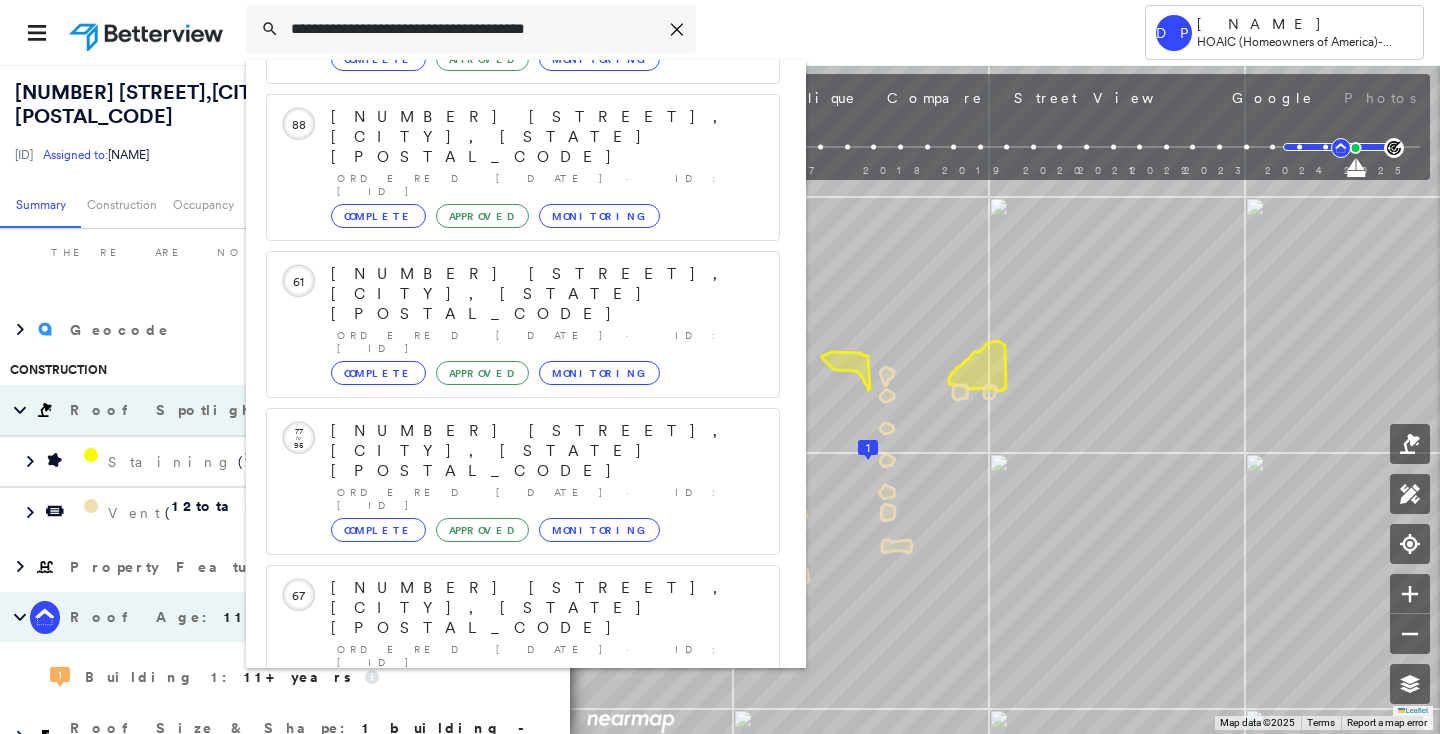 click 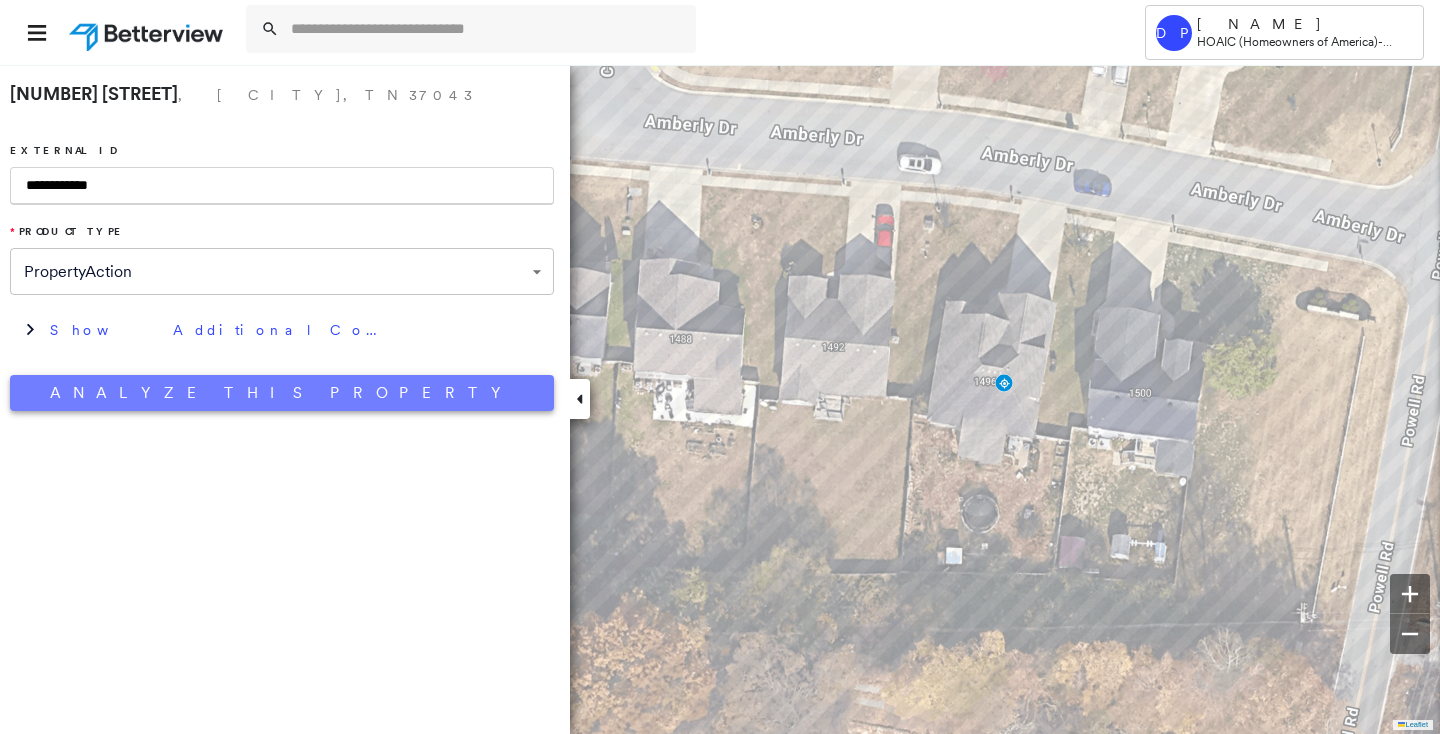 type on "**********" 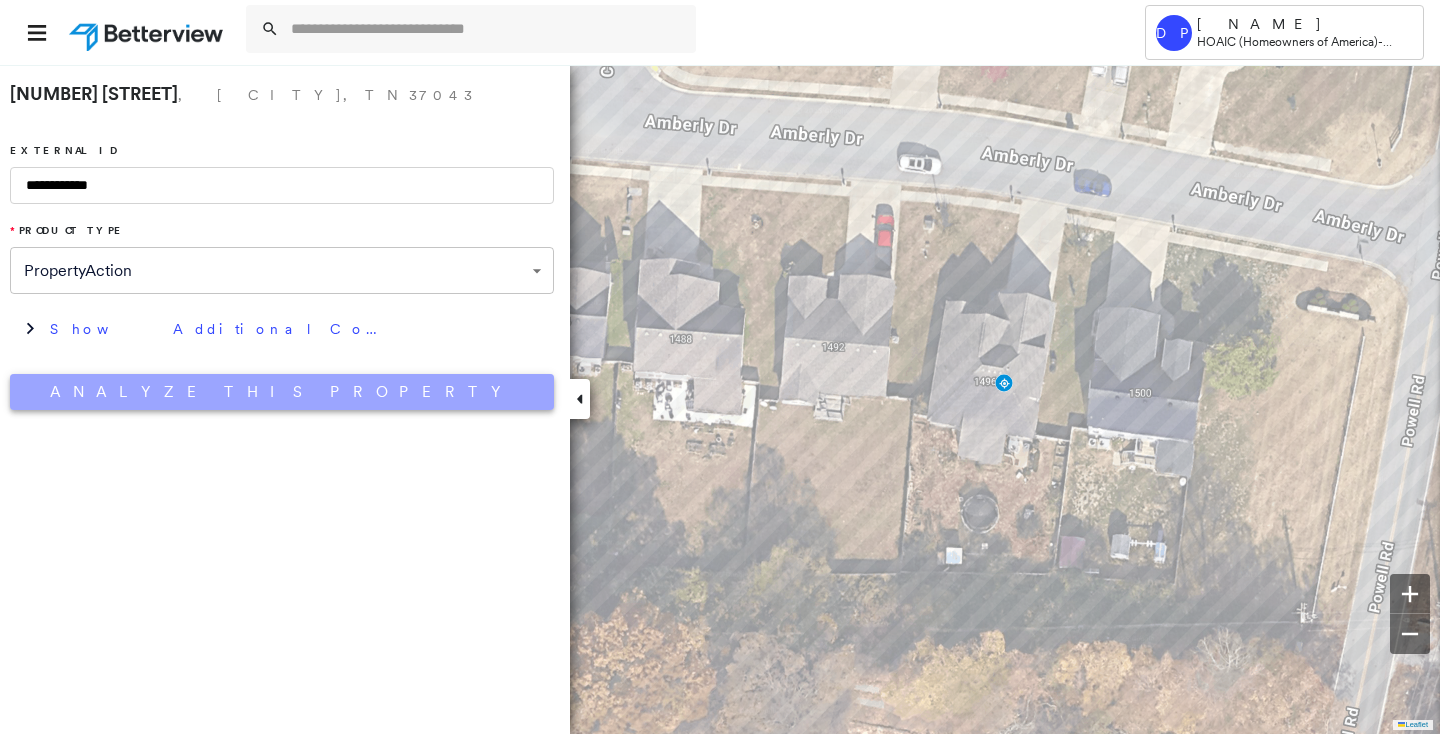 click on "Analyze This Property" at bounding box center (282, 392) 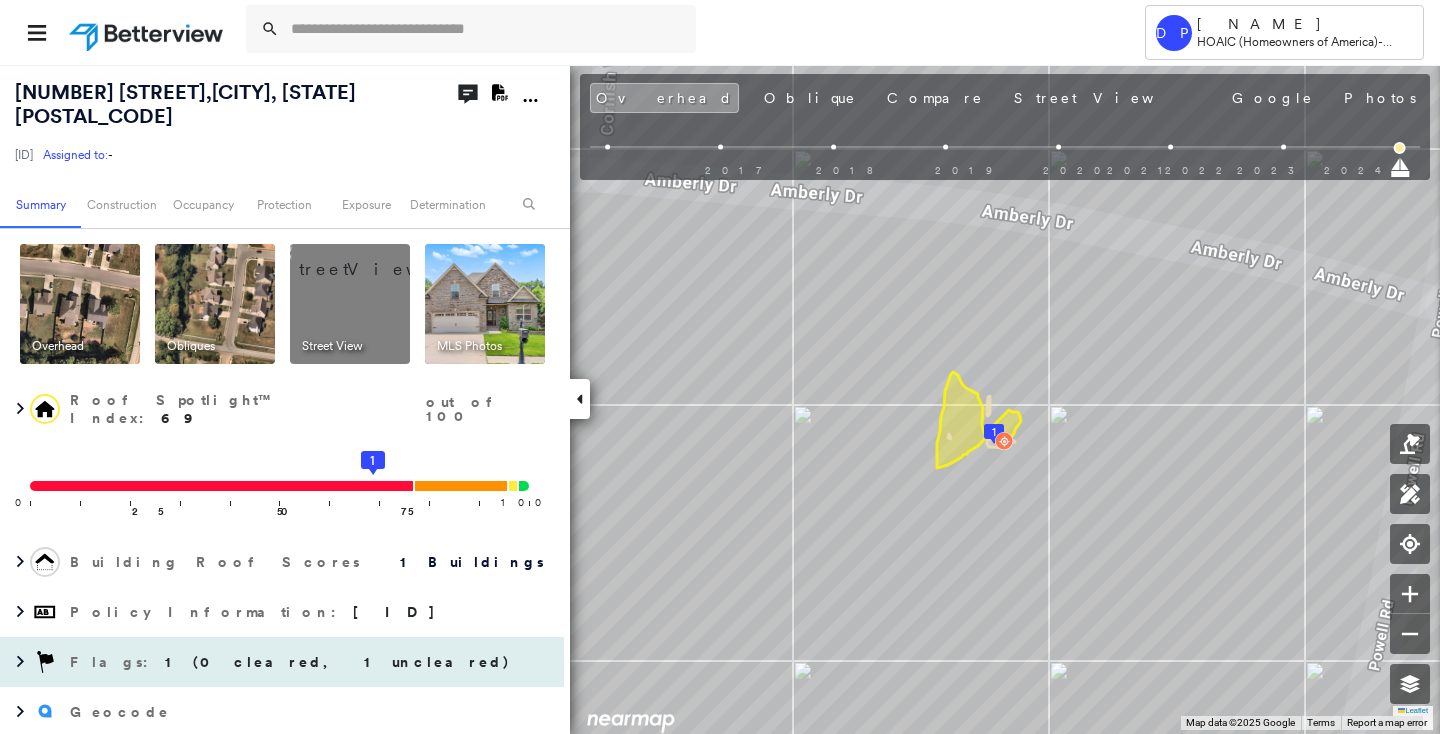 click on "1 (0 cleared, 1 uncleared)" at bounding box center (338, 662) 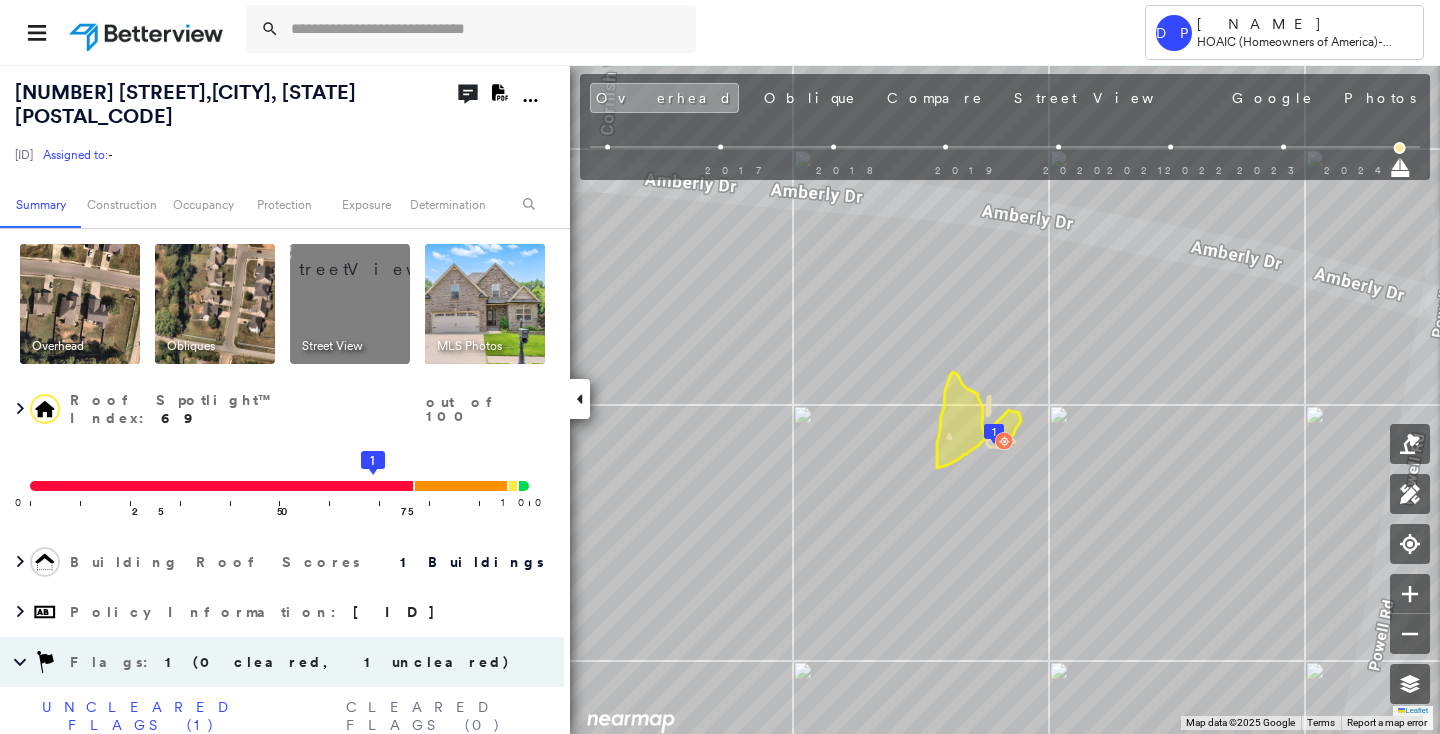 scroll, scrollTop: 181, scrollLeft: 0, axis: vertical 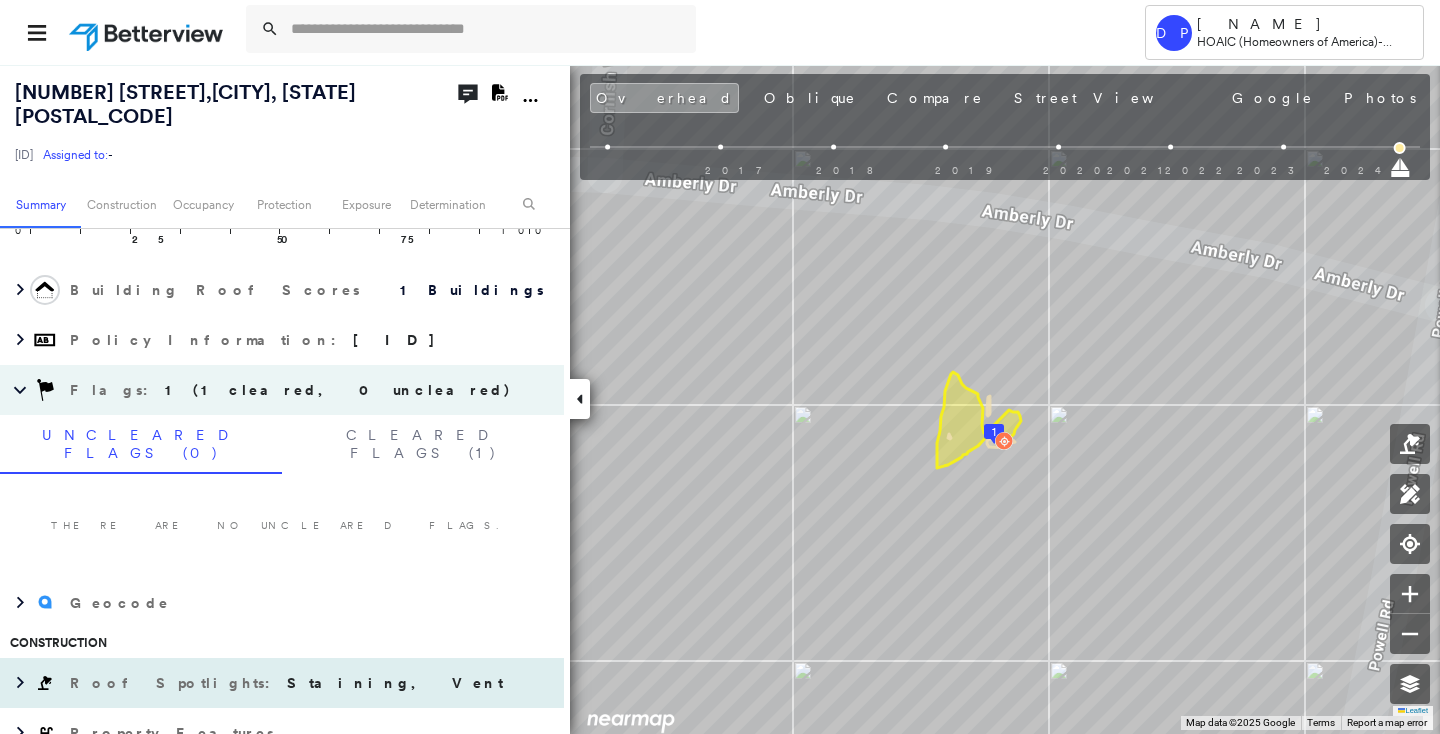 click on "Roof Spotlights :  Staining, Vent" at bounding box center [288, 683] 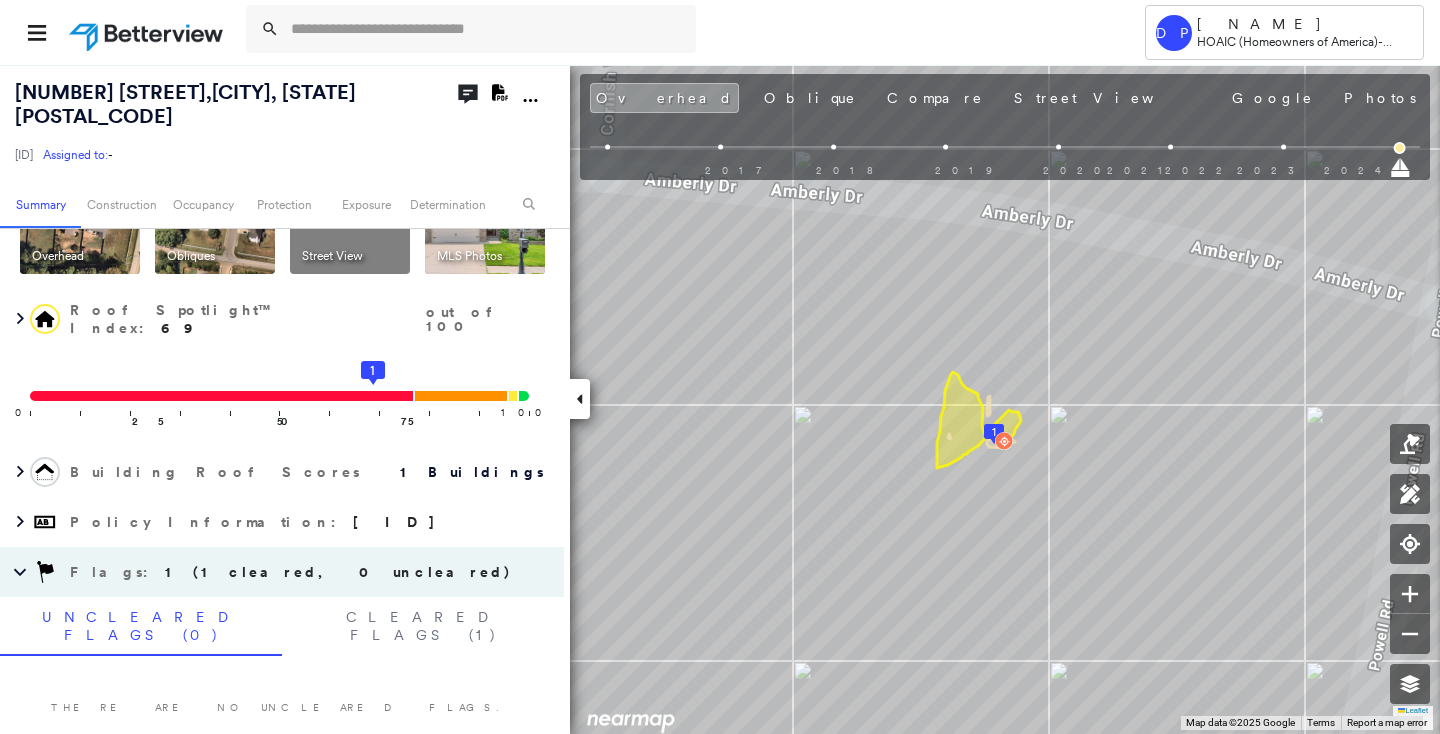 scroll, scrollTop: 272, scrollLeft: 0, axis: vertical 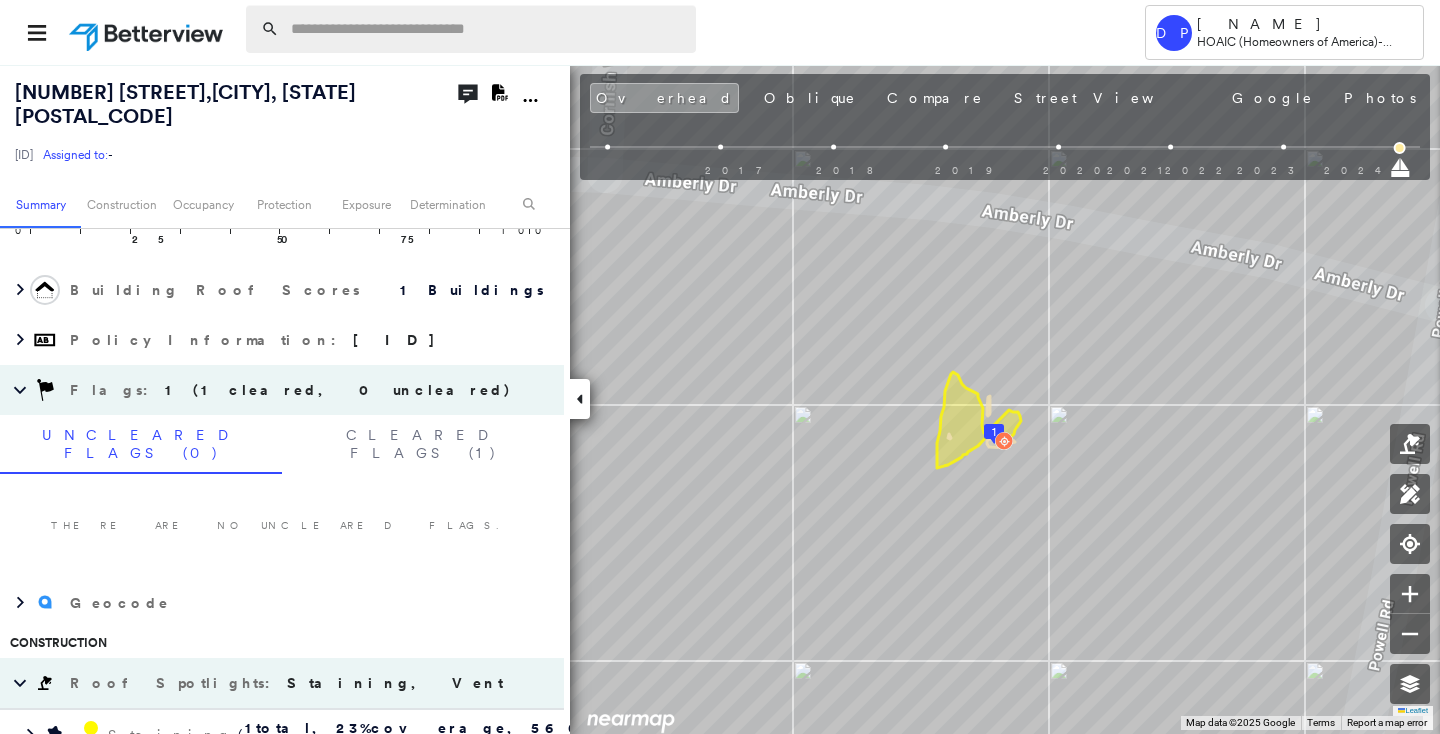paste on "**********" 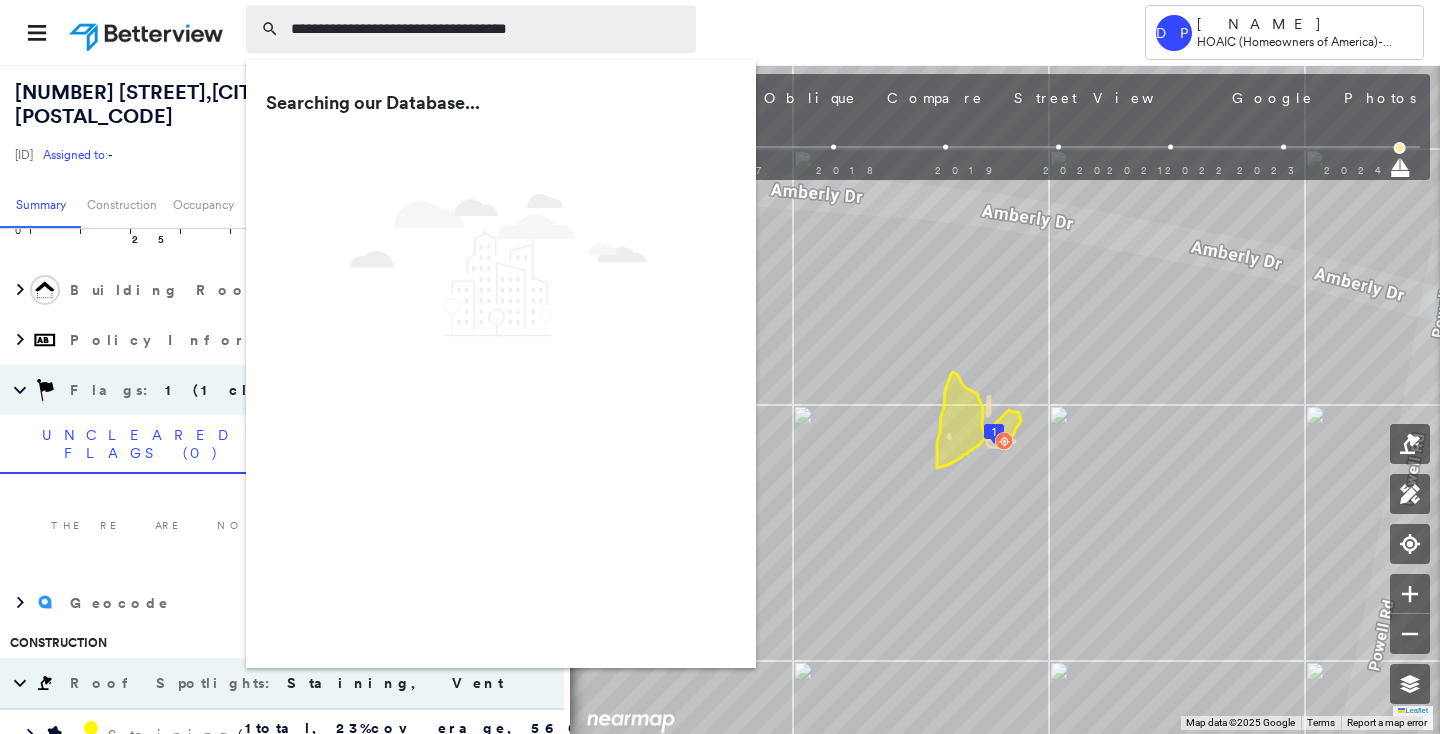 click on "**********" at bounding box center (487, 29) 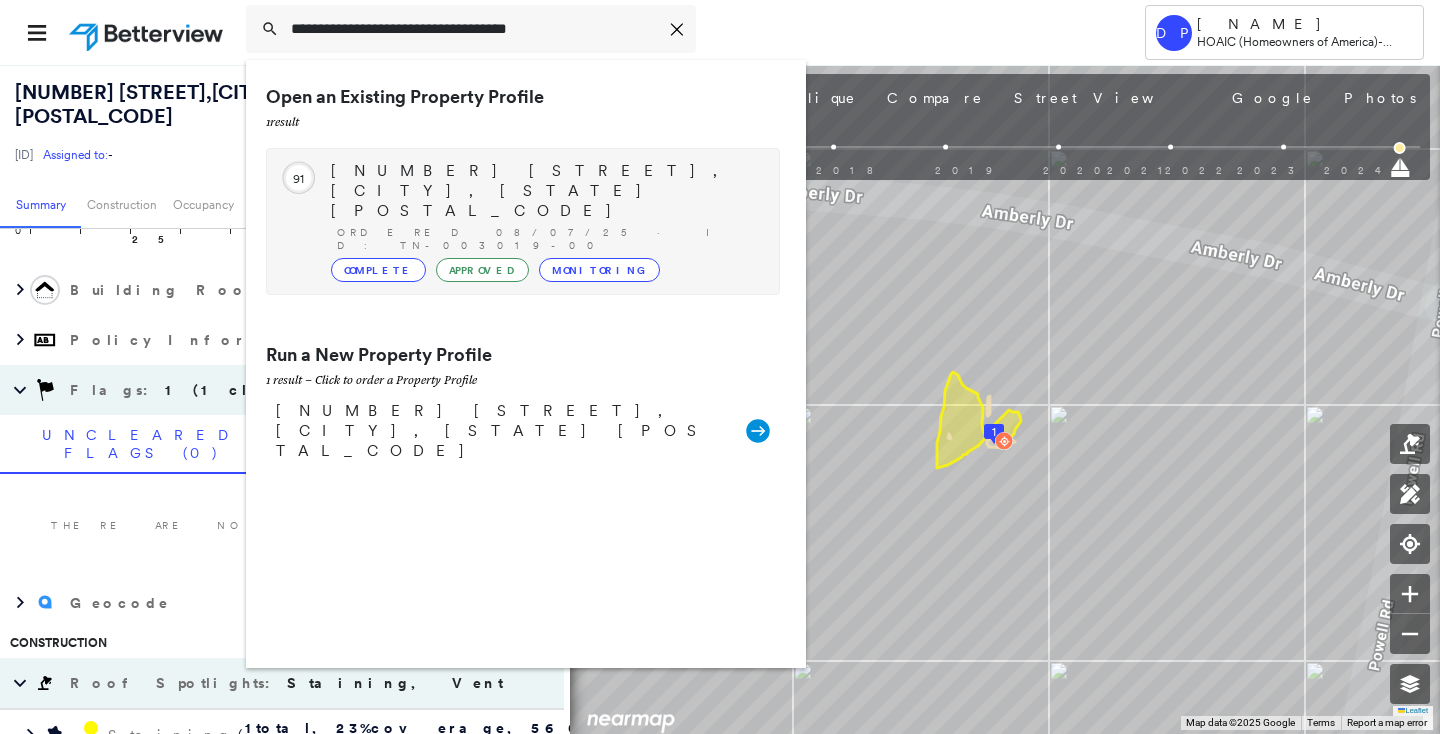 type on "**********" 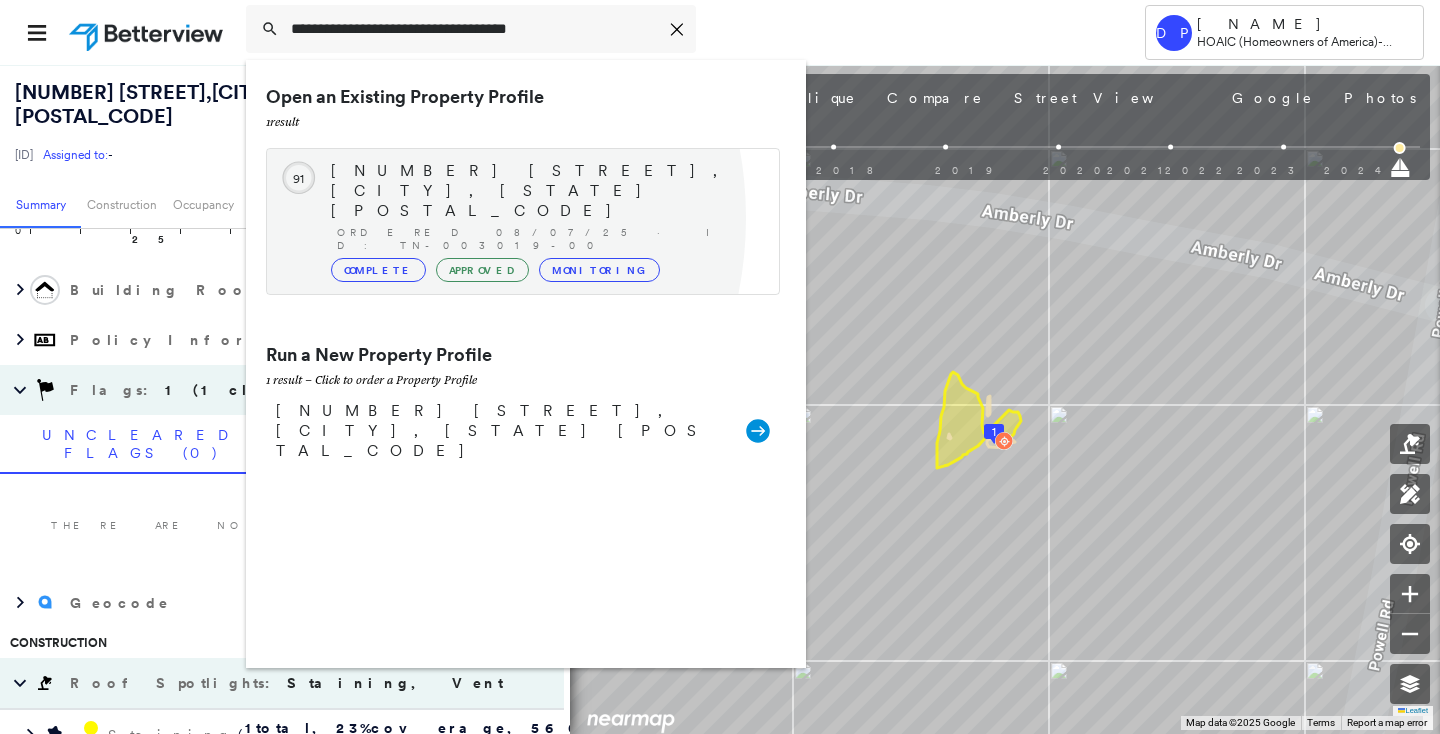 drag, startPoint x: 363, startPoint y: 218, endPoint x: 558, endPoint y: 265, distance: 200.58415 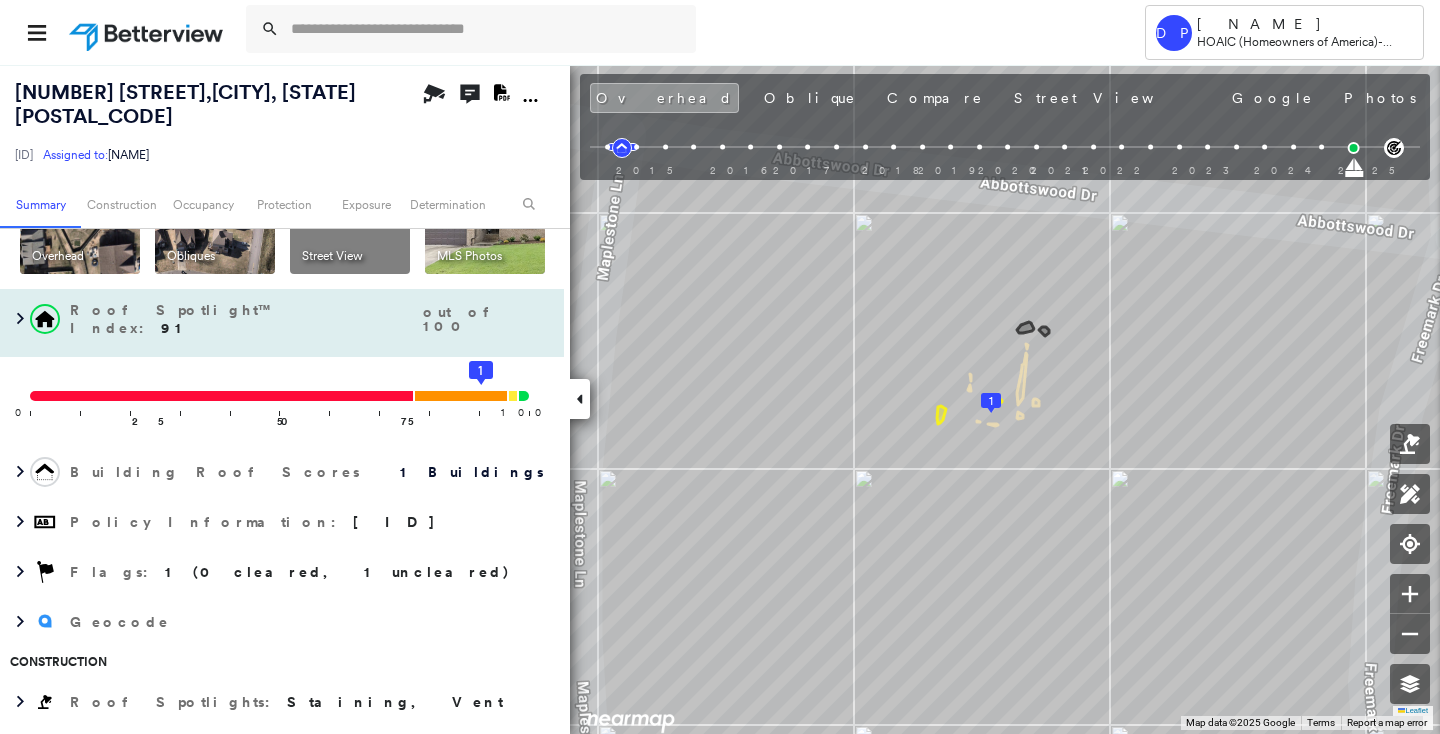 scroll, scrollTop: 0, scrollLeft: 0, axis: both 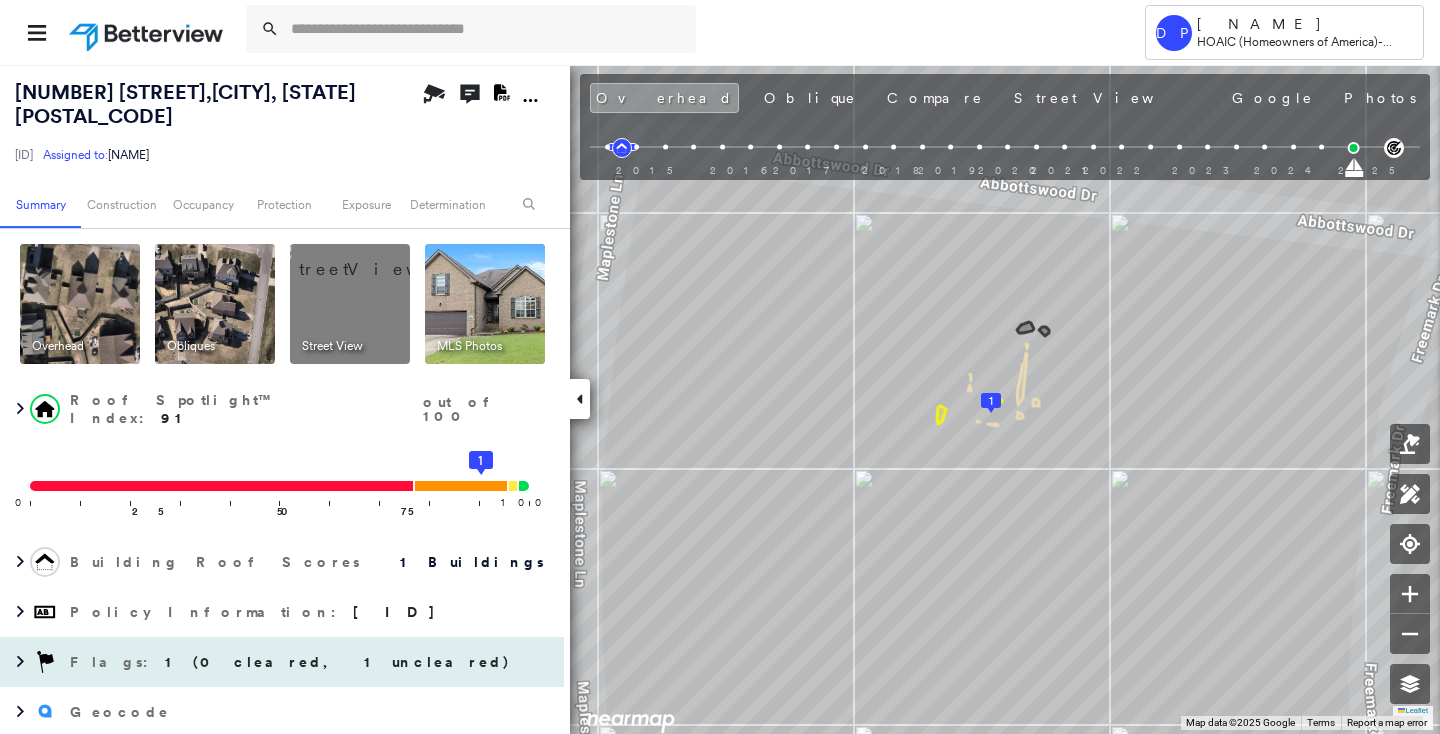 click on "1 (0 cleared, 1 uncleared)" at bounding box center [338, 662] 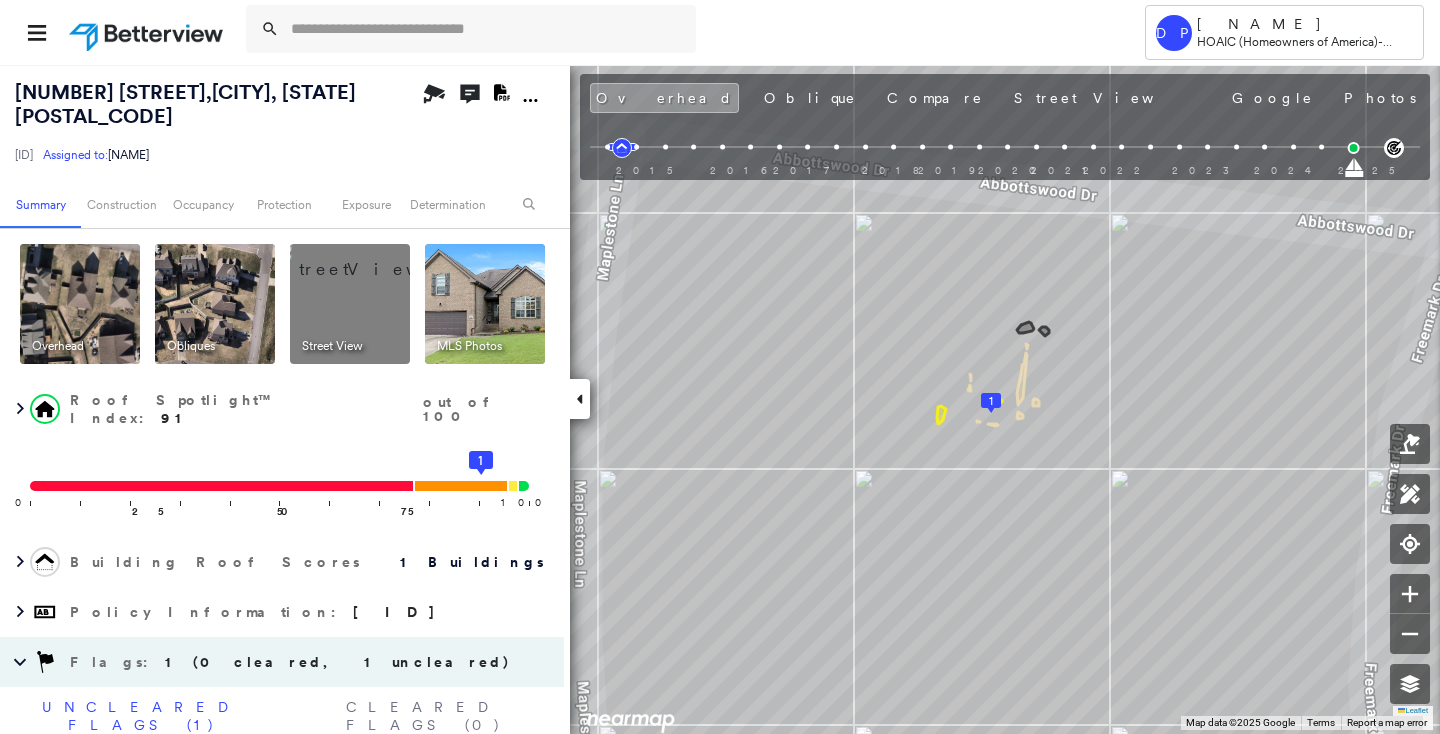 scroll, scrollTop: 90, scrollLeft: 0, axis: vertical 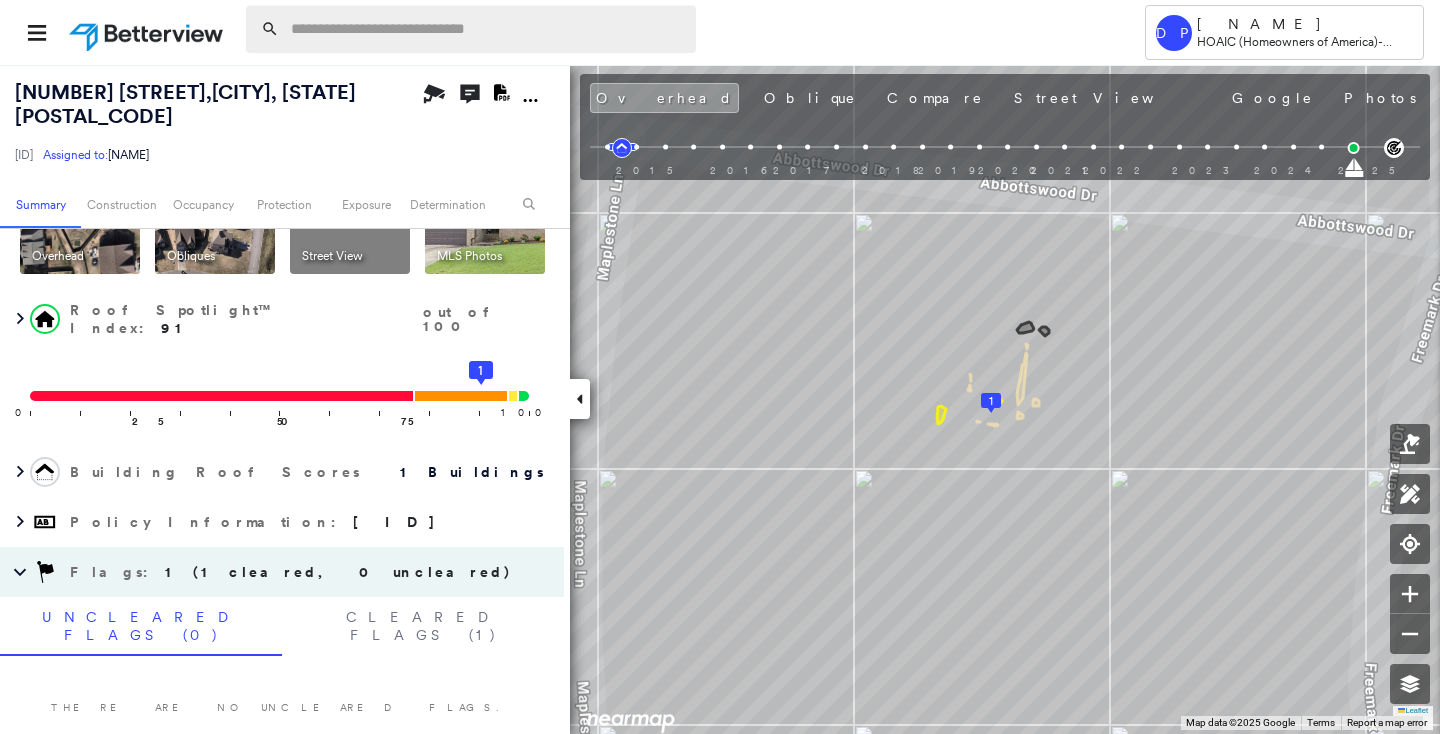 paste on "**********" 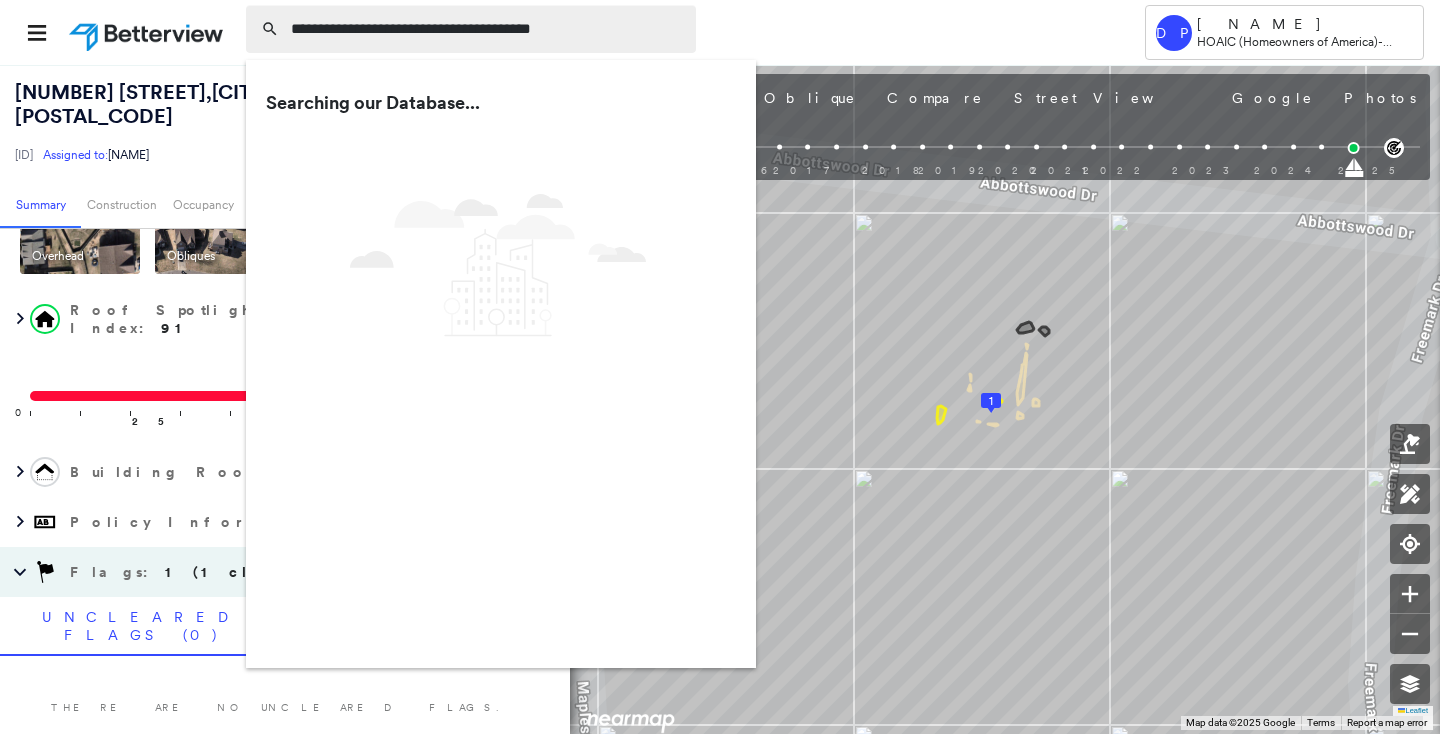 click on "**********" at bounding box center [487, 29] 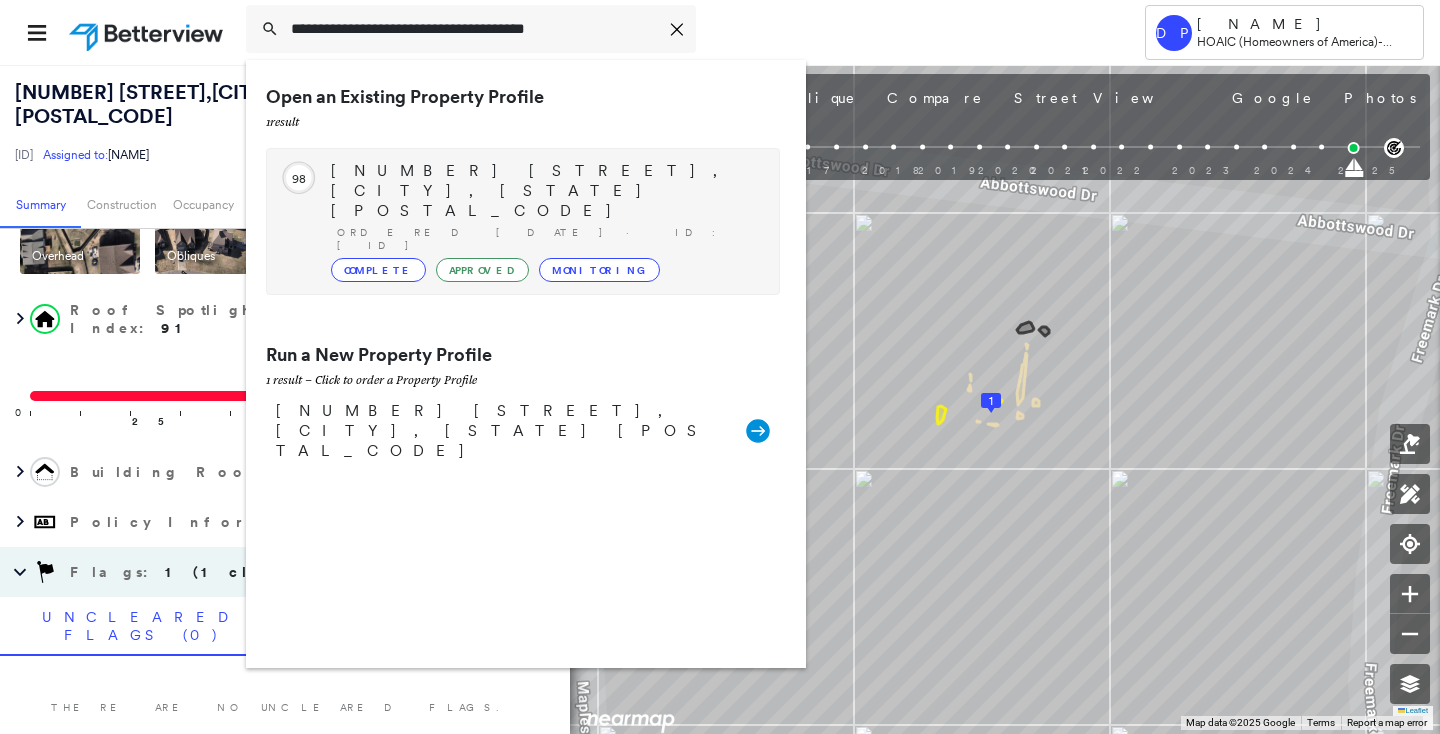 type on "**********" 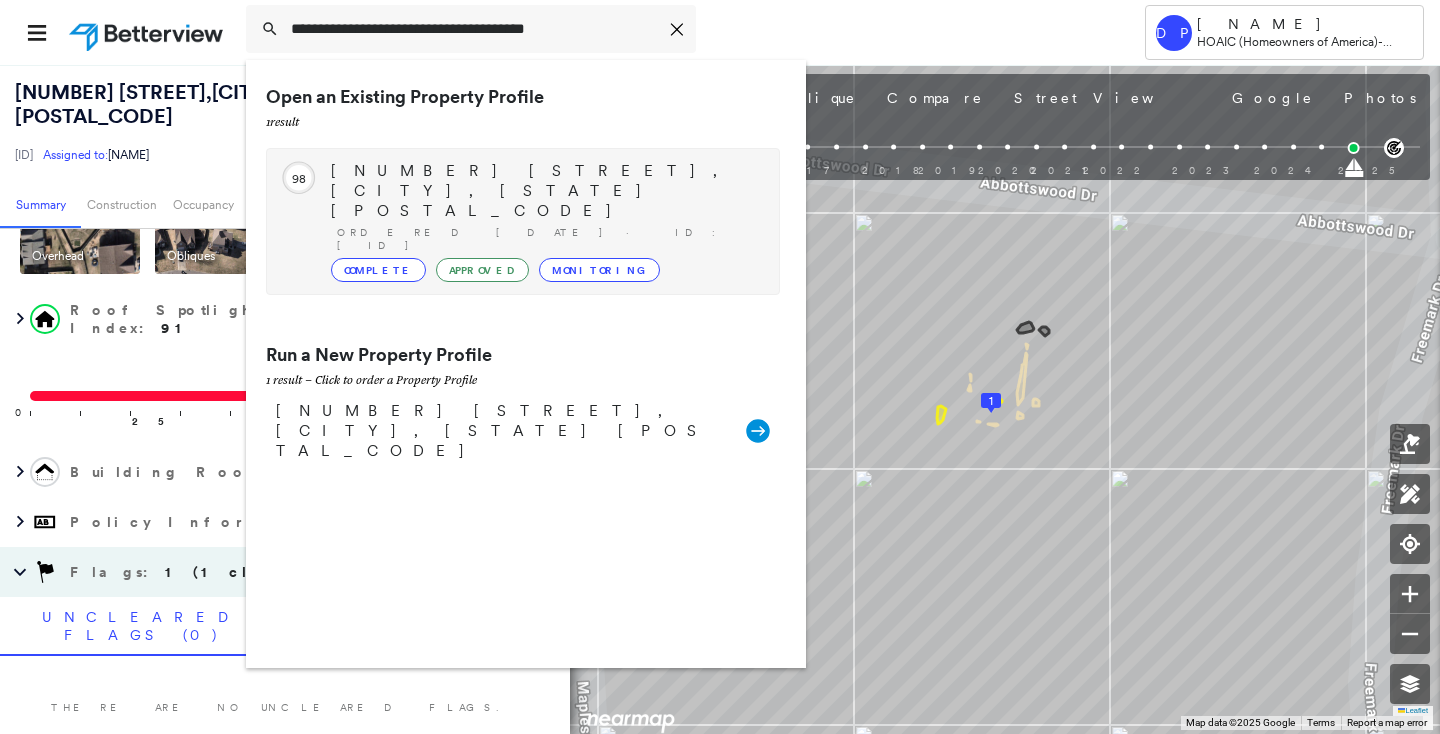 click on "Complete" at bounding box center [378, 270] 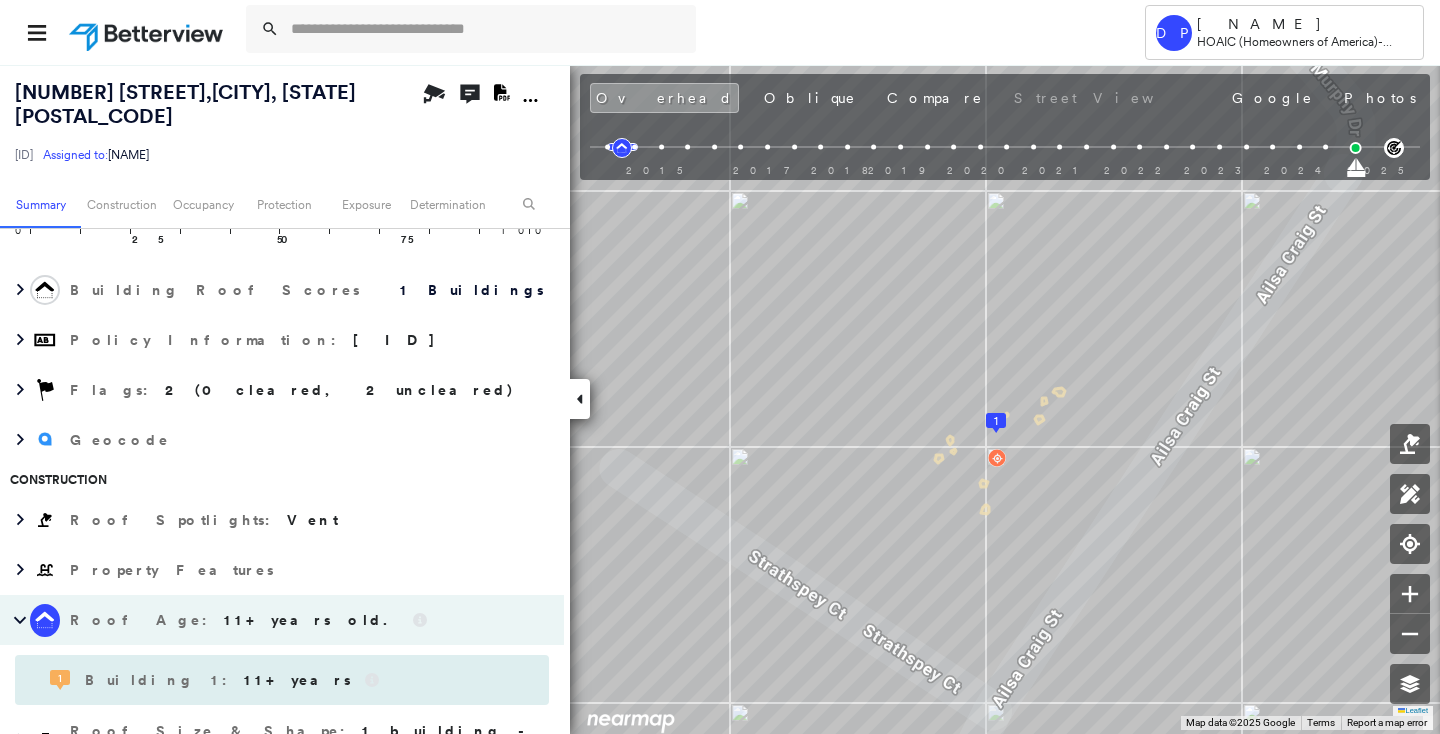 scroll, scrollTop: 363, scrollLeft: 0, axis: vertical 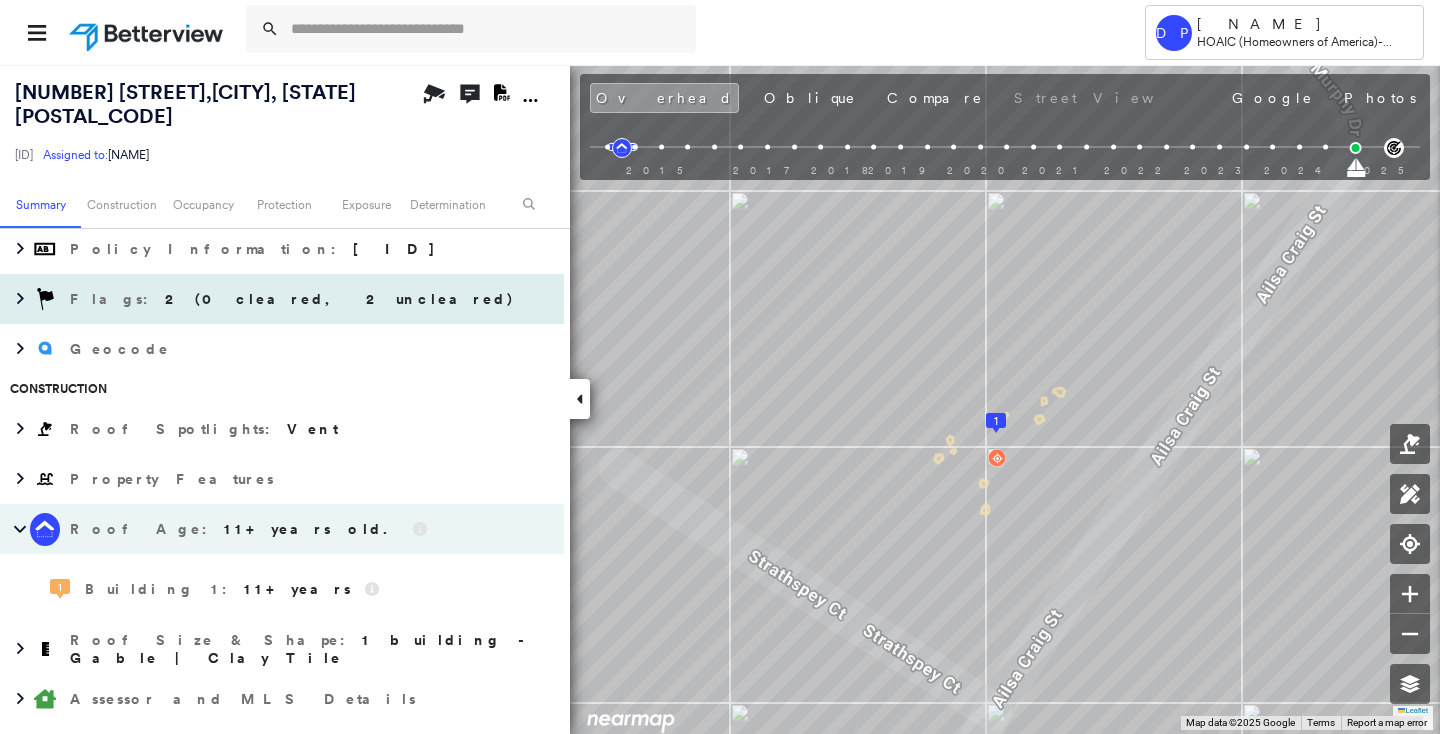 click on "2 (0 cleared, 2 uncleared)" at bounding box center [340, 299] 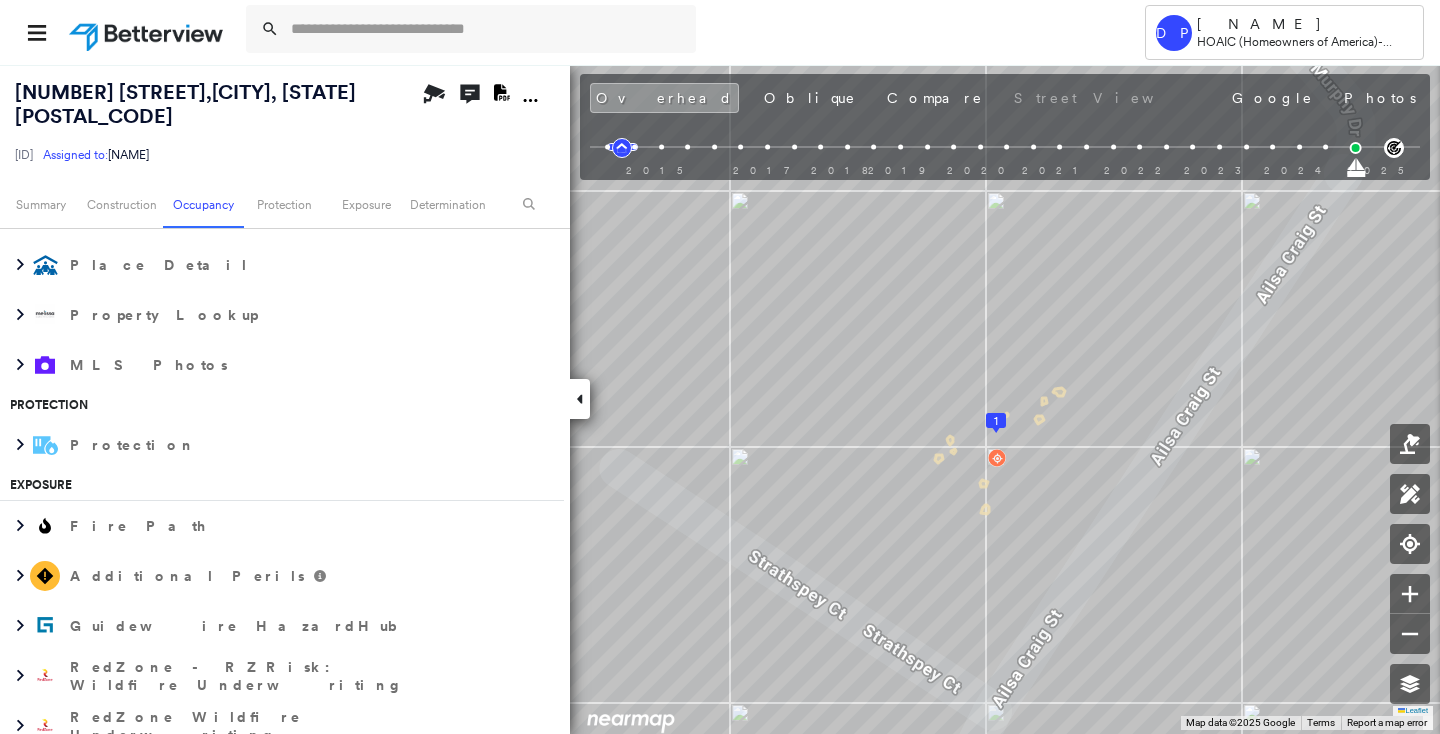 scroll, scrollTop: 1272, scrollLeft: 0, axis: vertical 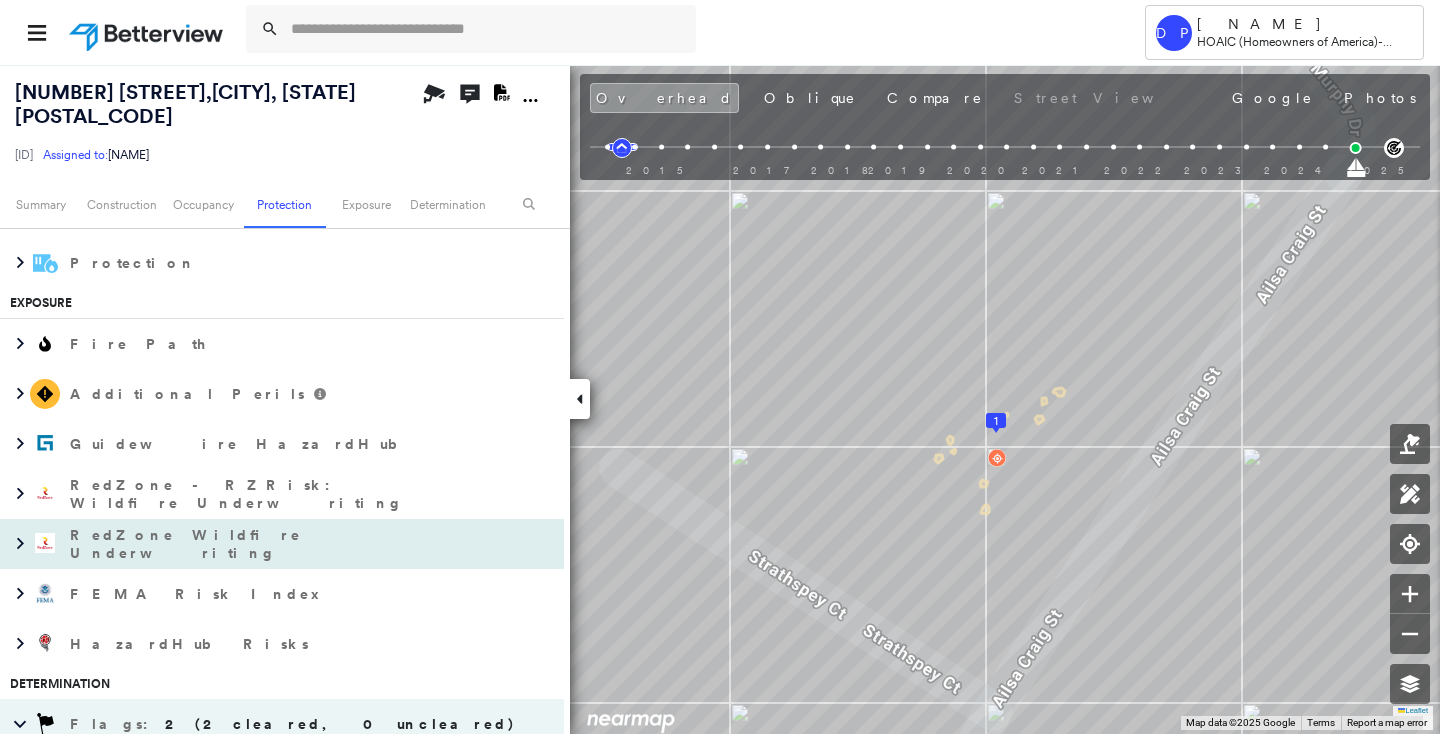 click on "RedZone Wildfire Underwriting" at bounding box center [262, 544] 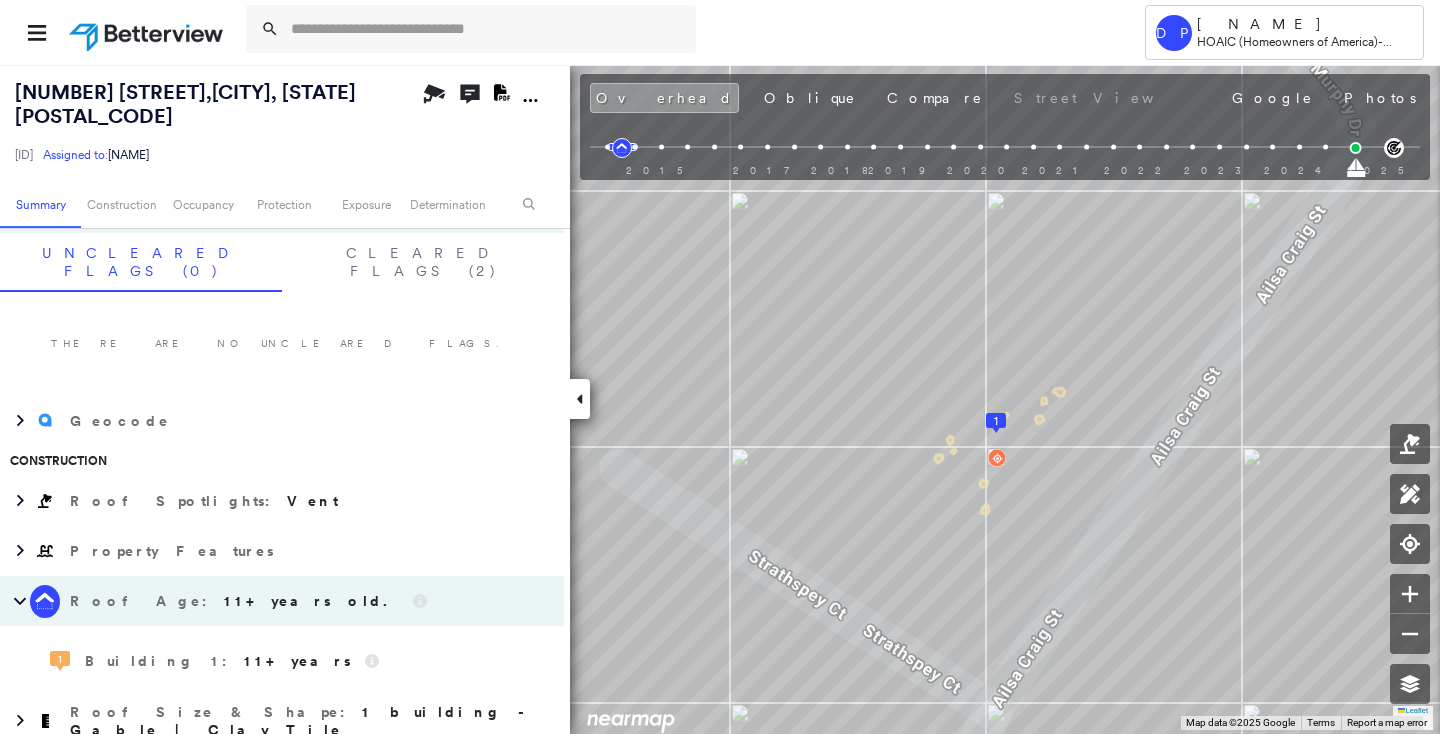 scroll, scrollTop: 90, scrollLeft: 0, axis: vertical 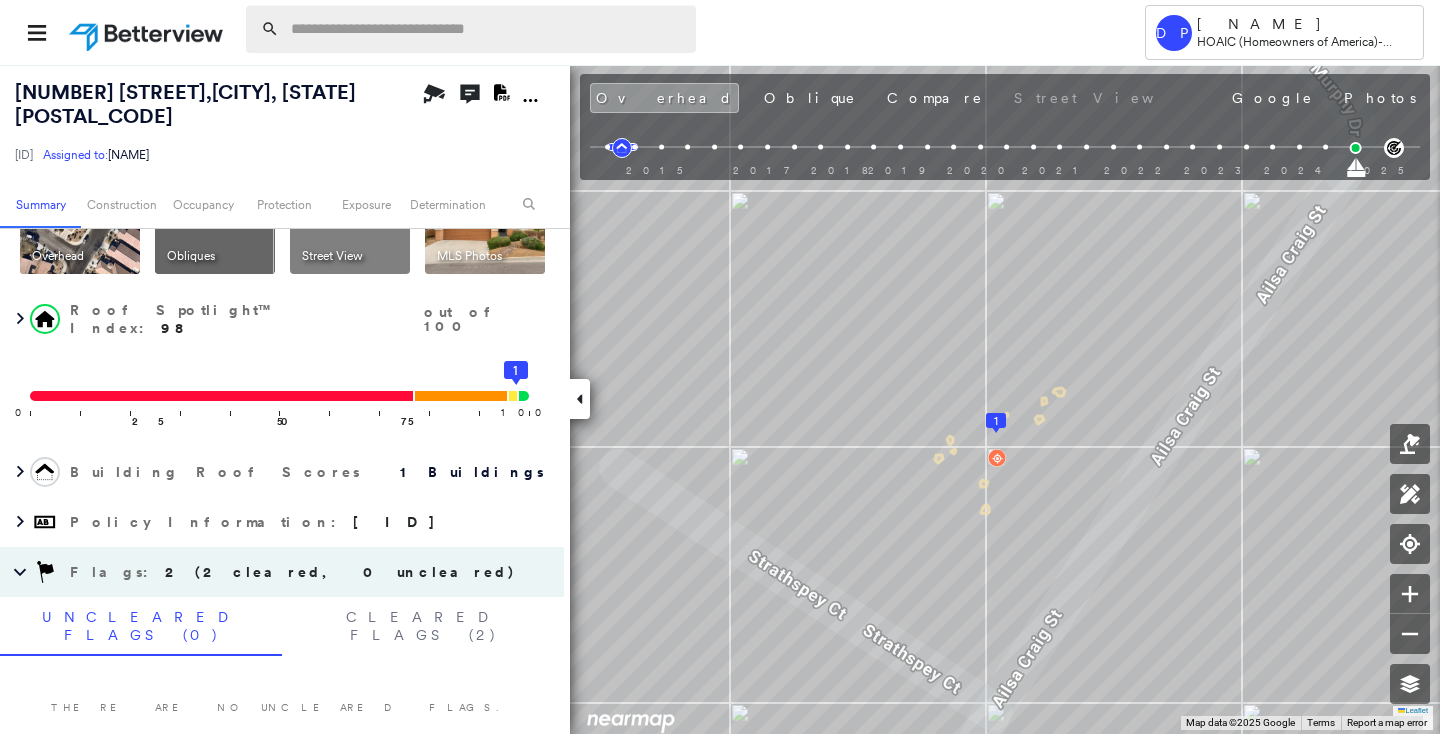paste on "**********" 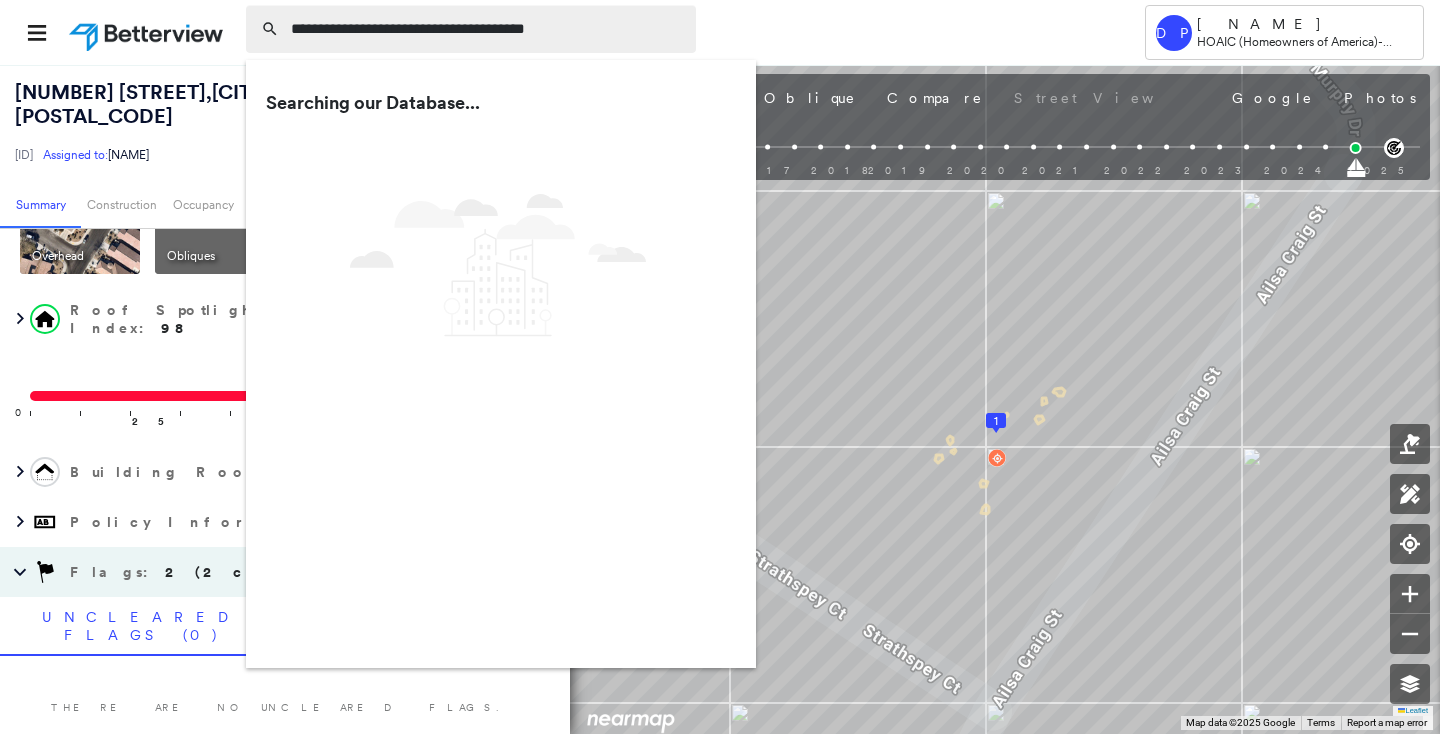 click on "**********" at bounding box center [487, 29] 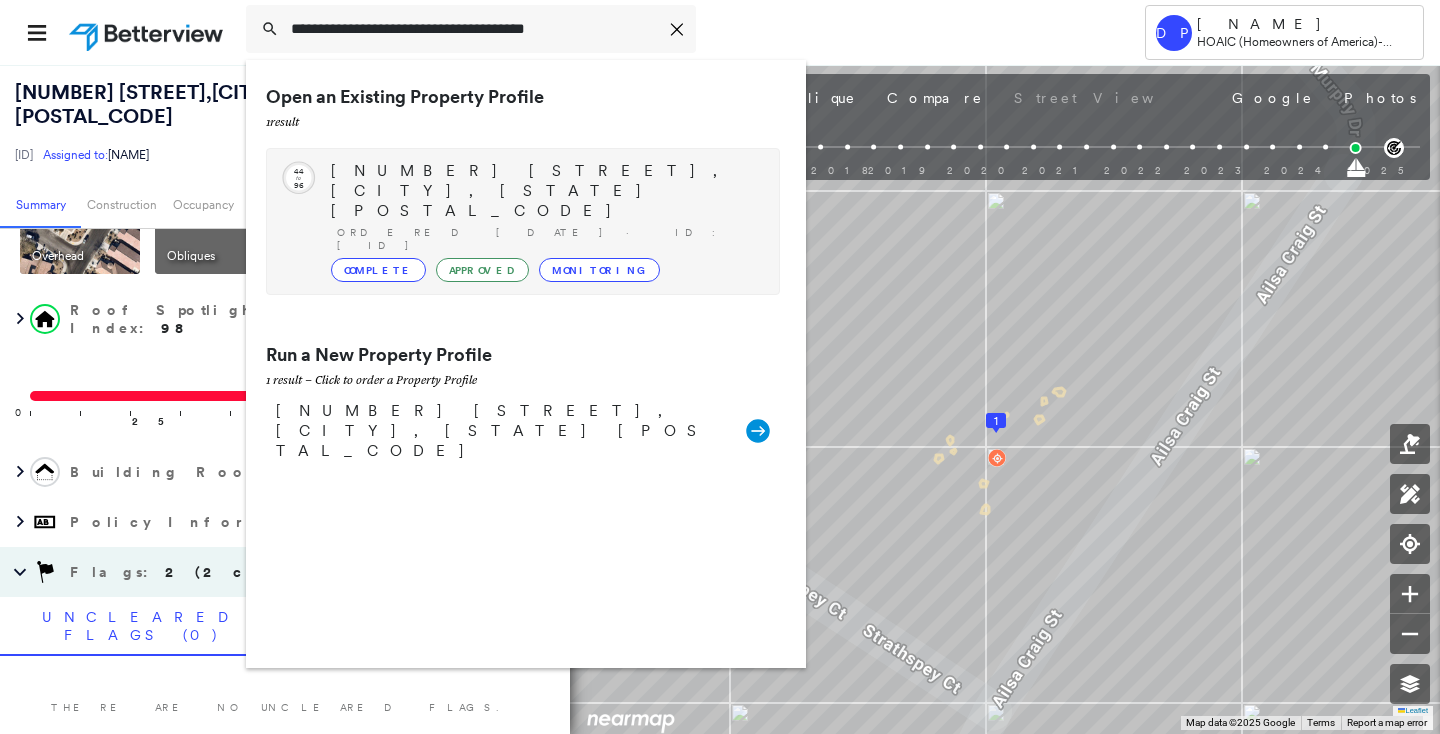 type on "**********" 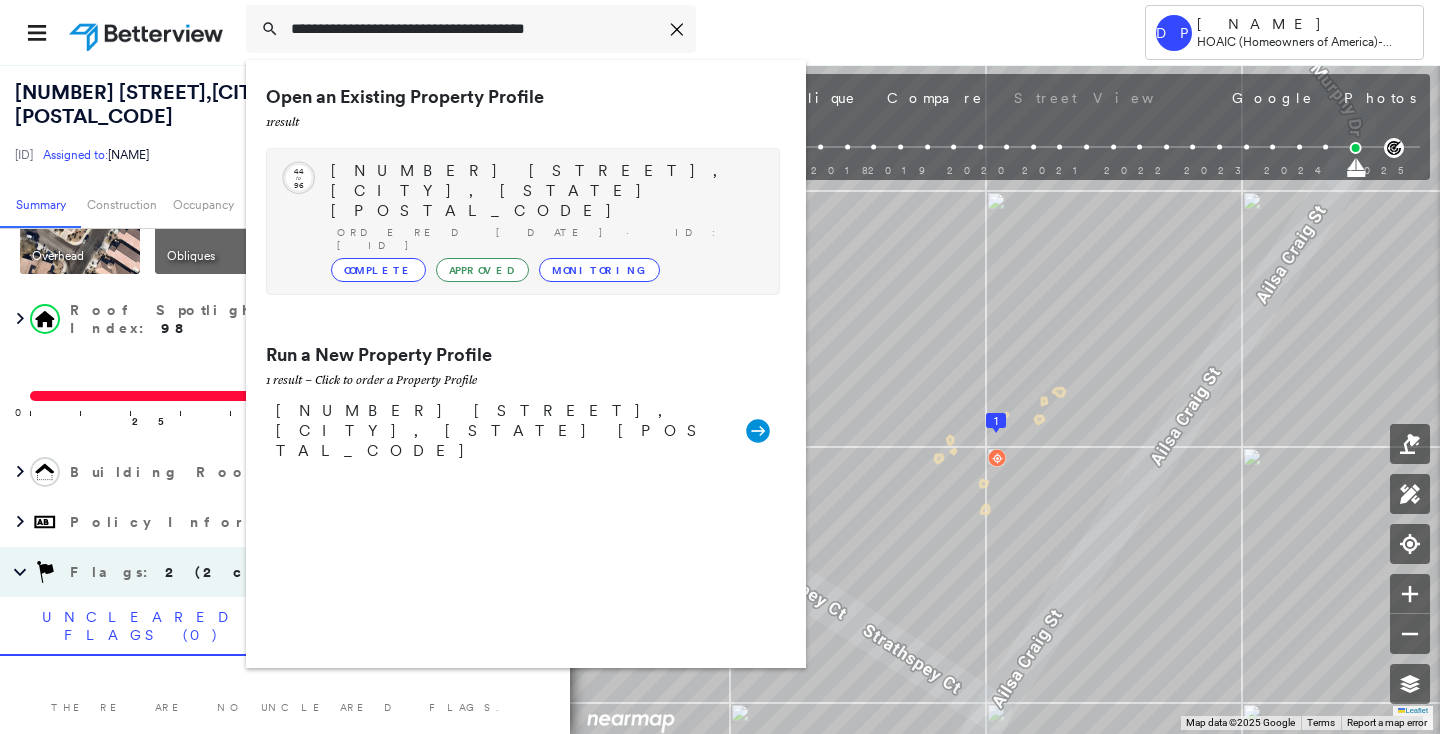 click on "Complete" at bounding box center [378, 270] 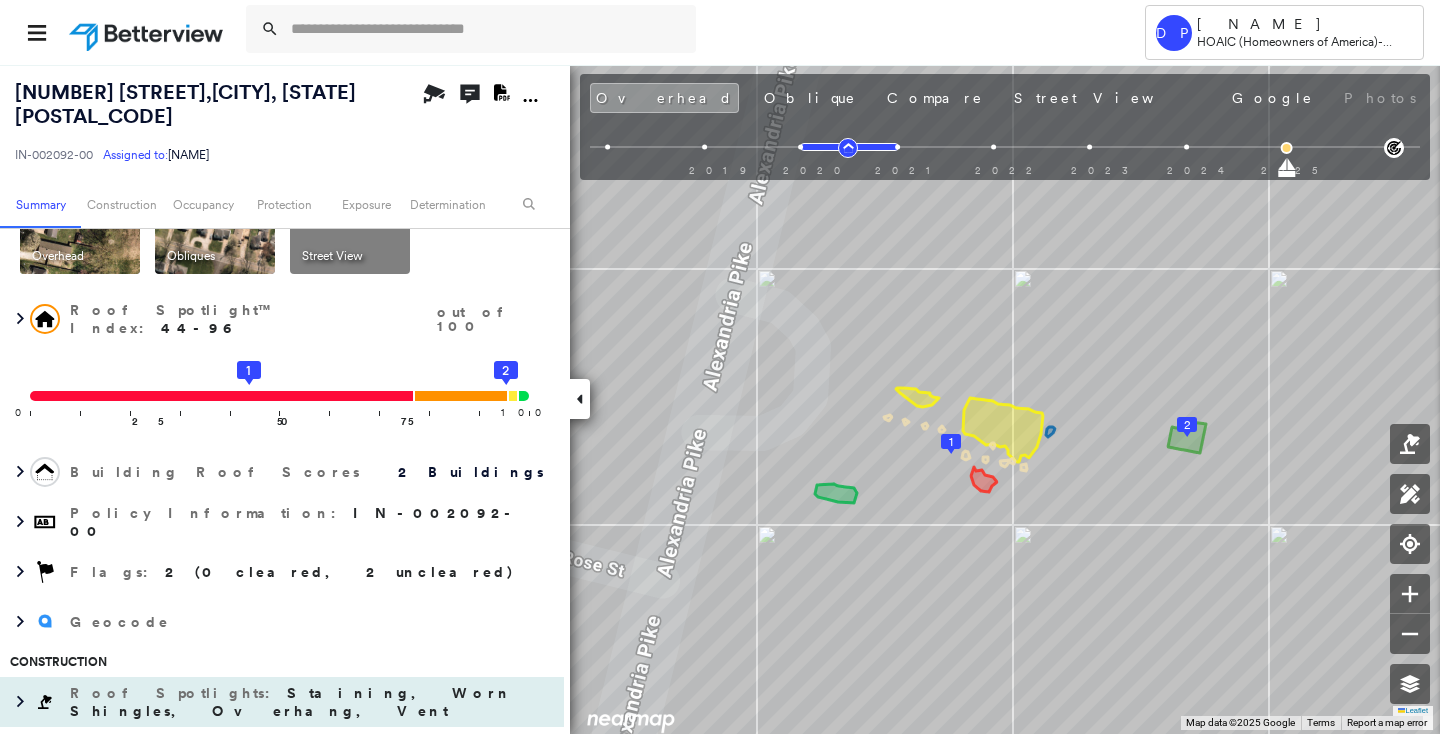 click on "Staining, Worn Shingles, Overhang, Vent" at bounding box center [291, 702] 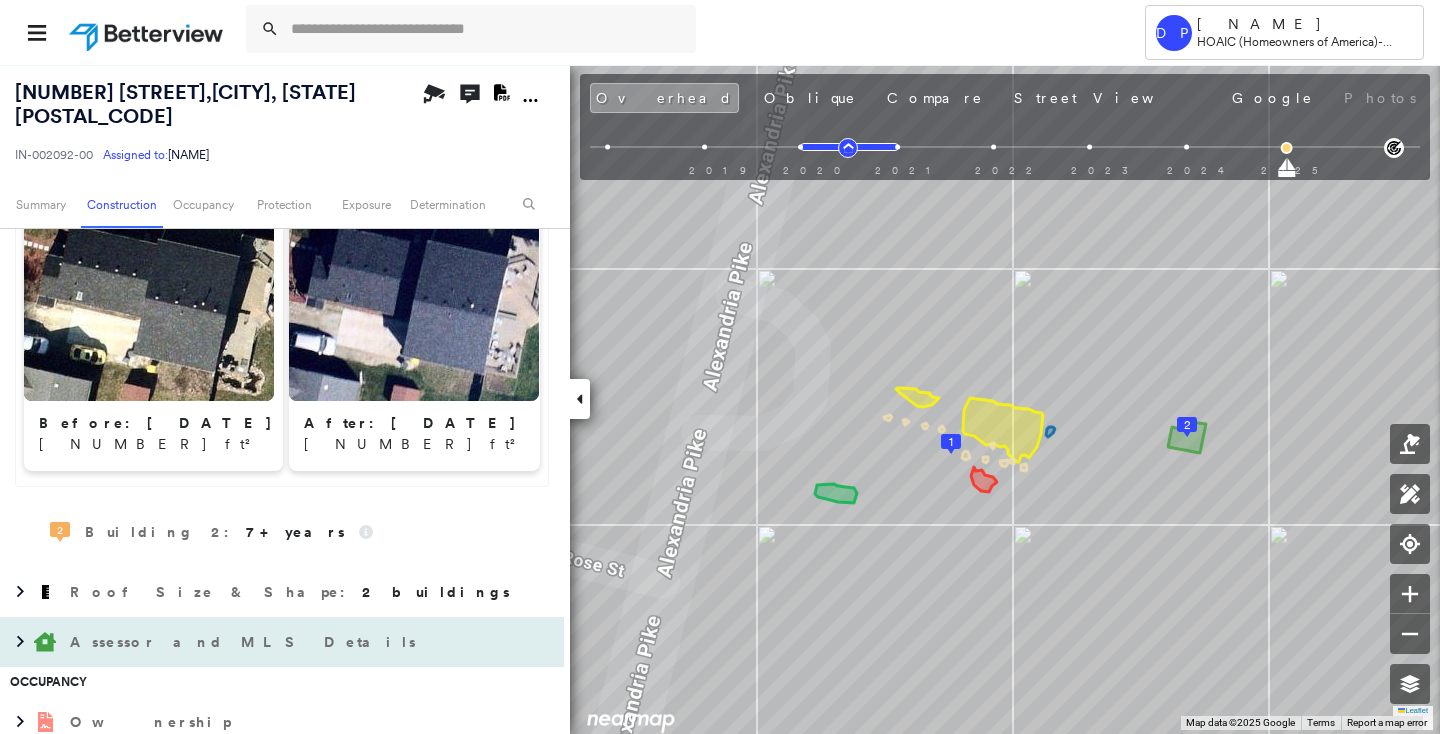 scroll, scrollTop: 1090, scrollLeft: 0, axis: vertical 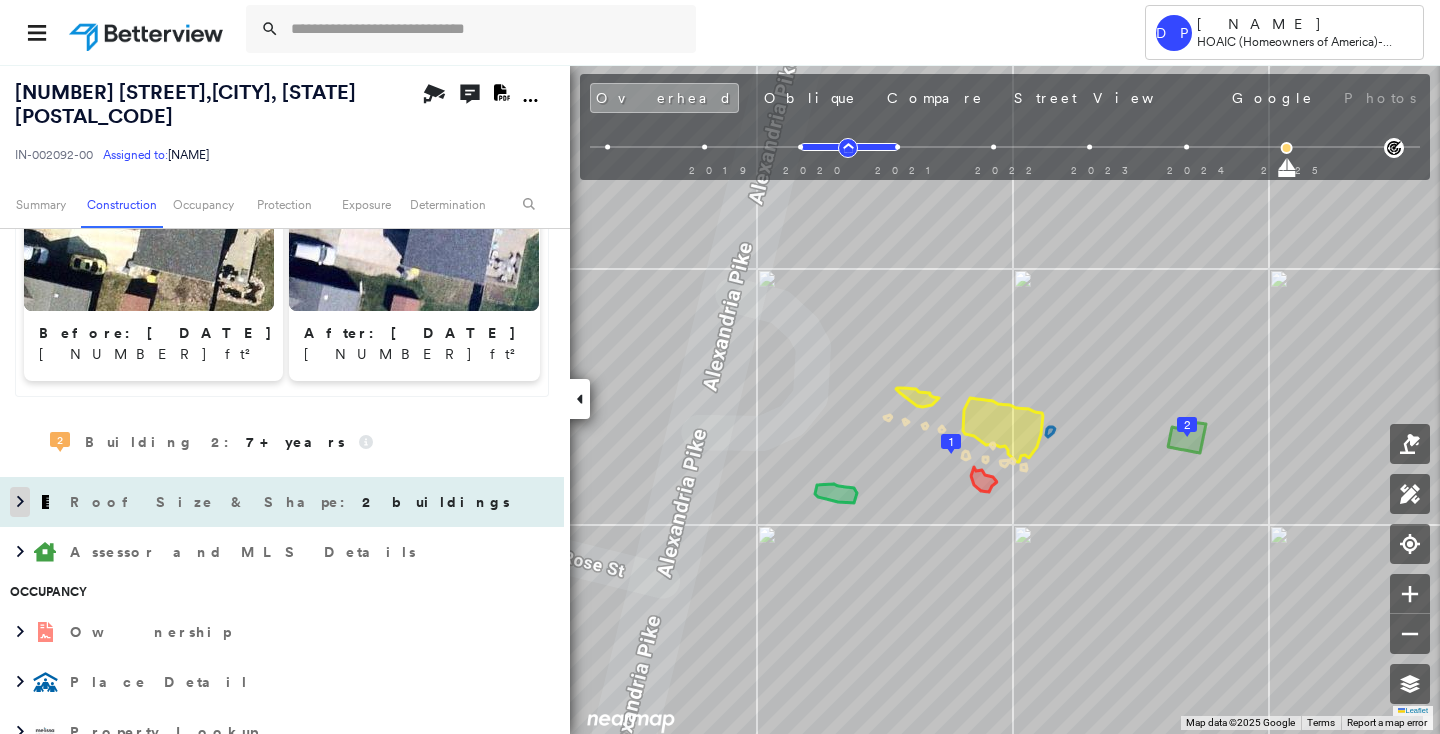 click 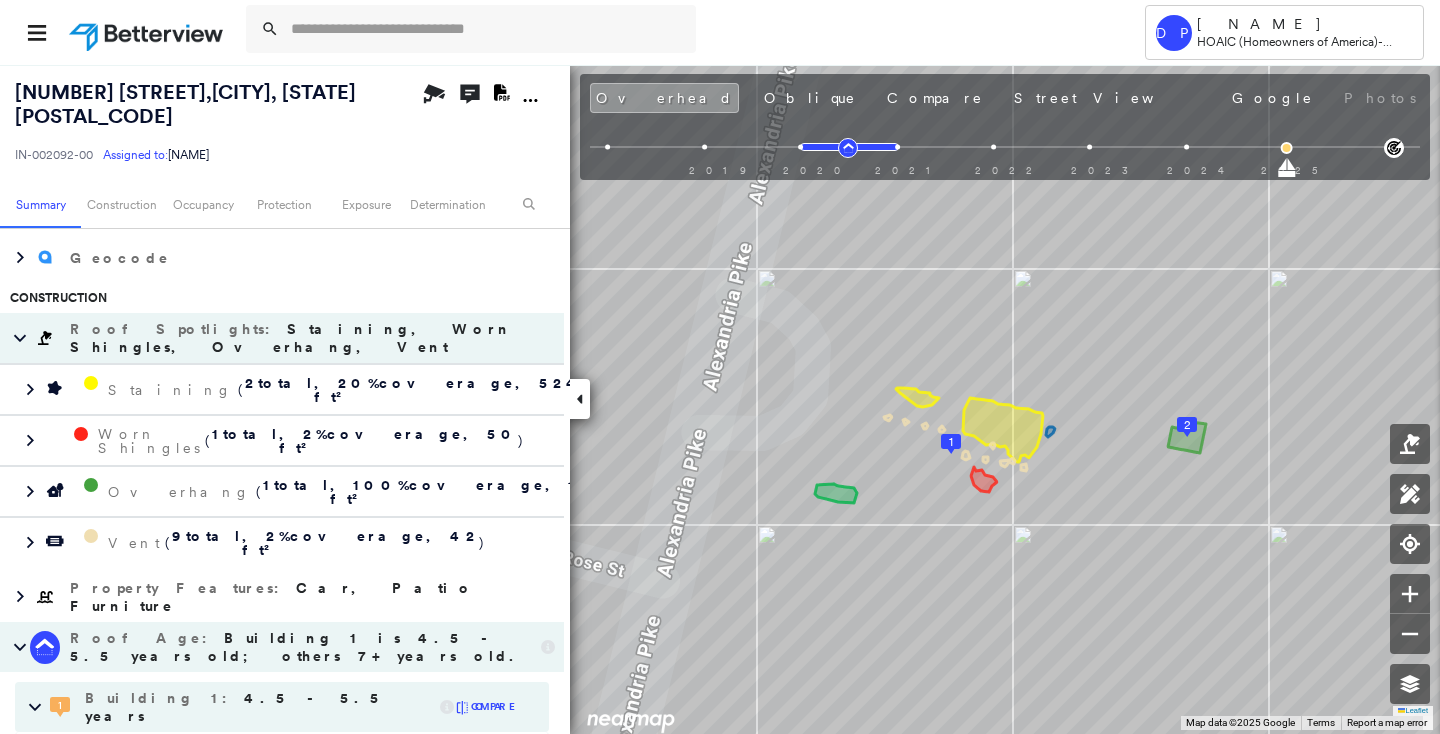 scroll, scrollTop: 363, scrollLeft: 0, axis: vertical 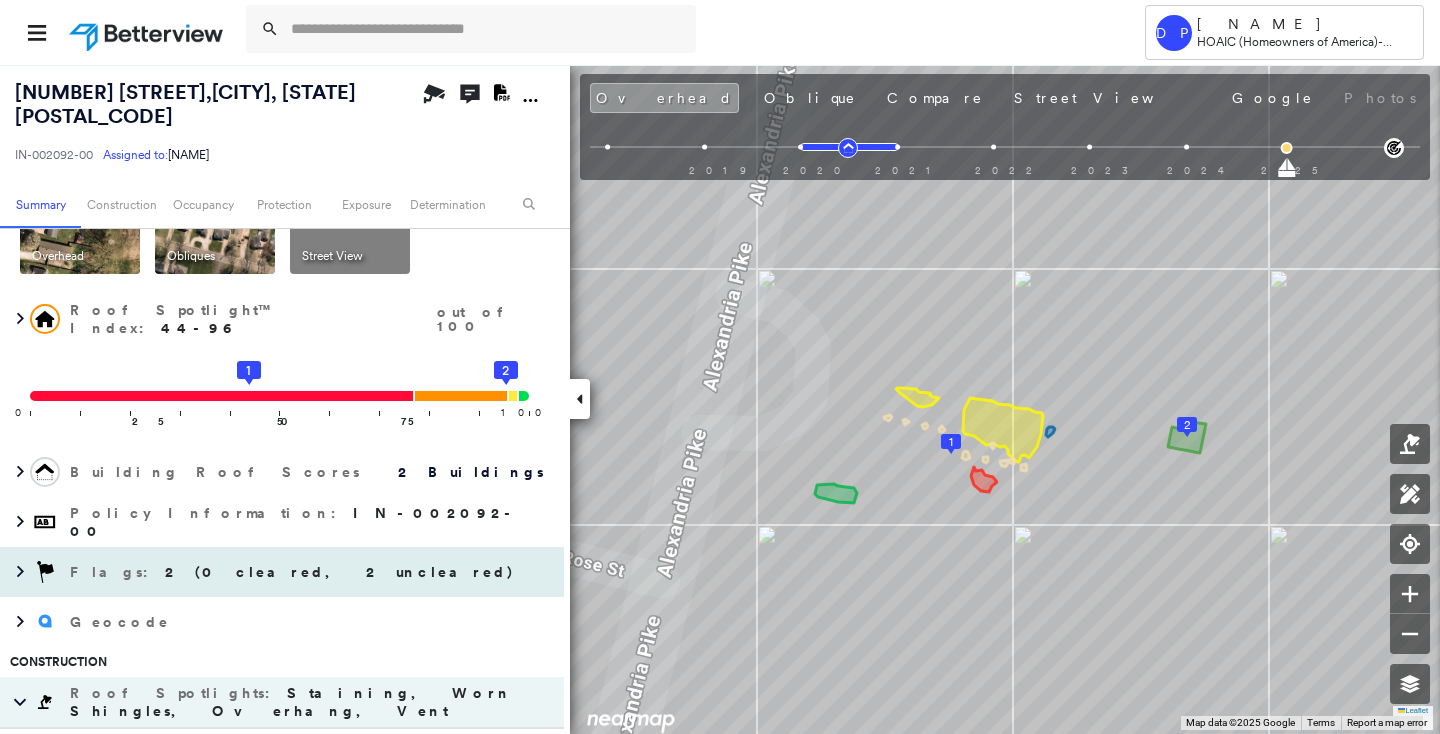 click on "2 (0 cleared, 2 uncleared)" at bounding box center (340, 572) 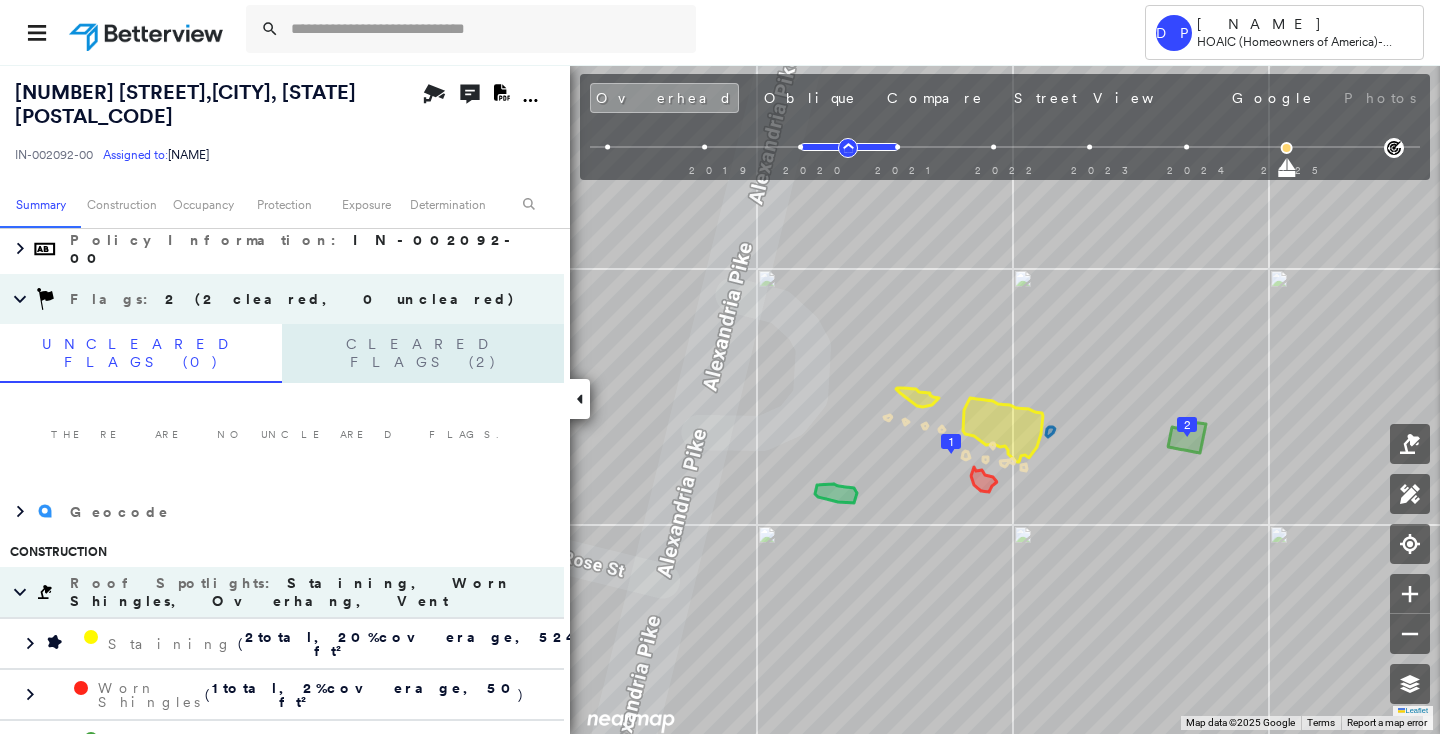 scroll, scrollTop: 90, scrollLeft: 0, axis: vertical 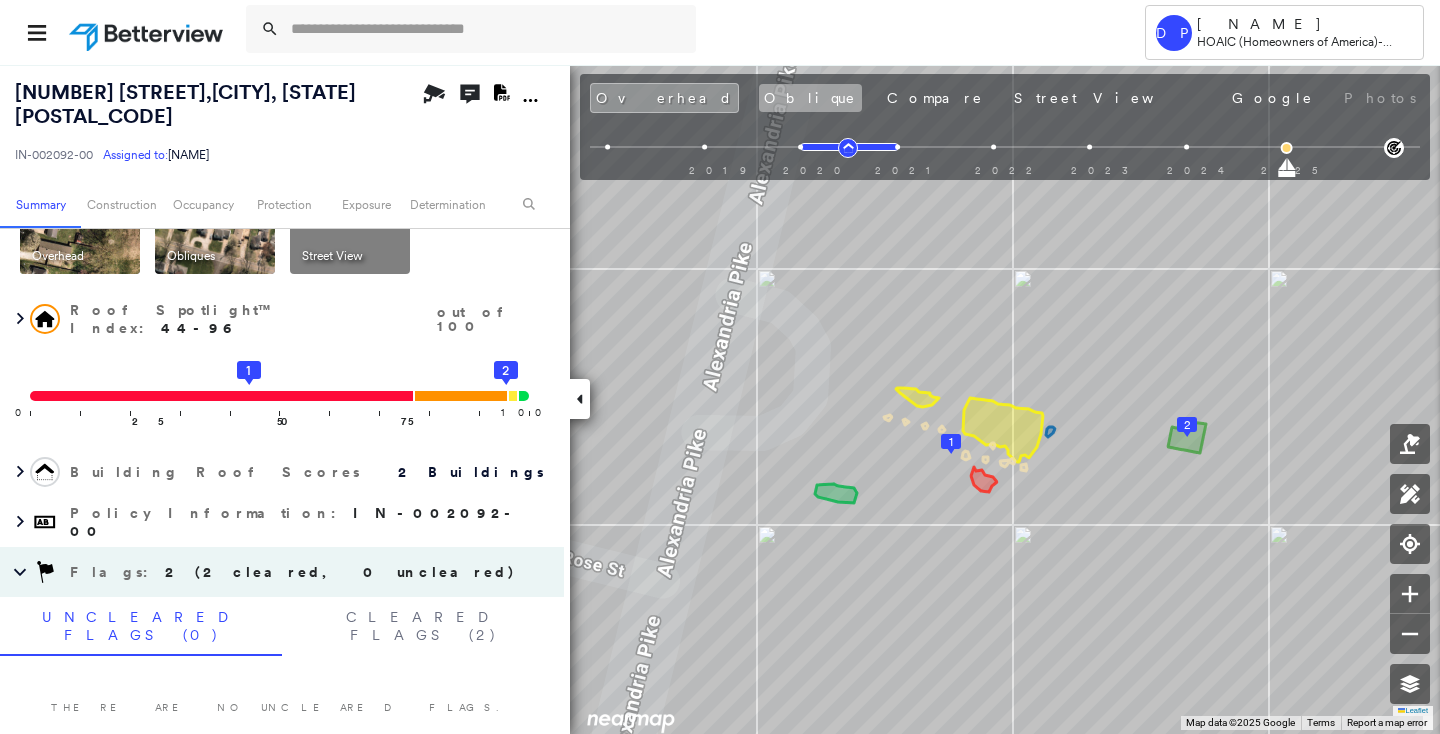click on "Oblique" at bounding box center (810, 98) 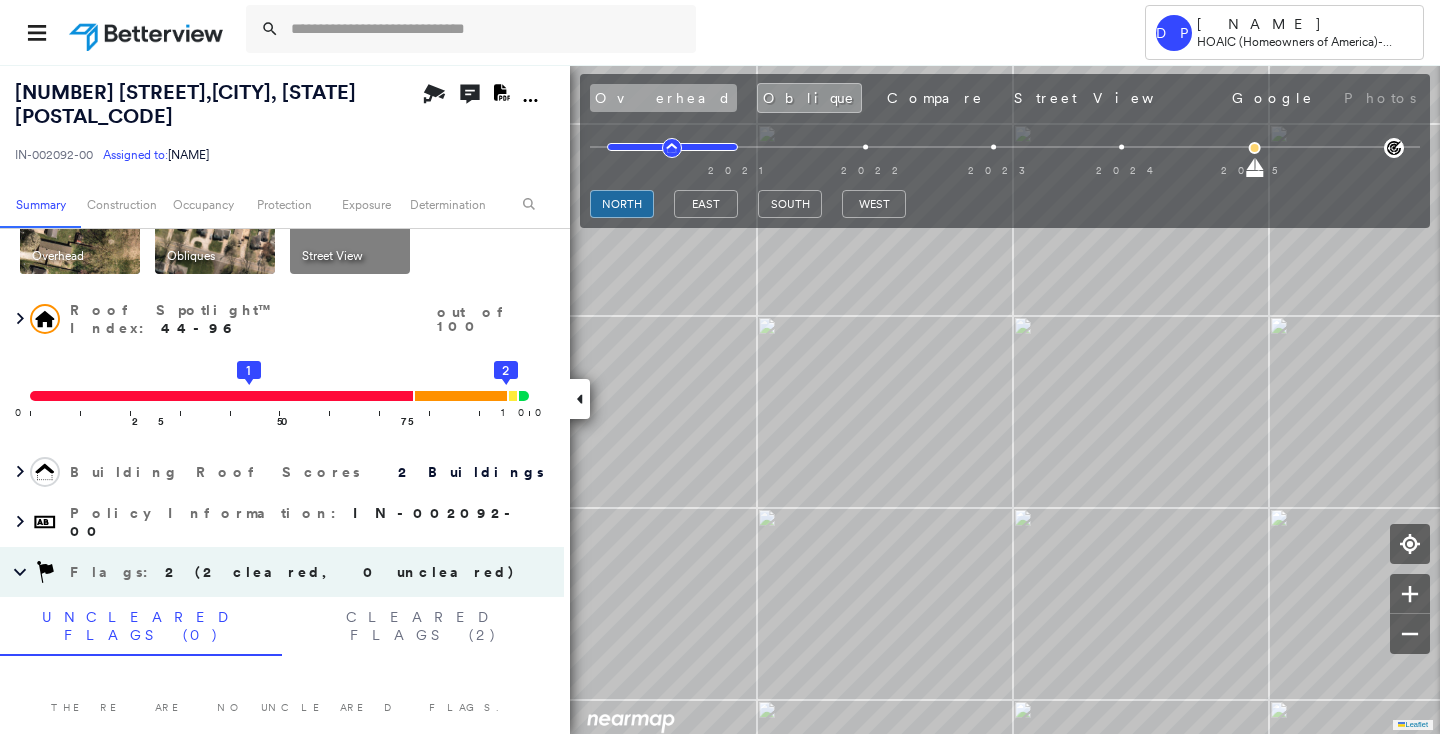 click on "Overhead" at bounding box center [663, 98] 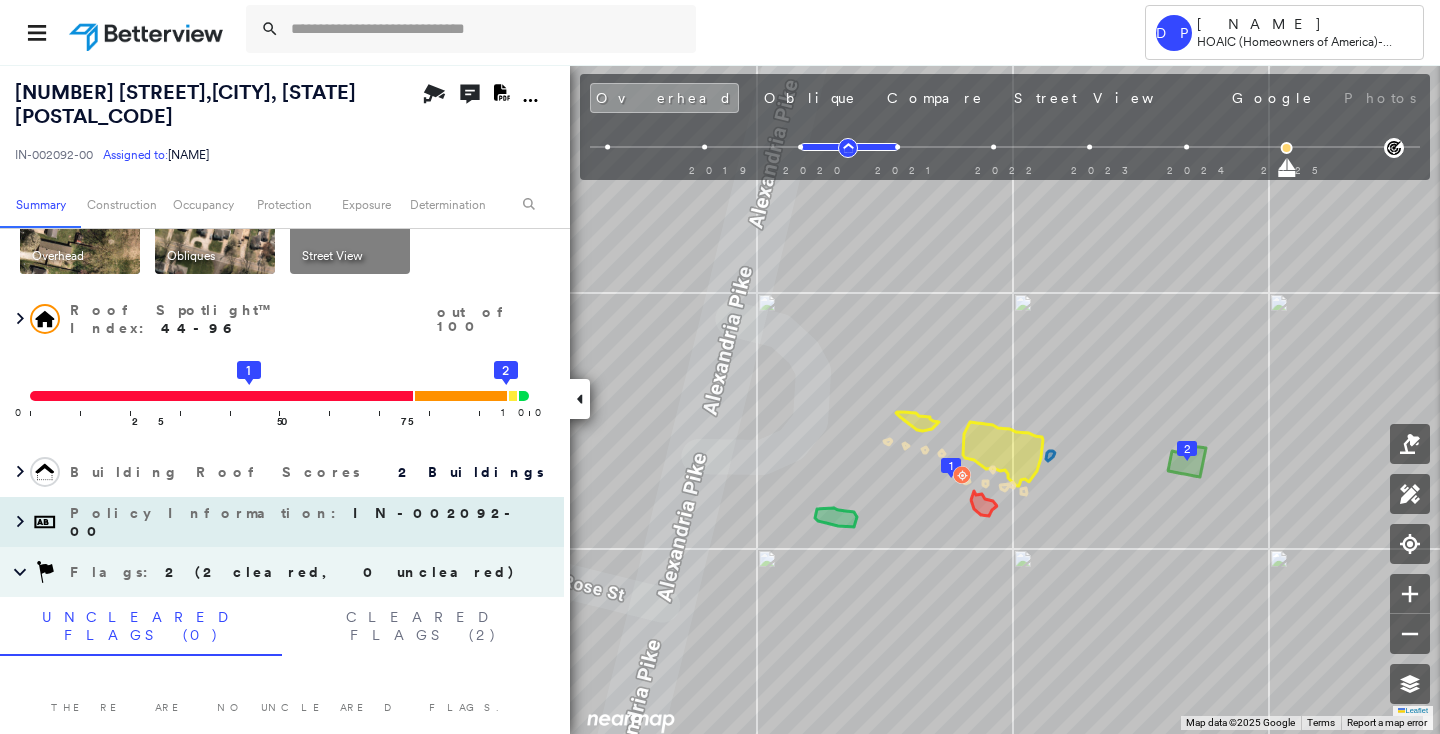 scroll, scrollTop: 0, scrollLeft: 0, axis: both 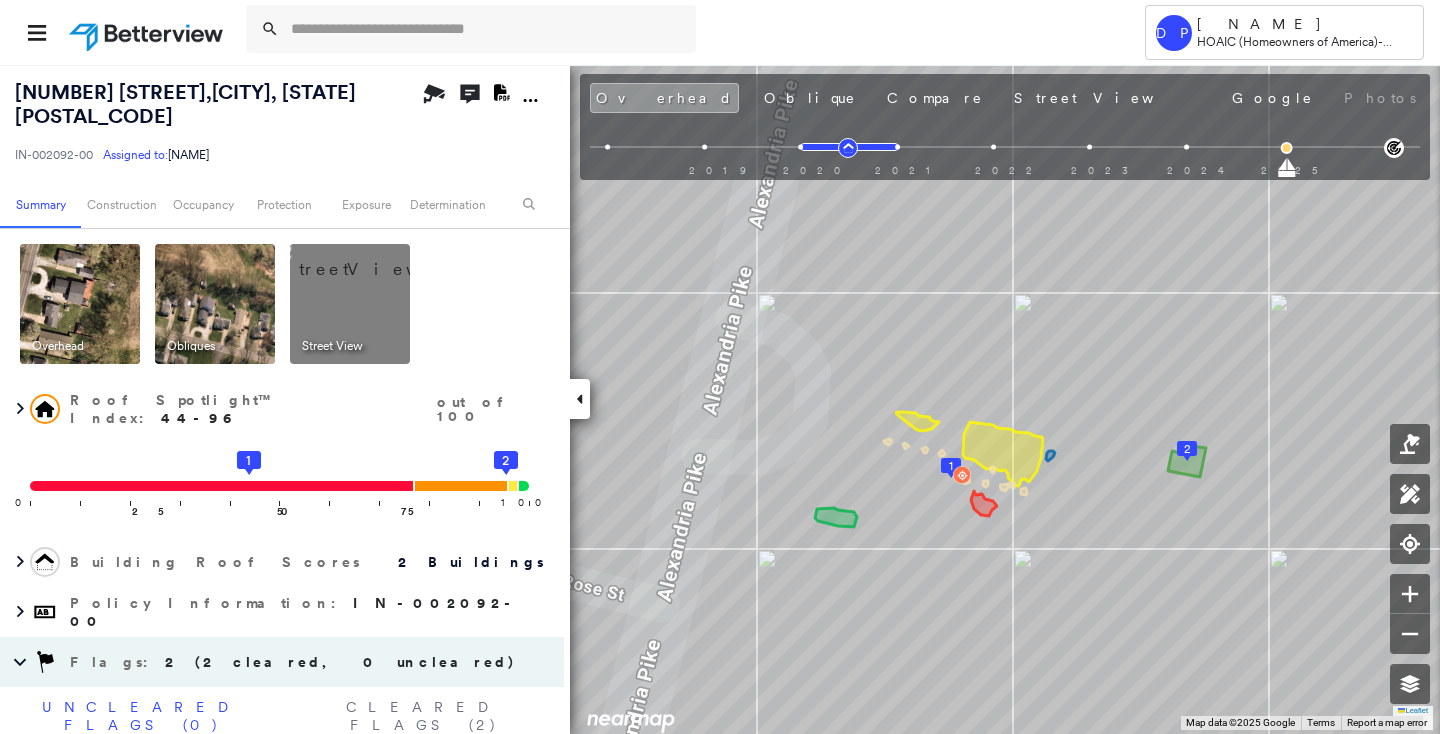 type 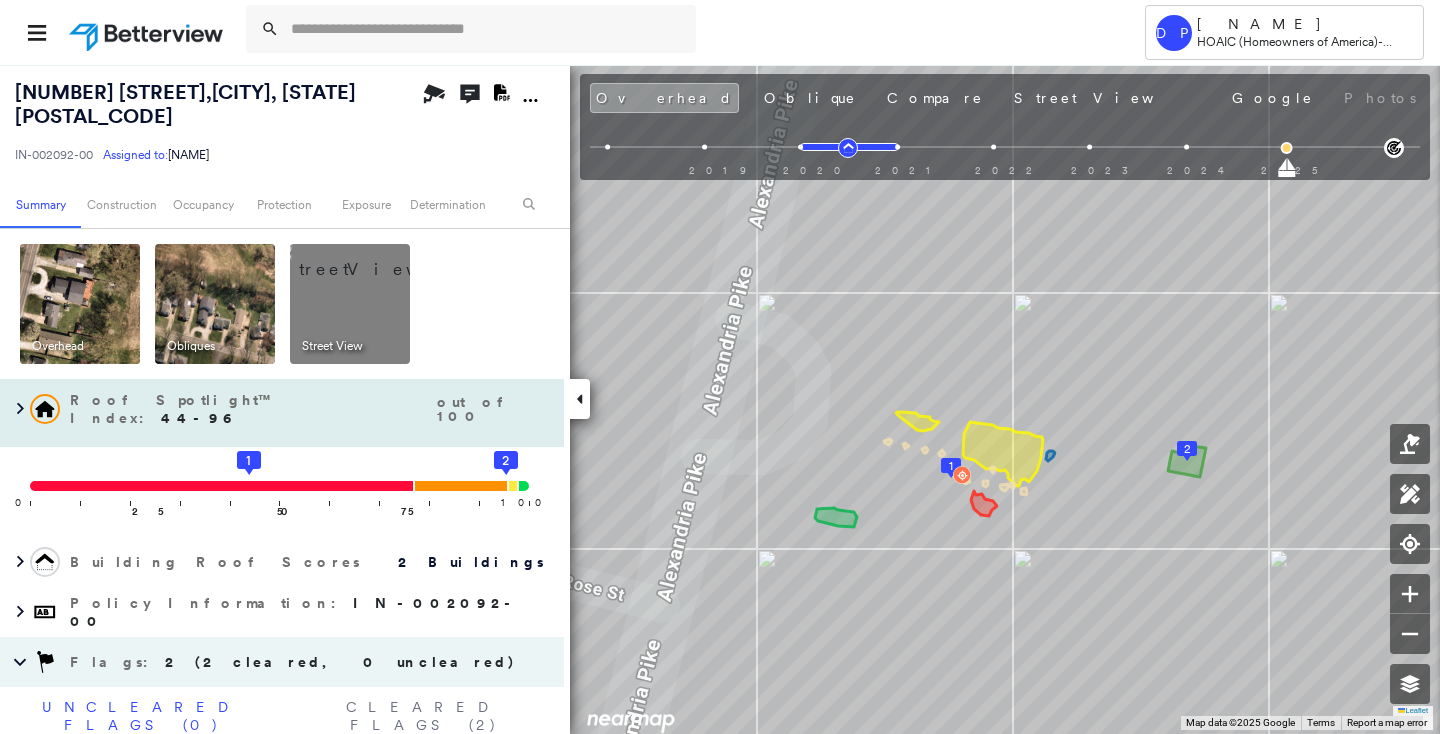 click on "Roof Spotlight™ Index :  44-96 out of 100 0 100 25 50 1 75 2" at bounding box center (282, 464) 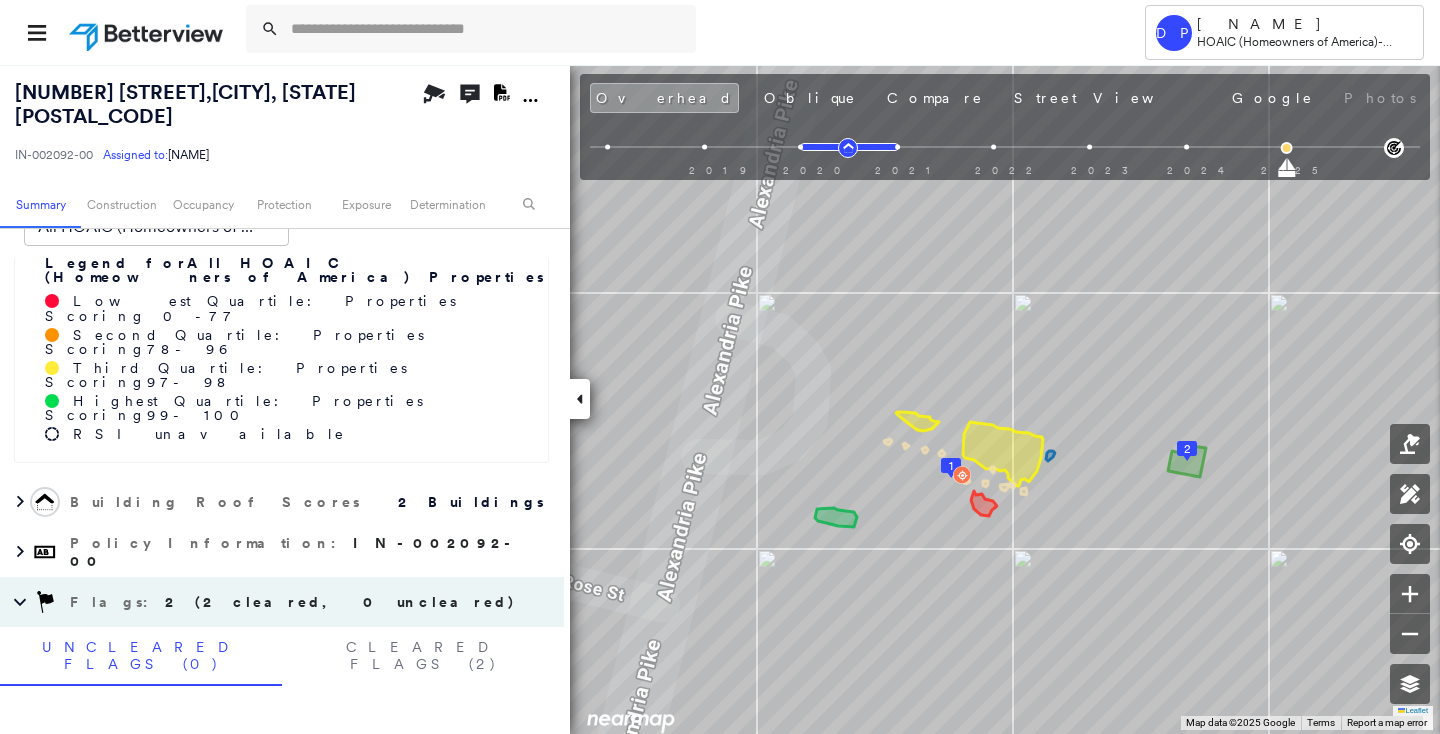 scroll, scrollTop: 636, scrollLeft: 0, axis: vertical 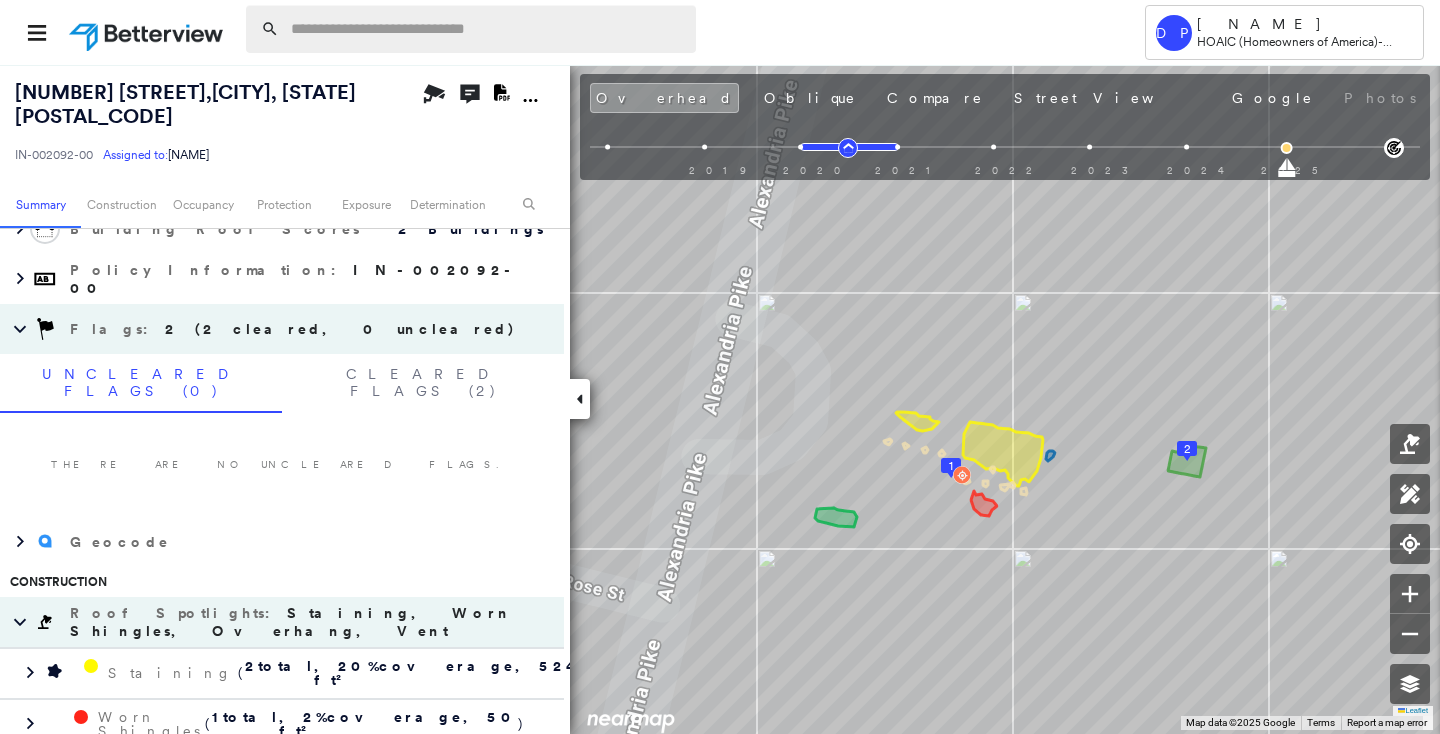 paste on "**********" 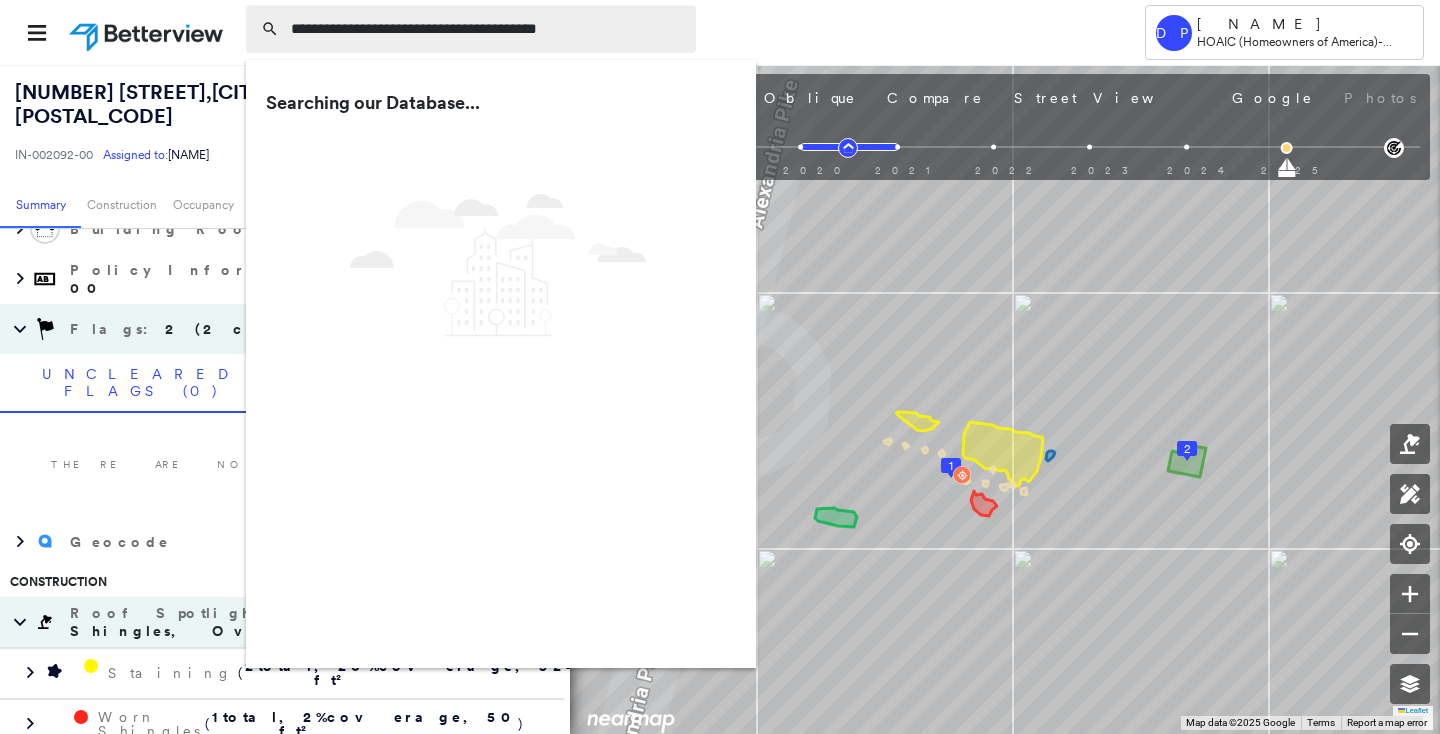 click on "**********" at bounding box center [487, 29] 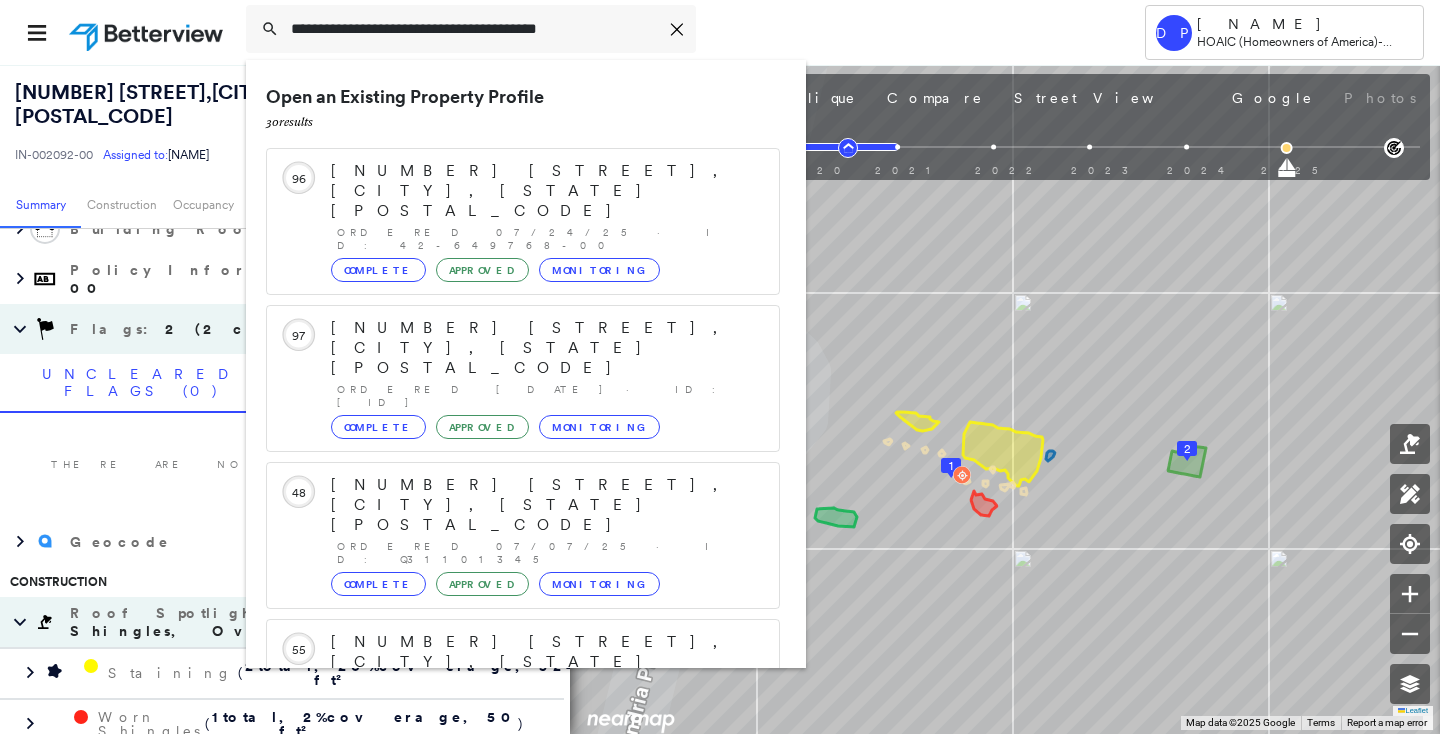 scroll, scrollTop: 211, scrollLeft: 0, axis: vertical 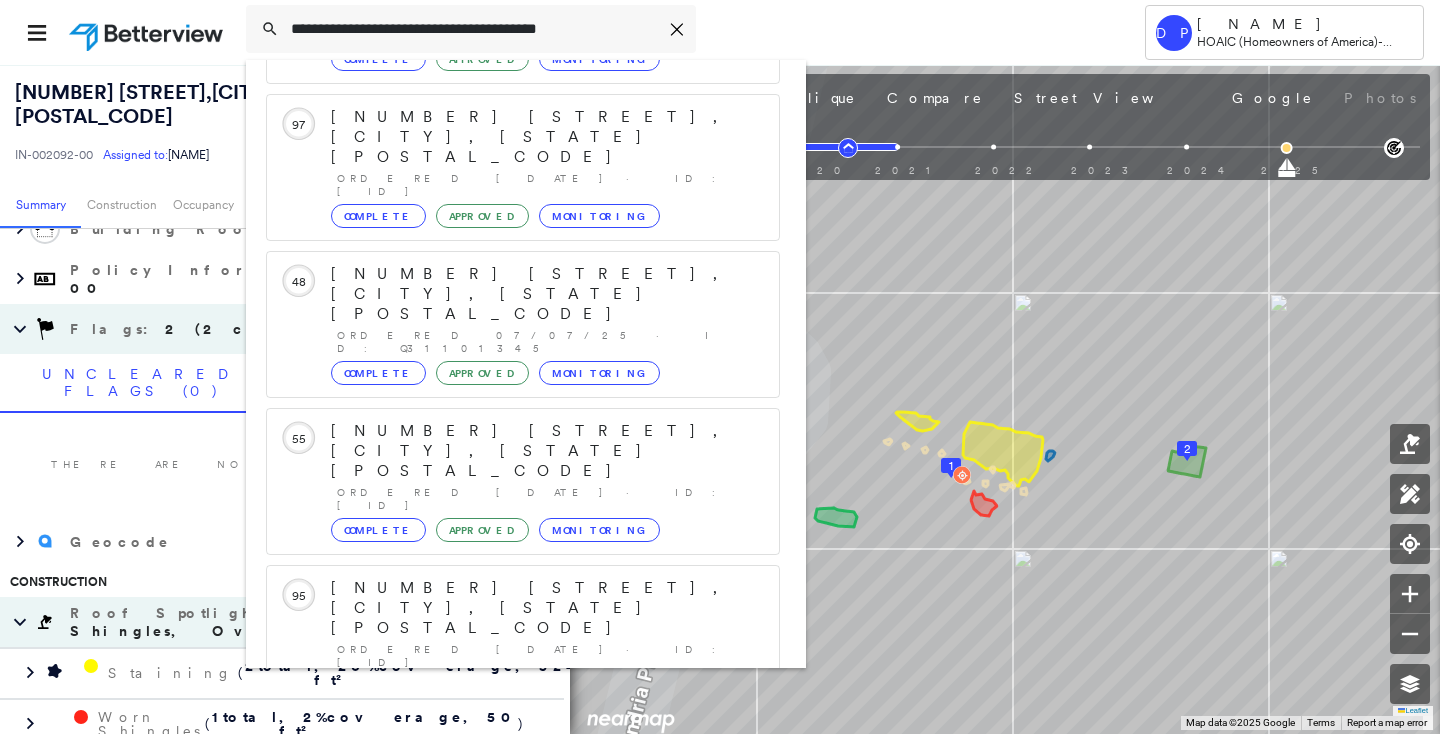 type on "**********" 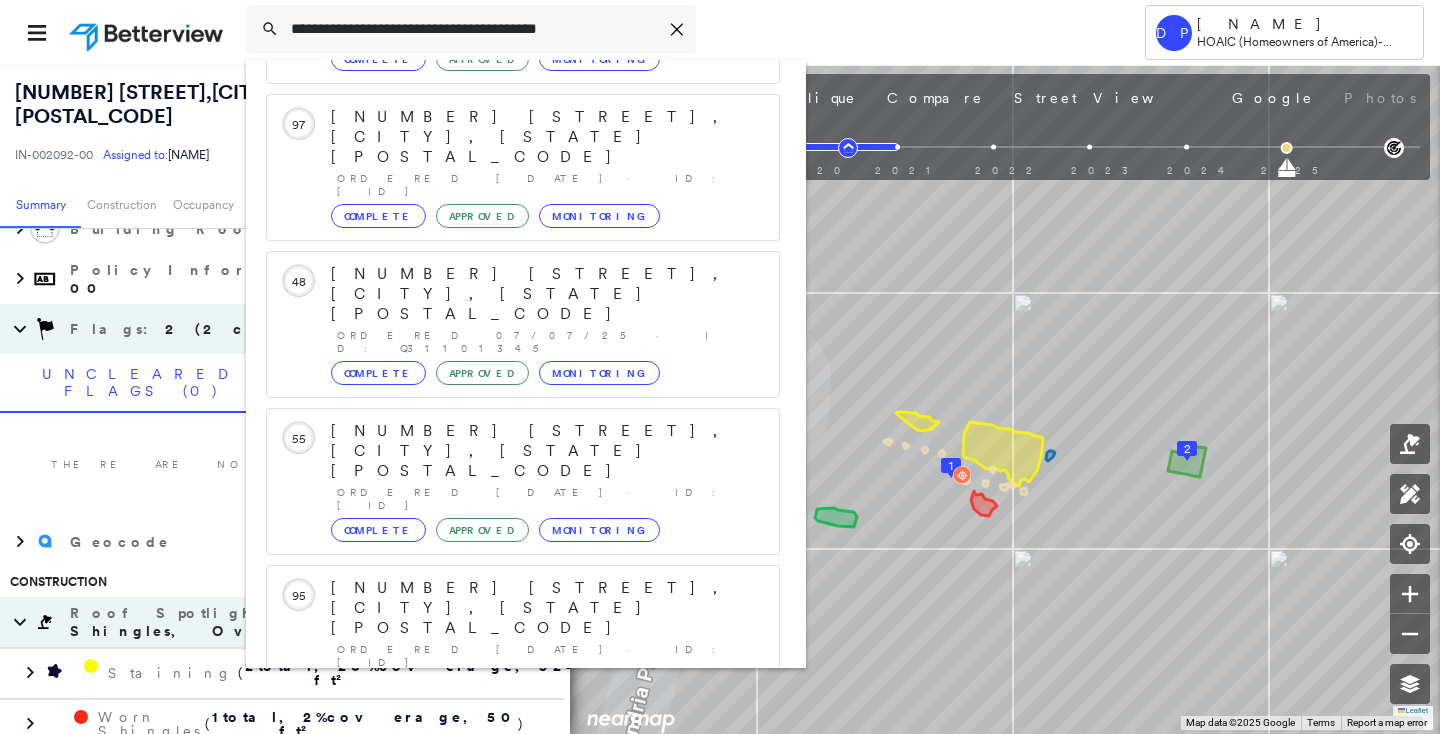 click 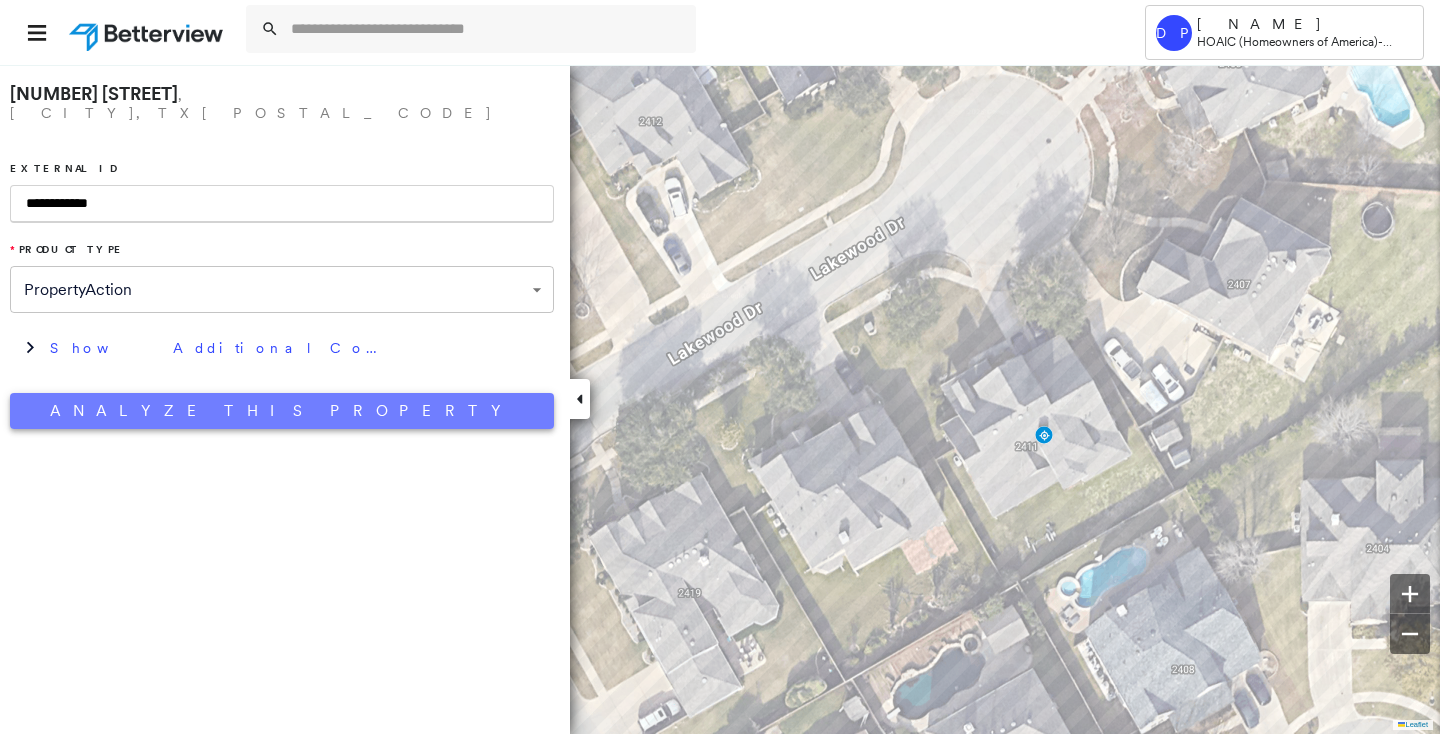 type on "**********" 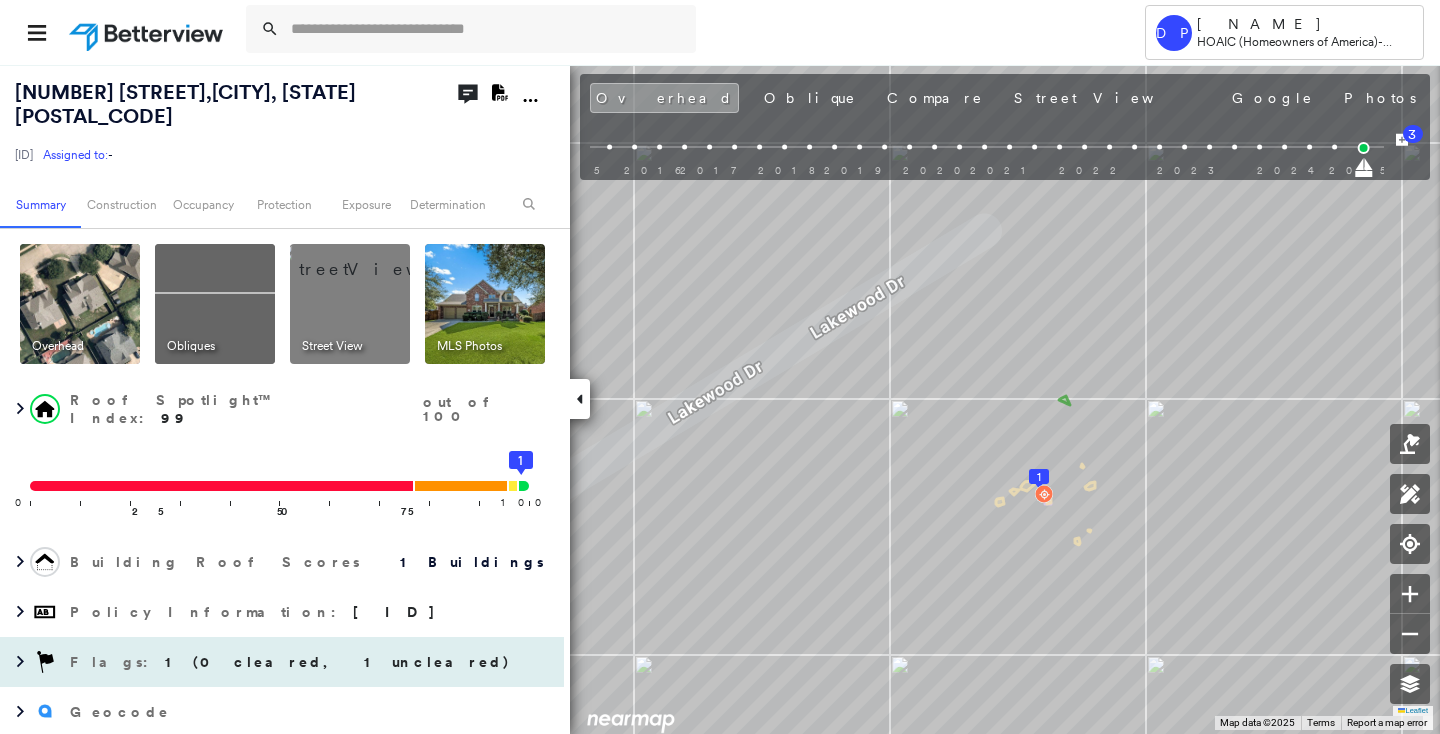 click on "1 (0 cleared, 1 uncleared)" at bounding box center [338, 662] 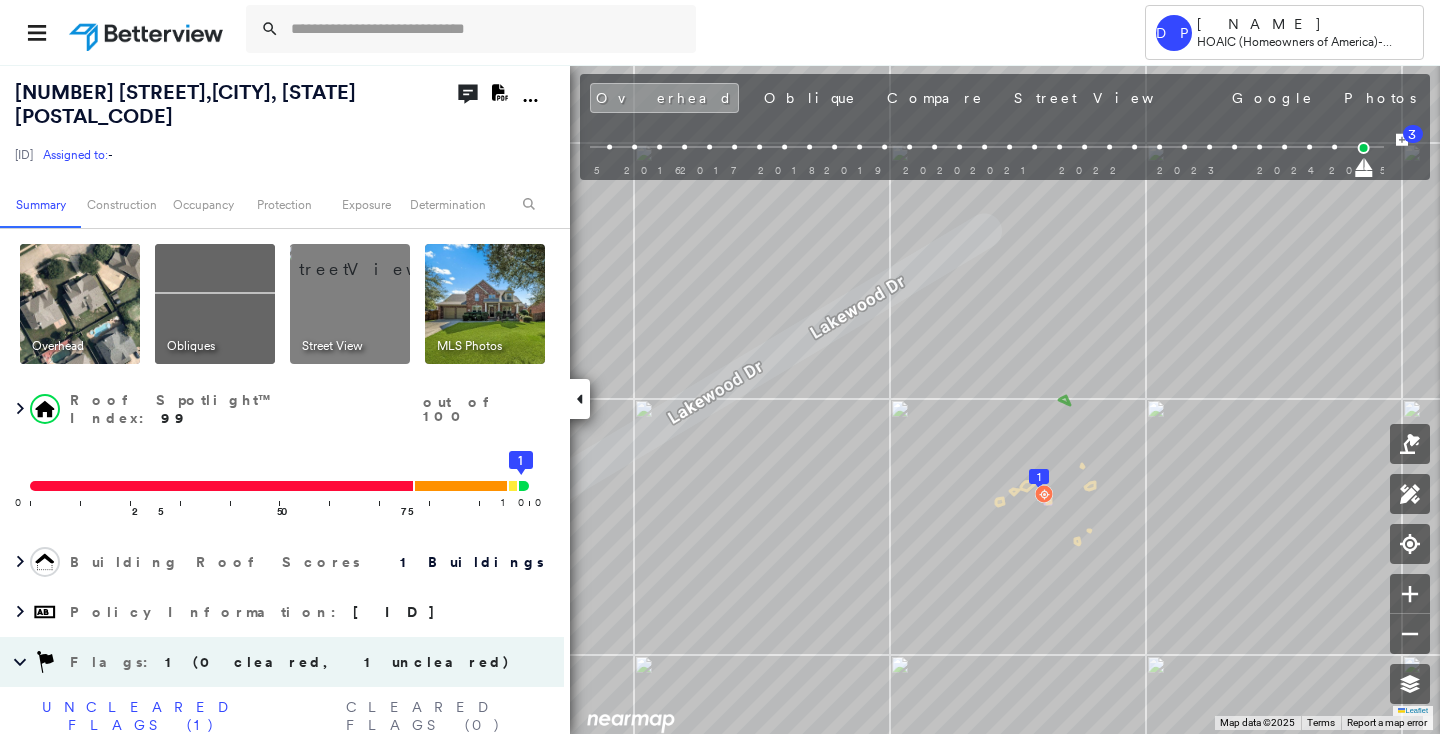 scroll, scrollTop: 272, scrollLeft: 0, axis: vertical 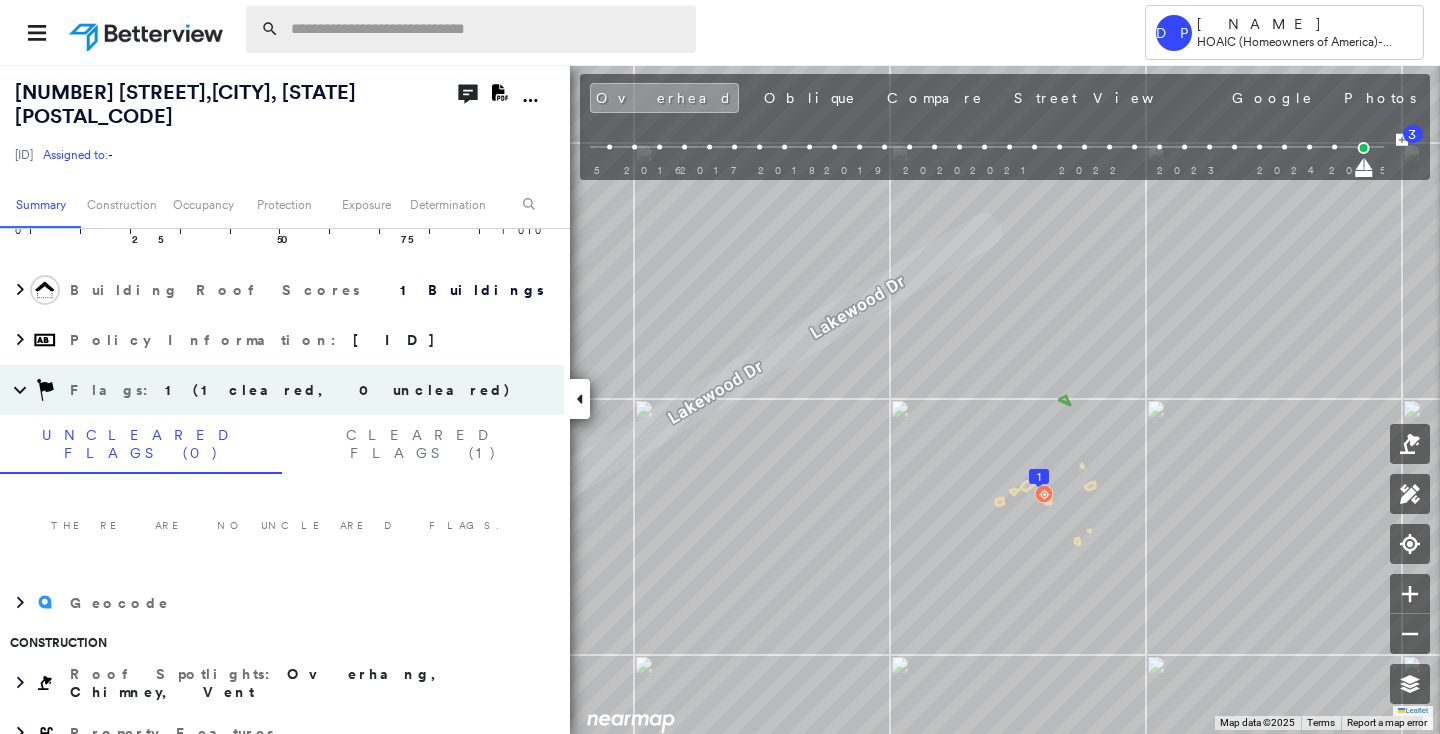 paste on "**********" 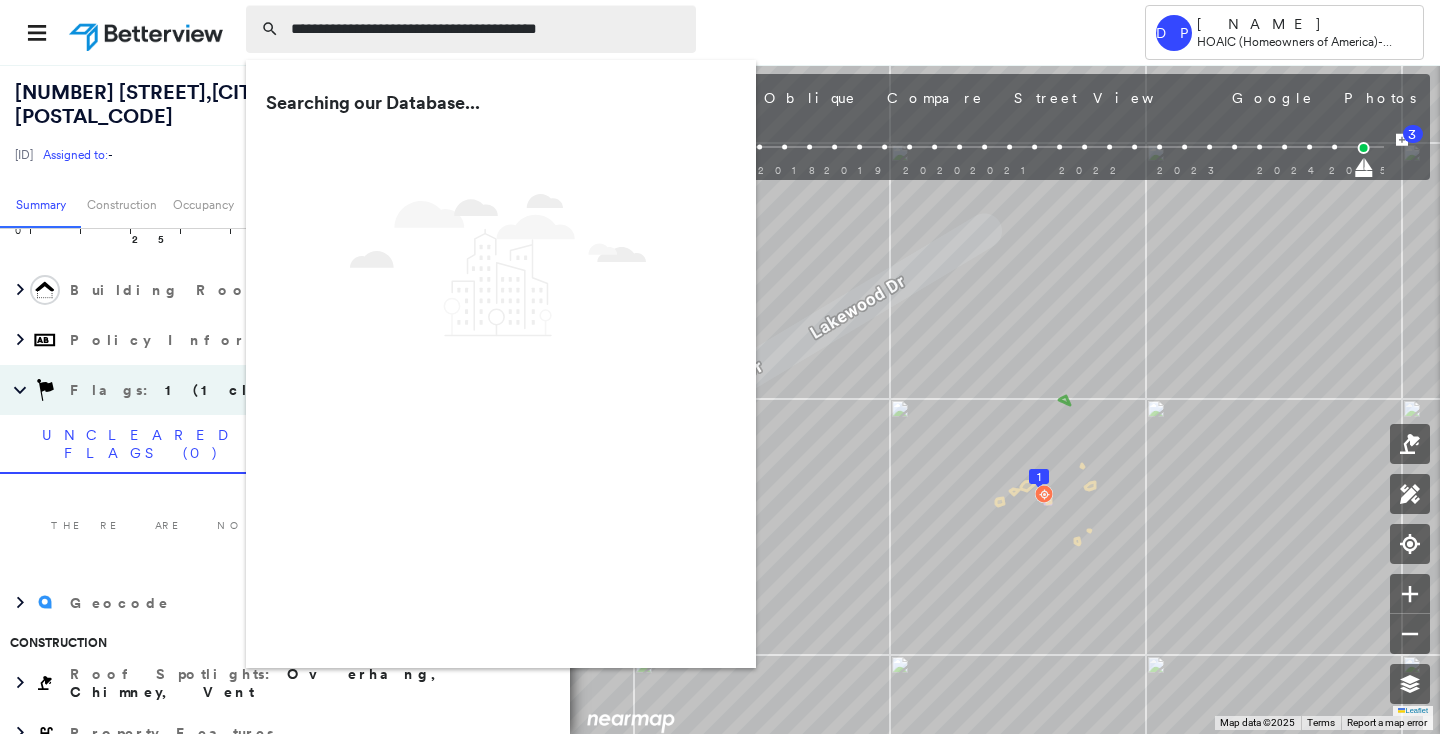 click on "**********" at bounding box center [487, 29] 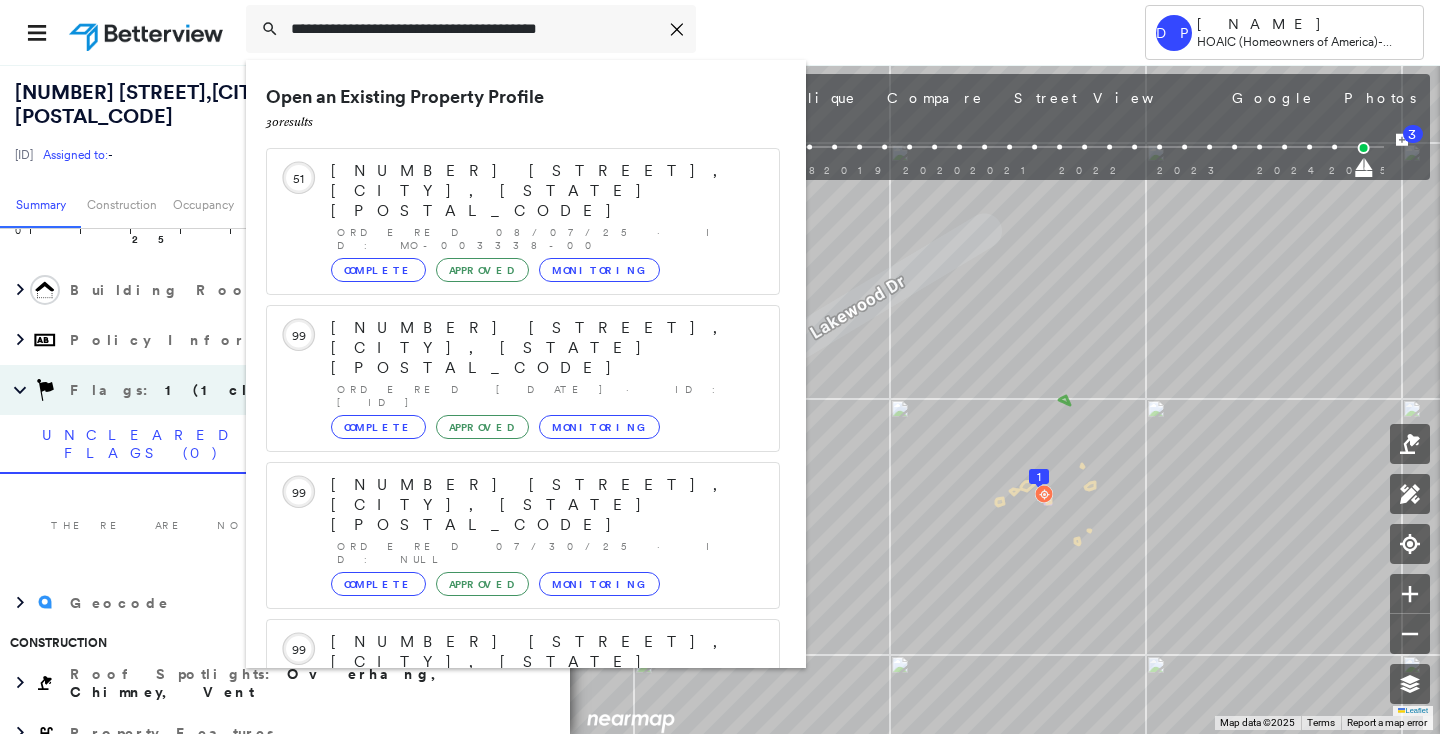 scroll, scrollTop: 211, scrollLeft: 0, axis: vertical 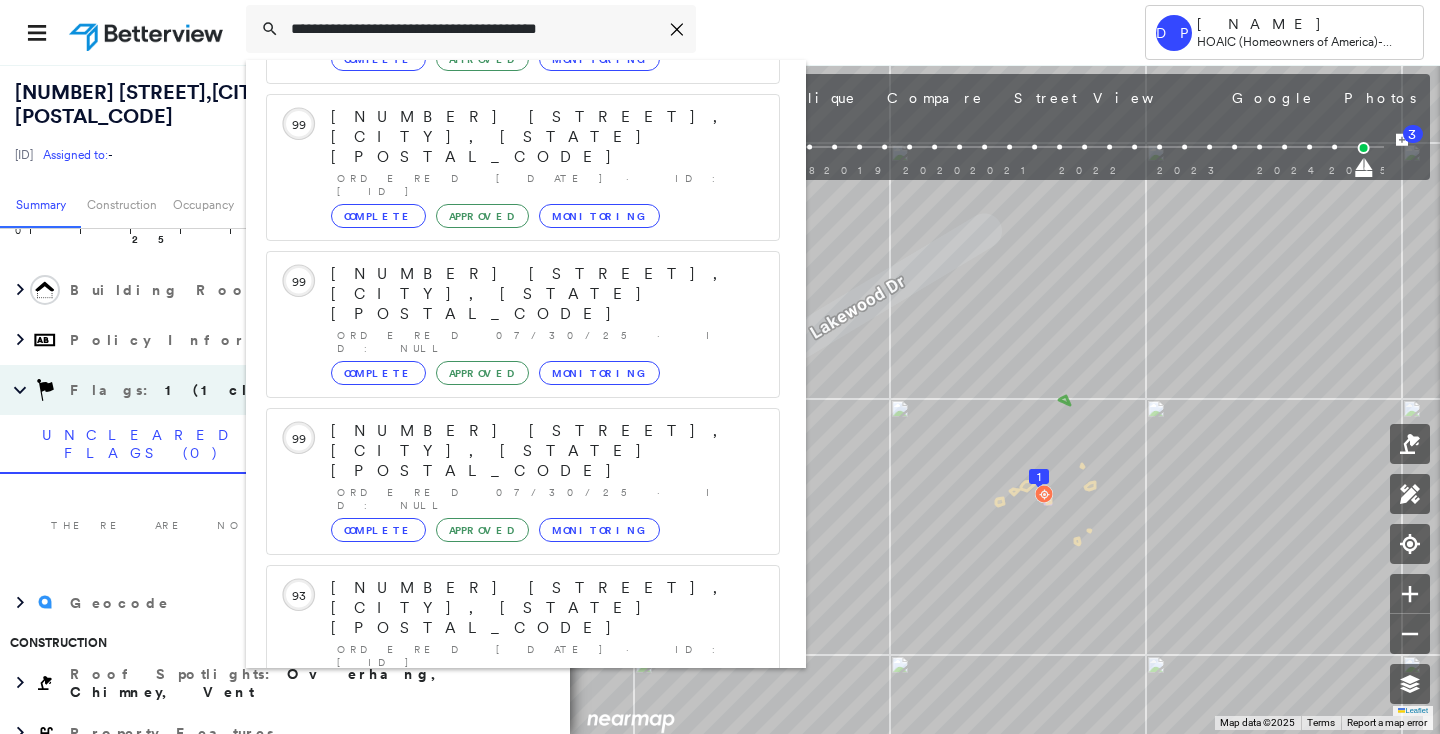 type on "**********" 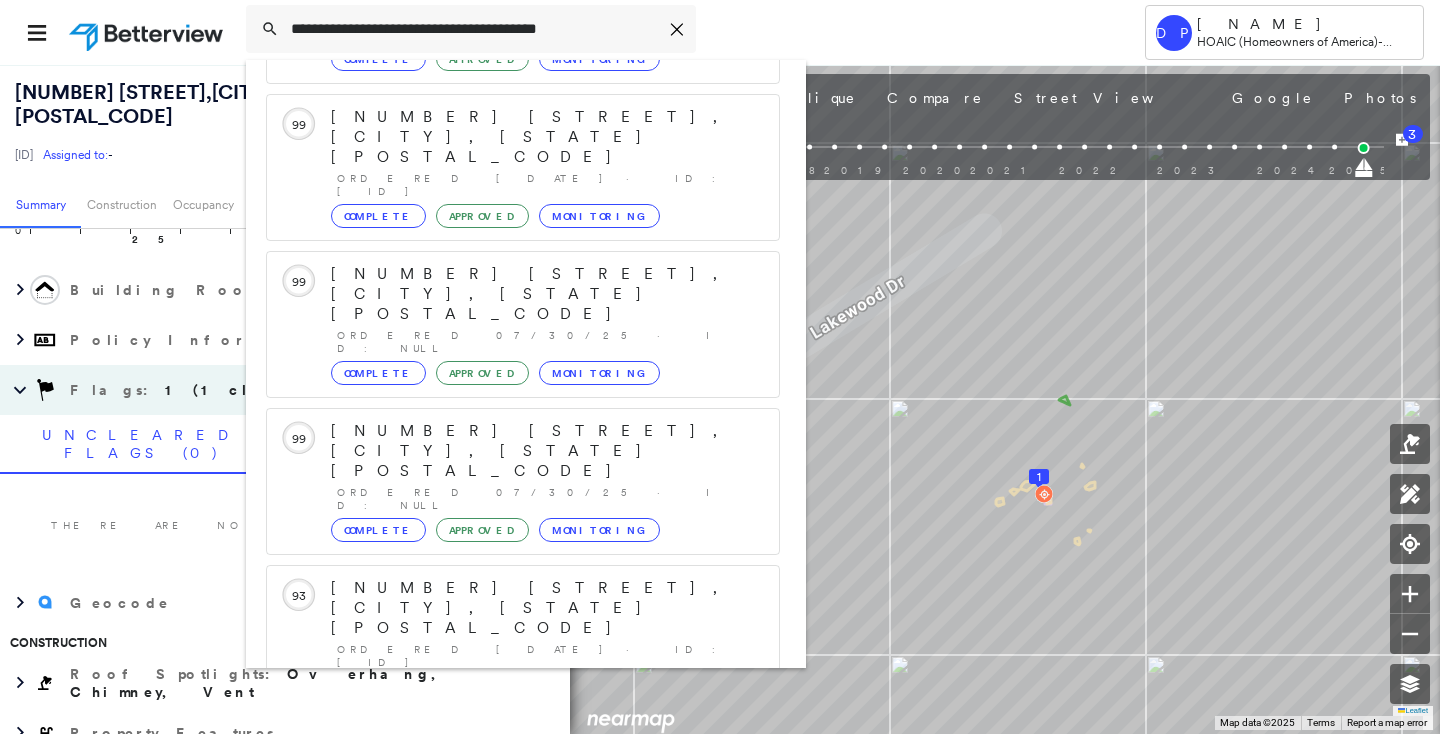 click 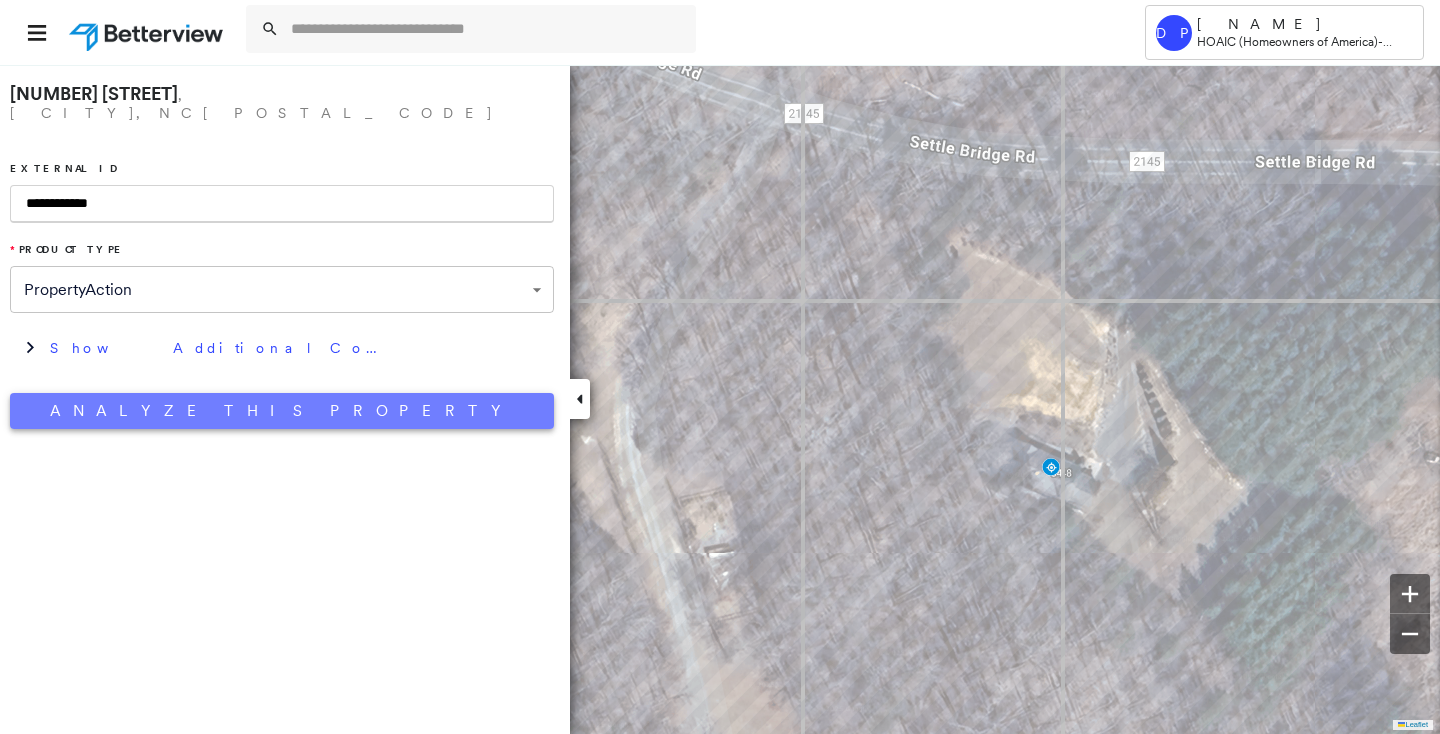 type on "**********" 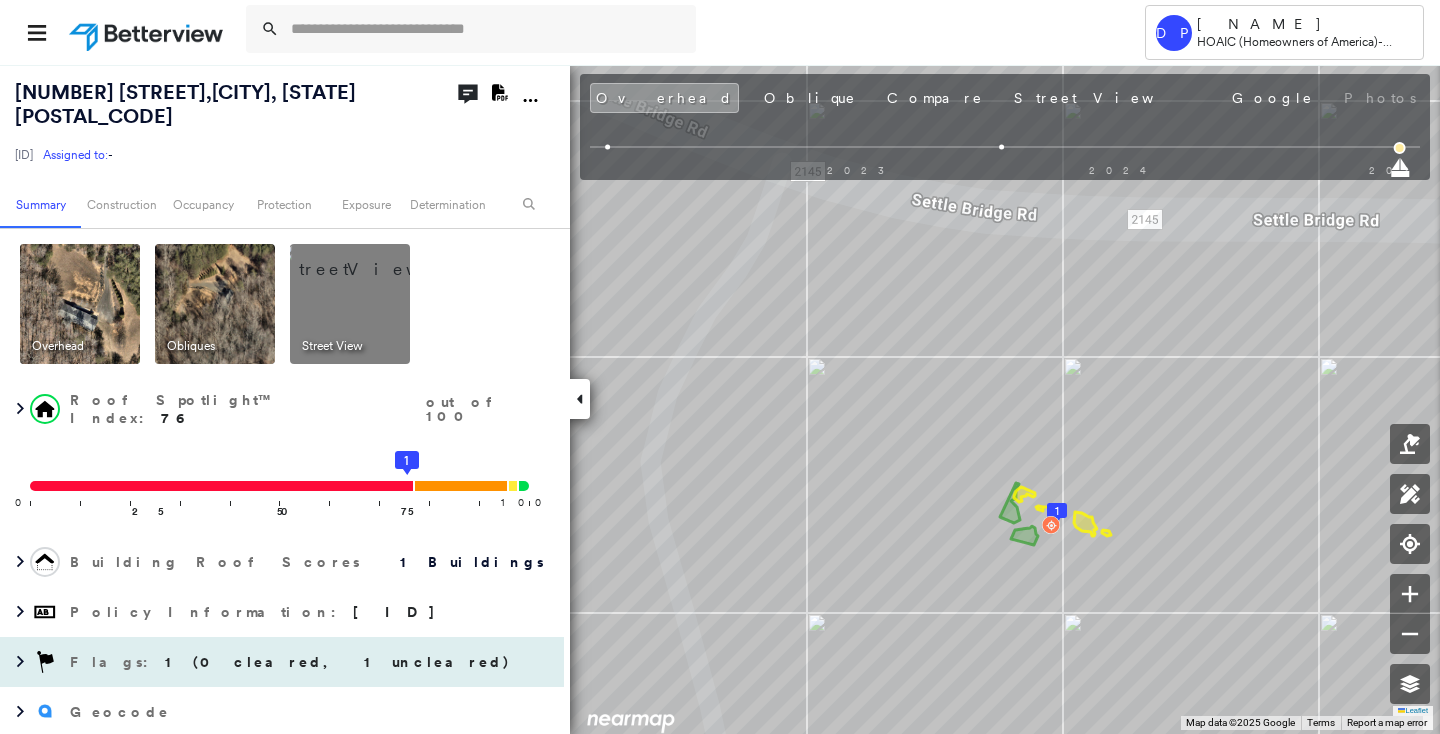 click on "1 (0 cleared, 1 uncleared)" at bounding box center (338, 662) 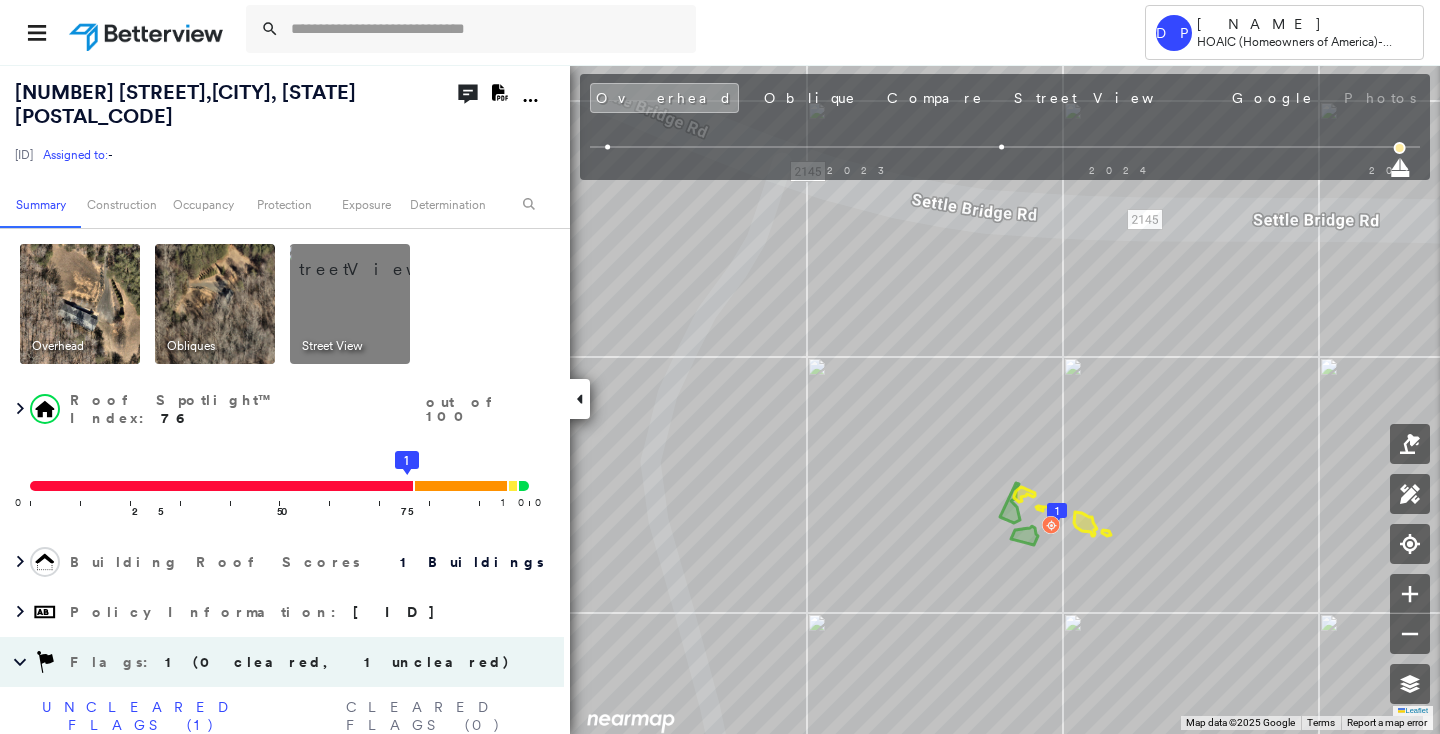 scroll, scrollTop: 272, scrollLeft: 0, axis: vertical 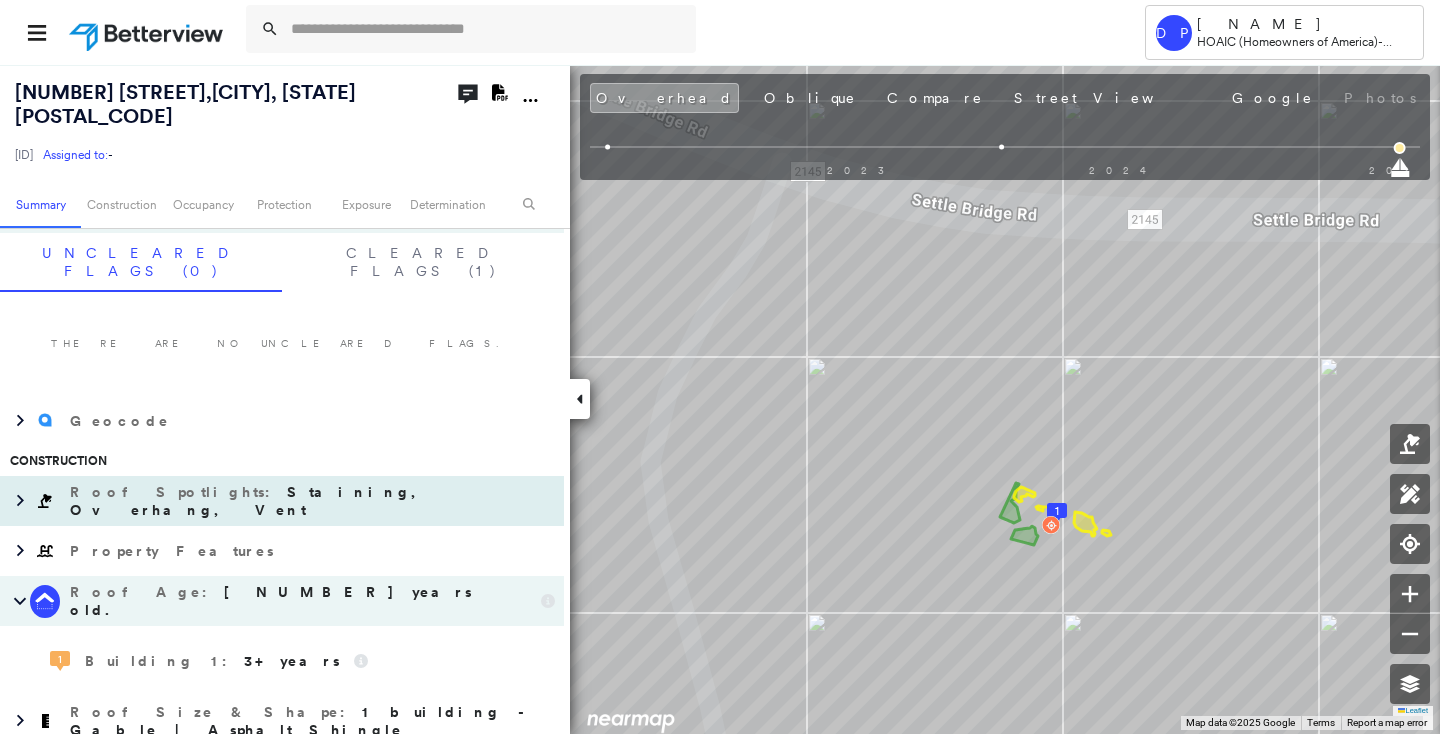 click on "Staining, Overhang, Vent" at bounding box center [252, 501] 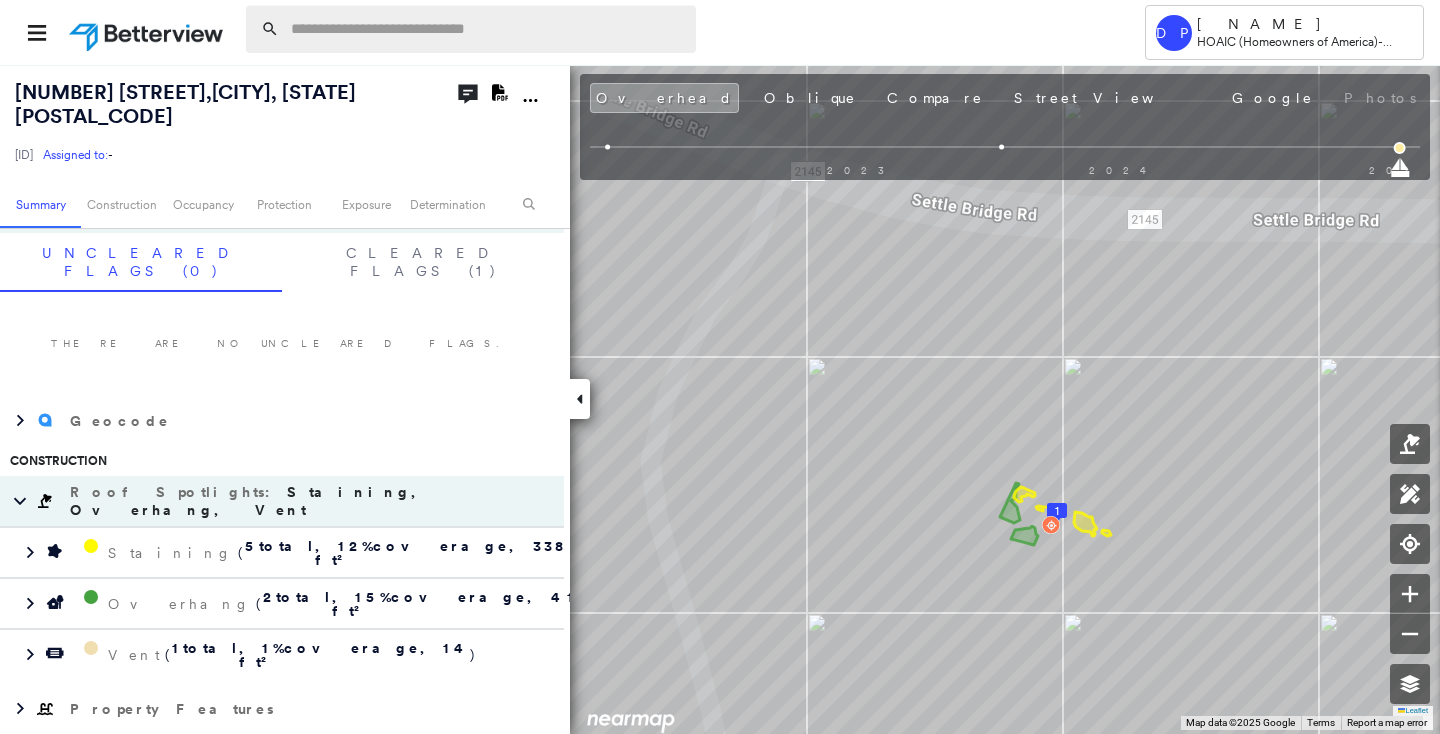 paste on "**********" 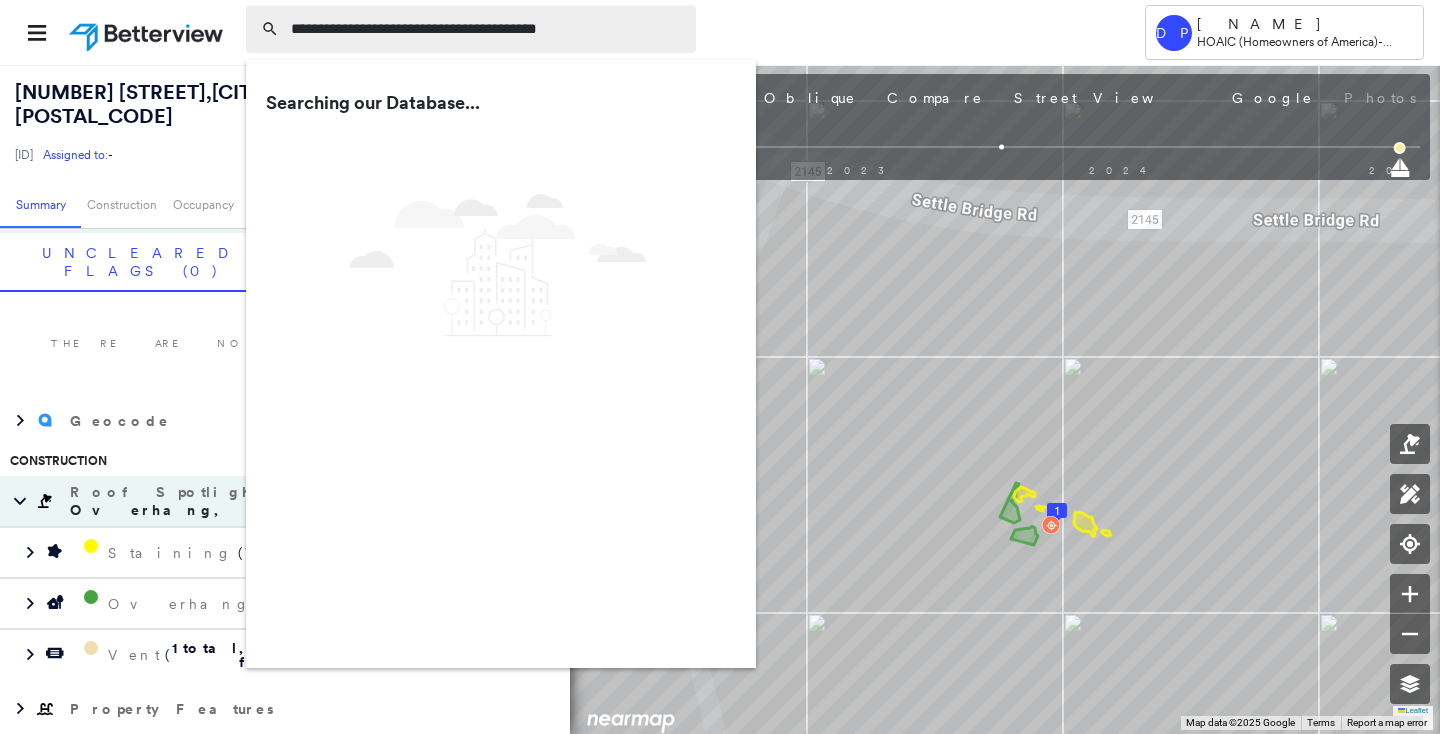 click on "**********" at bounding box center [487, 29] 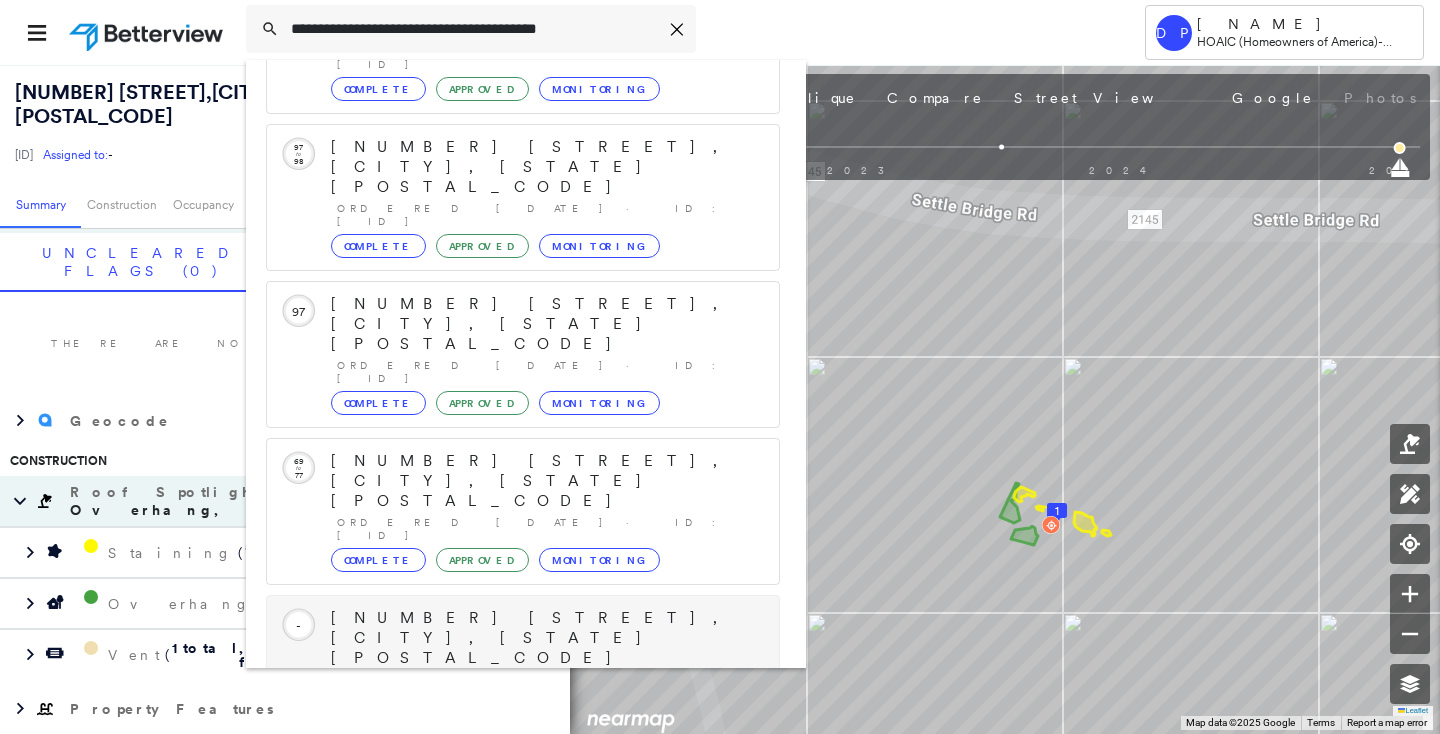 scroll, scrollTop: 211, scrollLeft: 0, axis: vertical 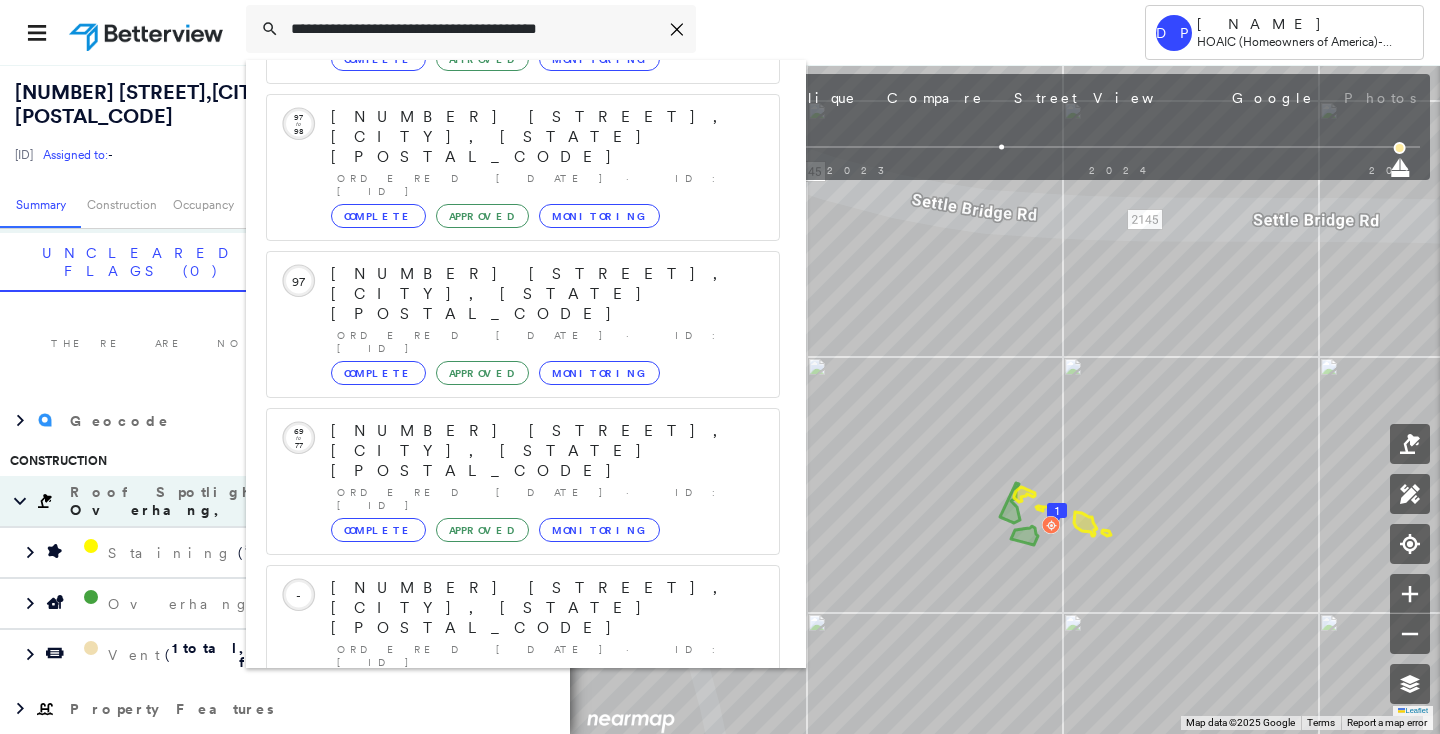 type on "**********" 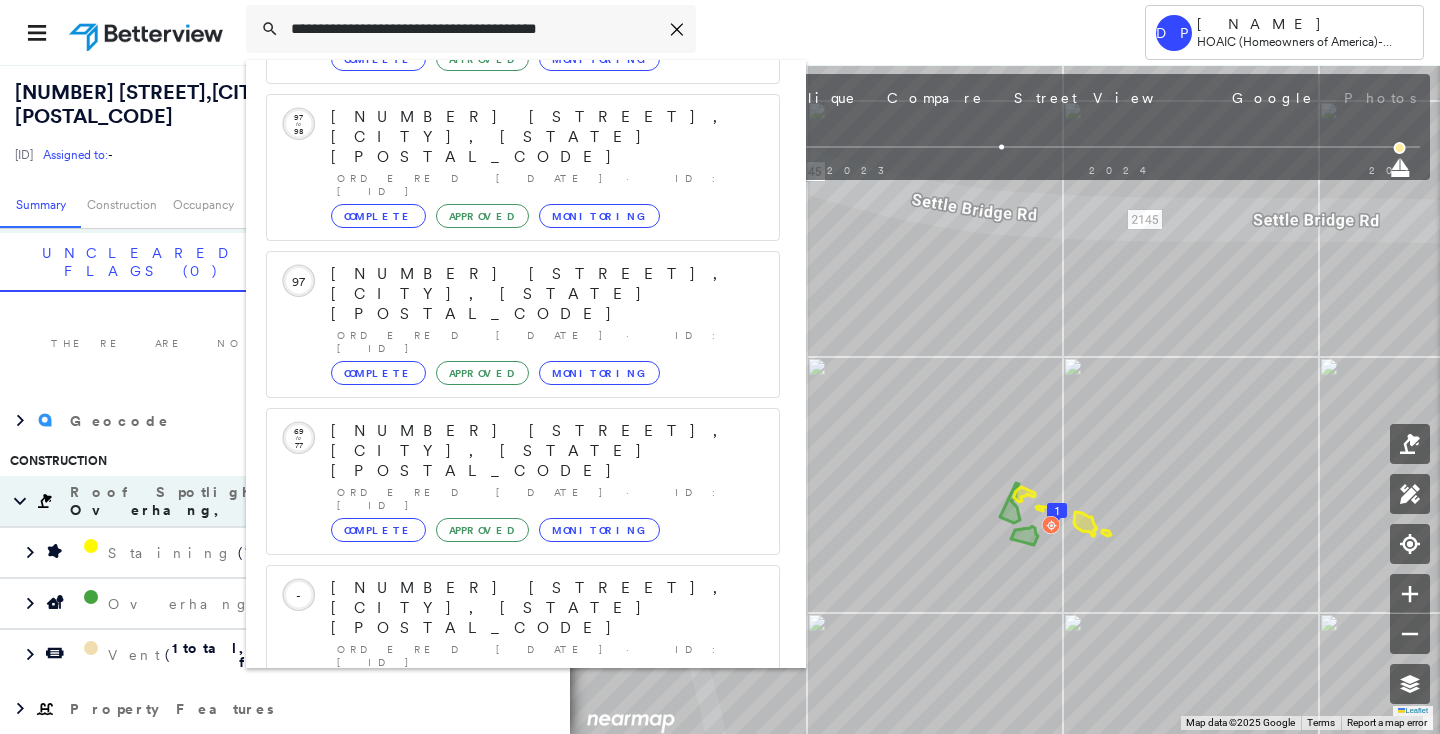 click 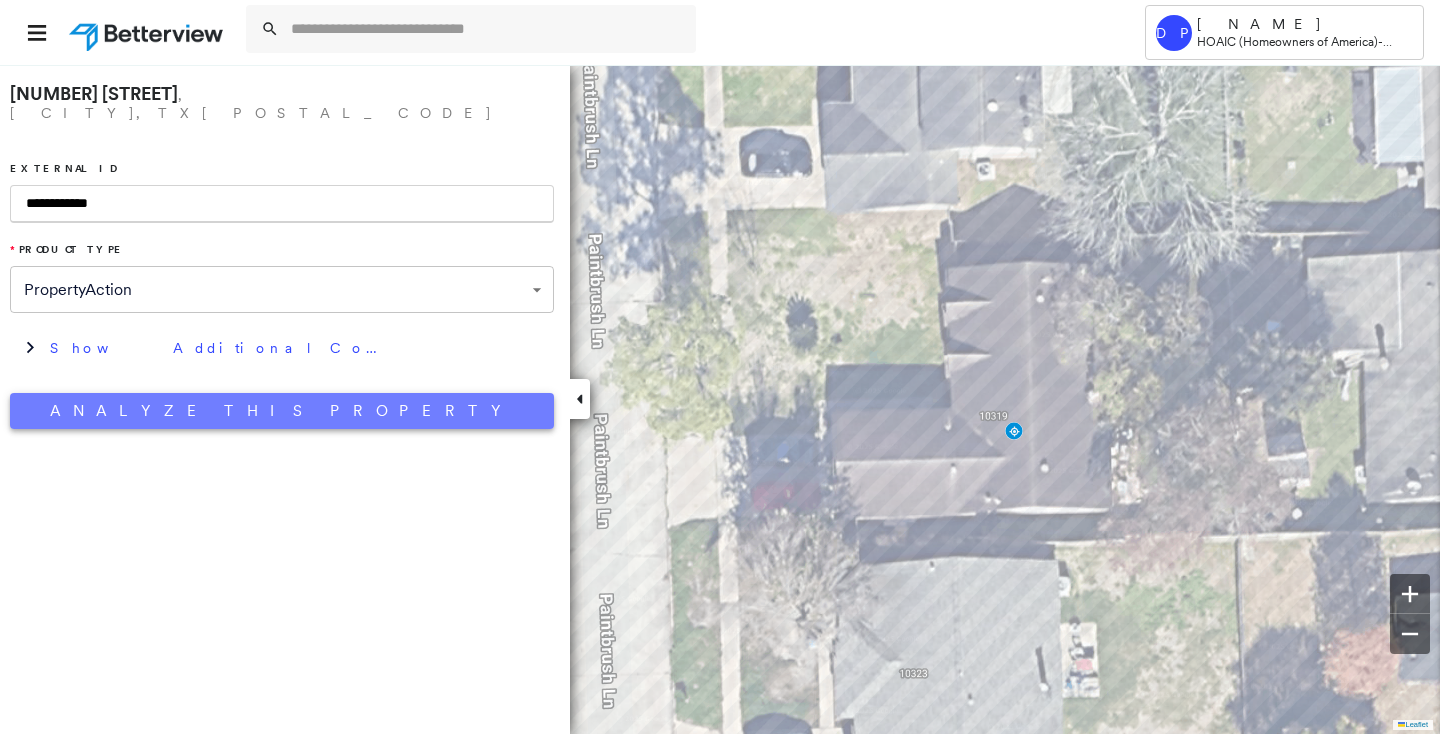 type on "**********" 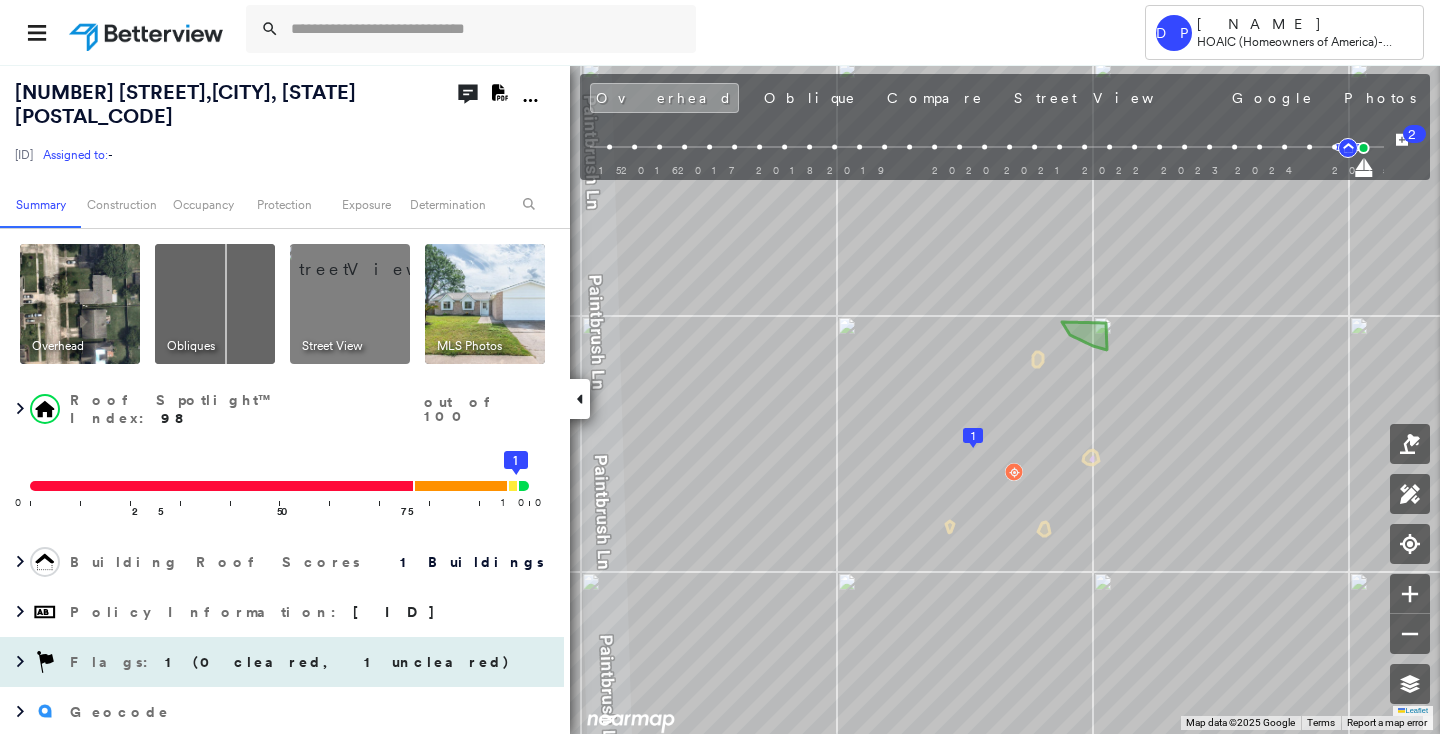 click on "1 (0 cleared, 1 uncleared)" at bounding box center (338, 662) 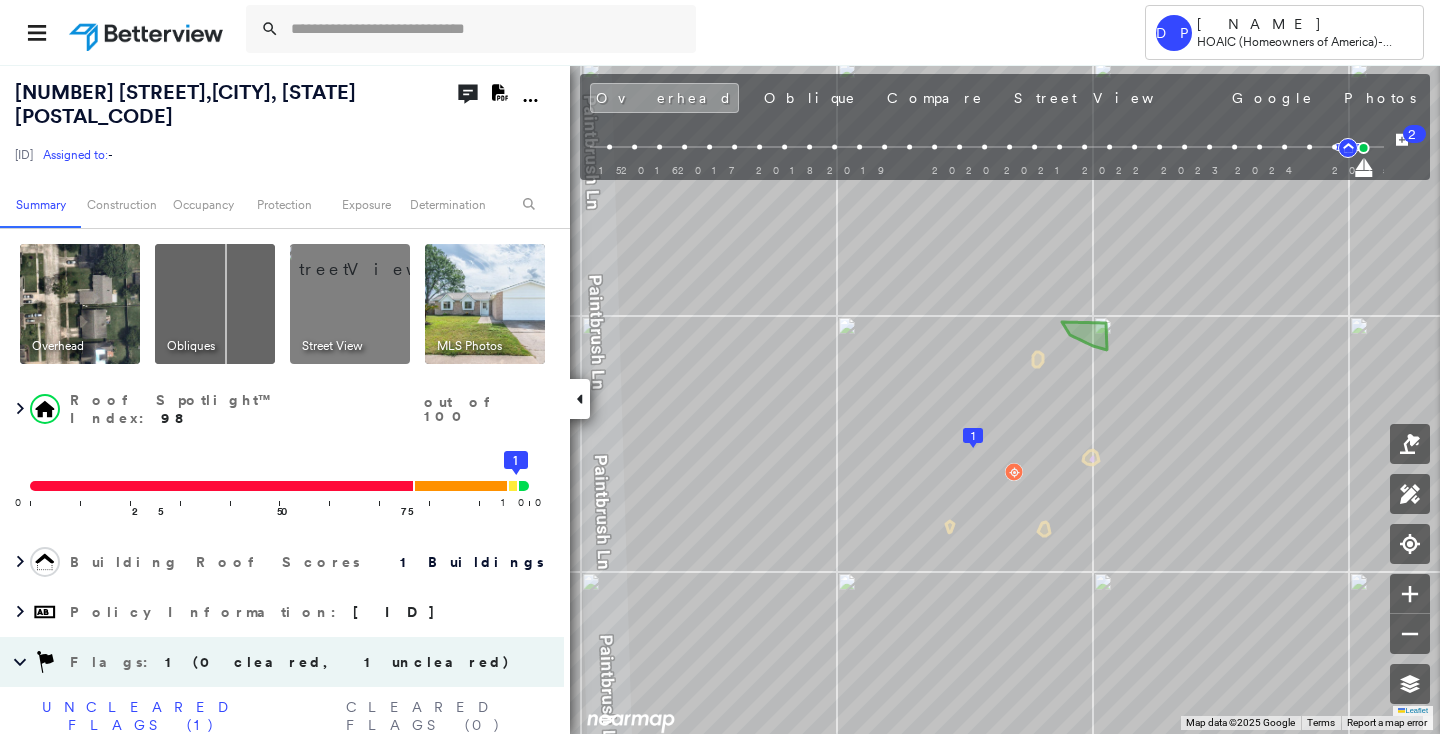scroll, scrollTop: 363, scrollLeft: 0, axis: vertical 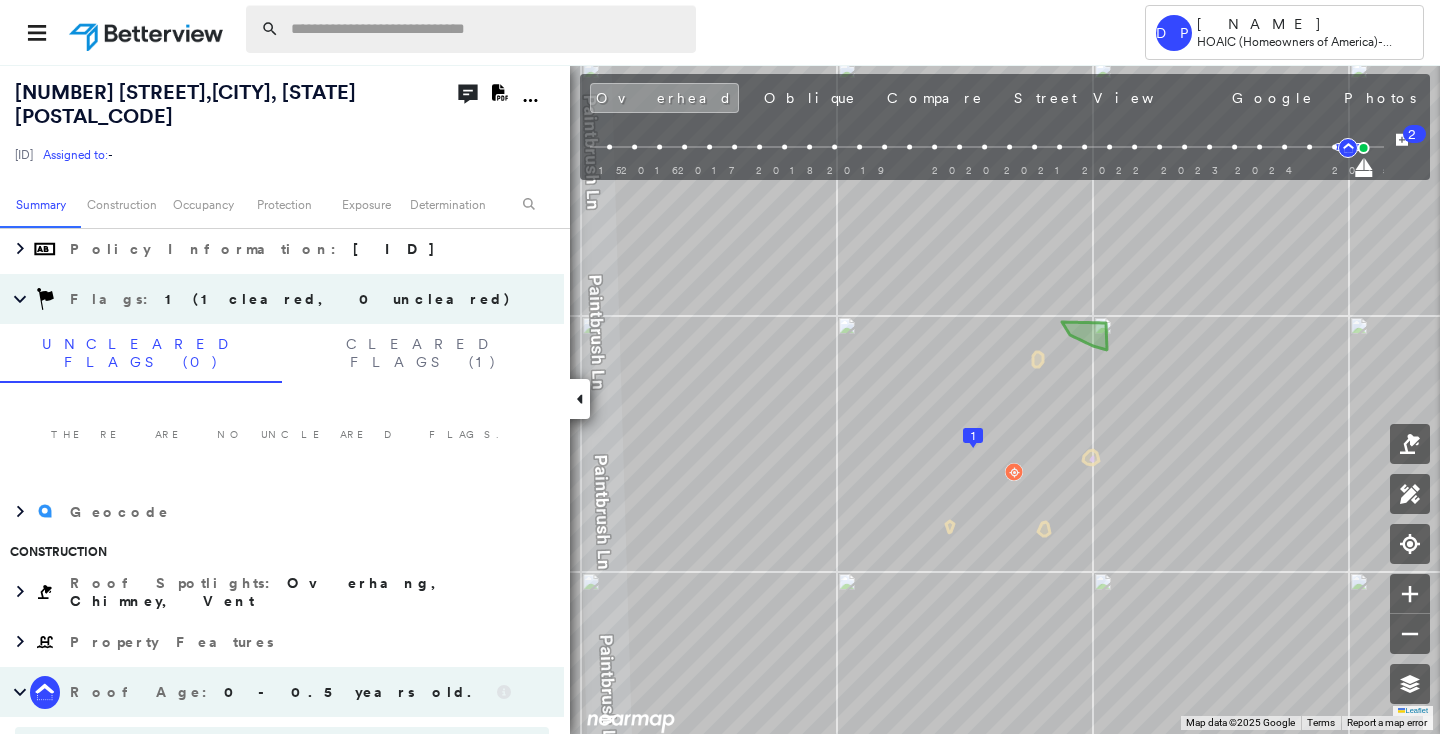 paste on "**********" 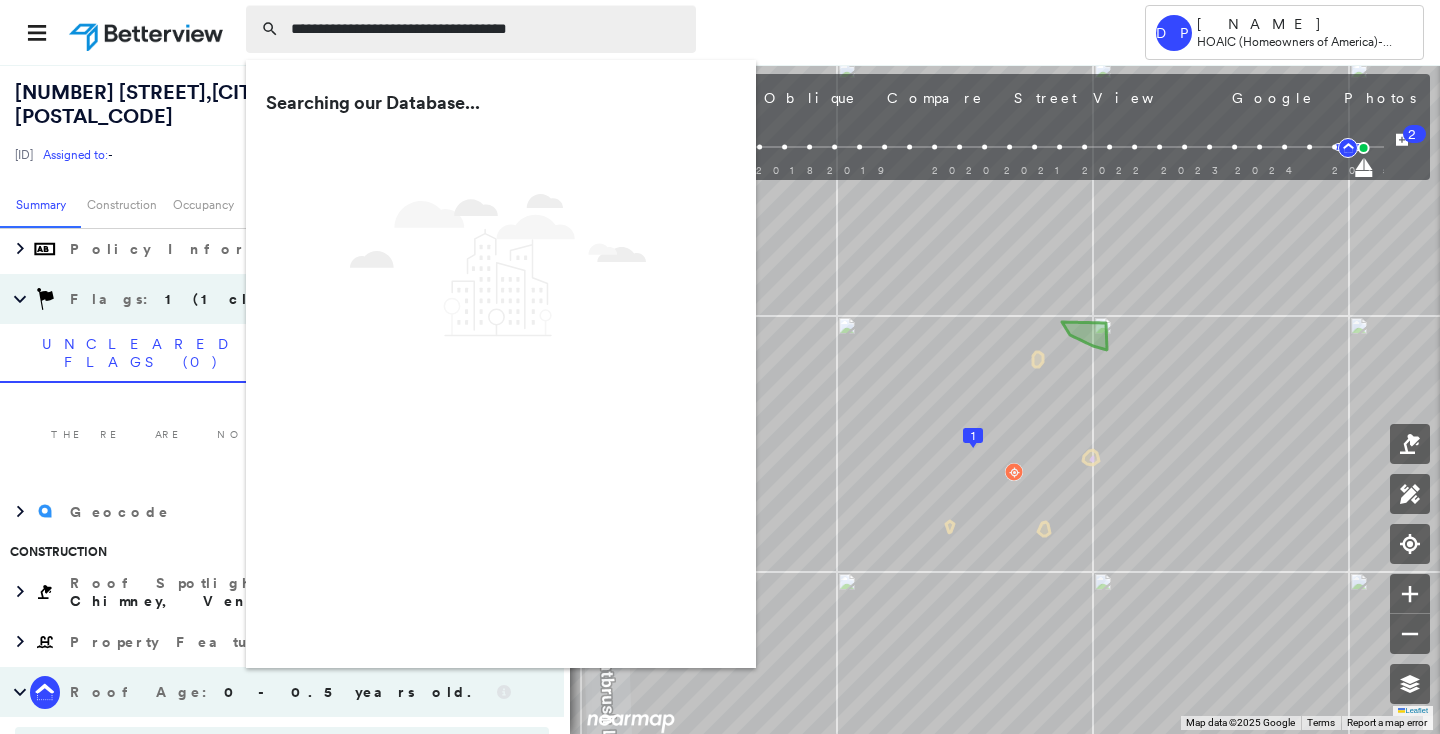 click on "**********" at bounding box center [487, 29] 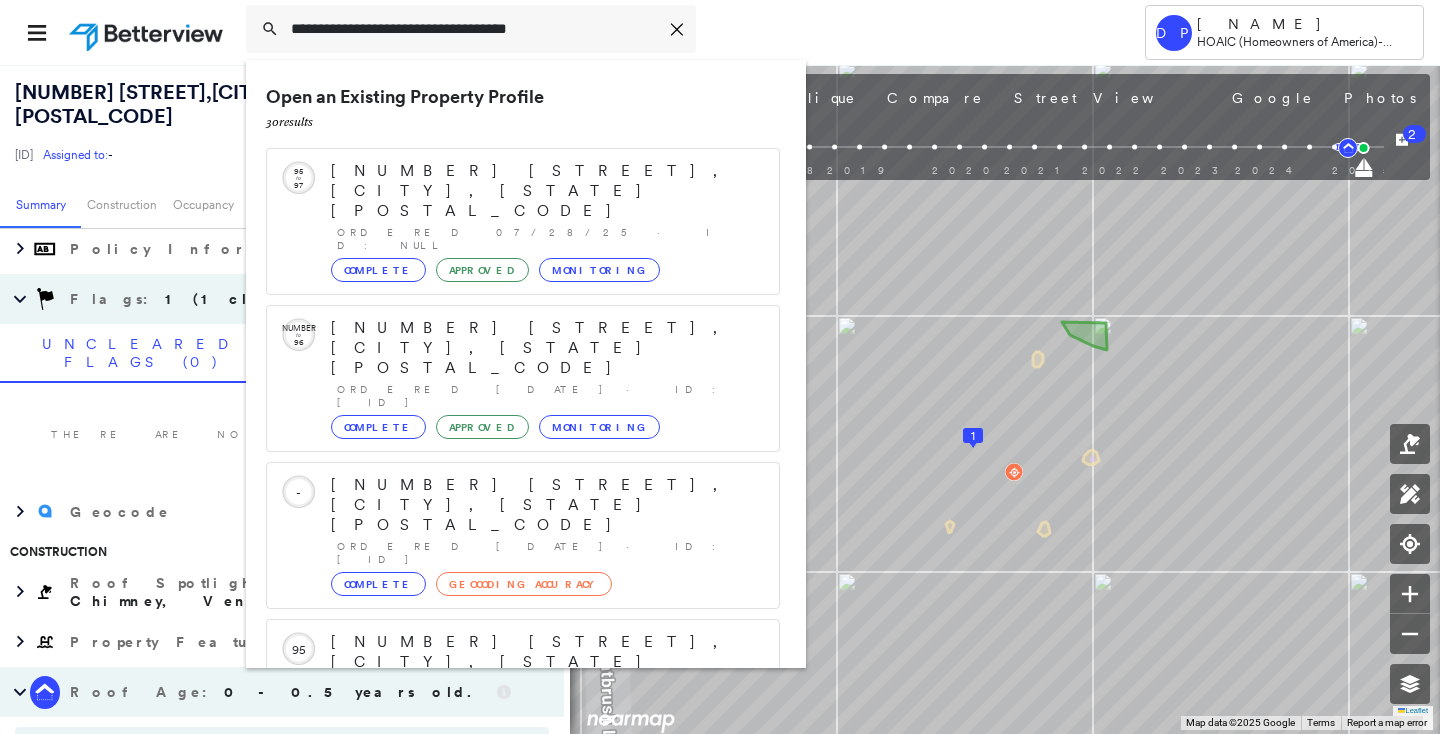 scroll, scrollTop: 211, scrollLeft: 0, axis: vertical 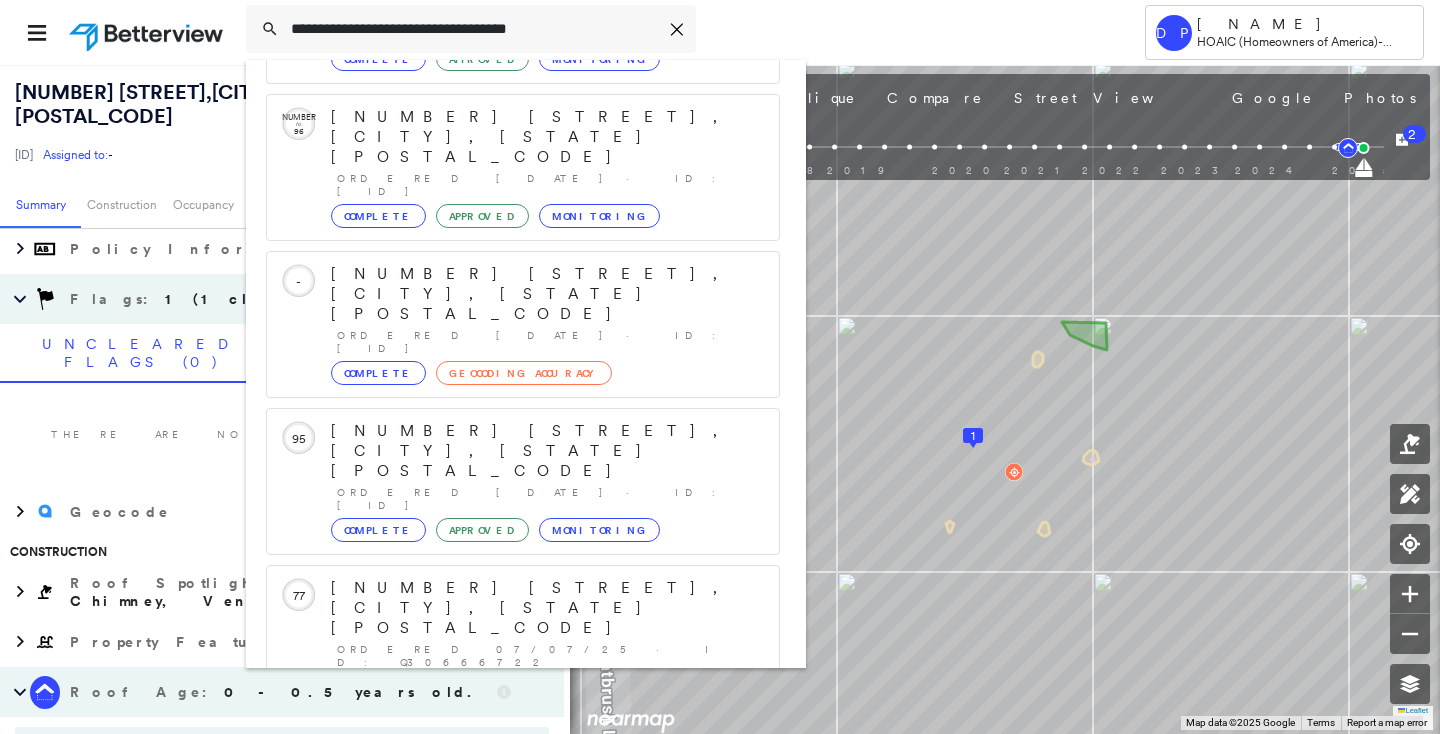 type on "**********" 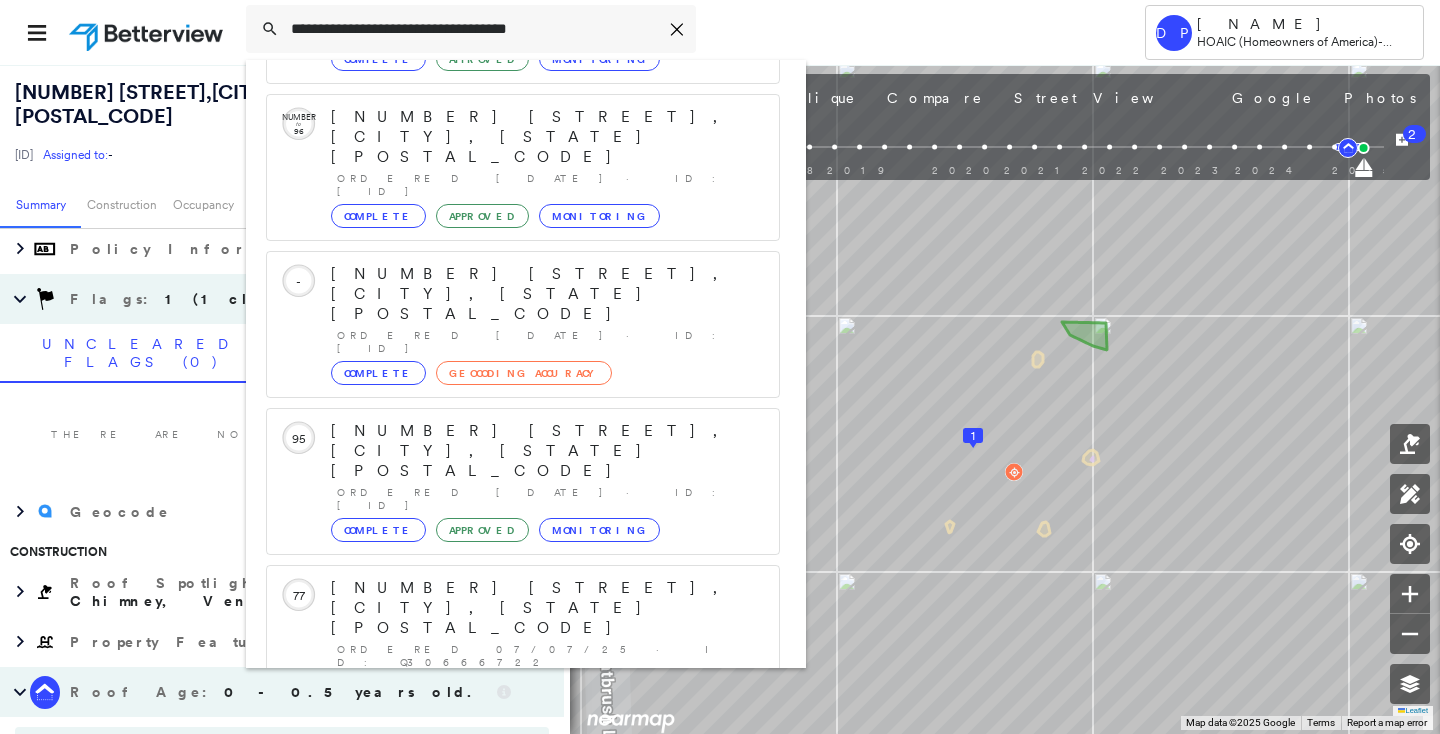 click 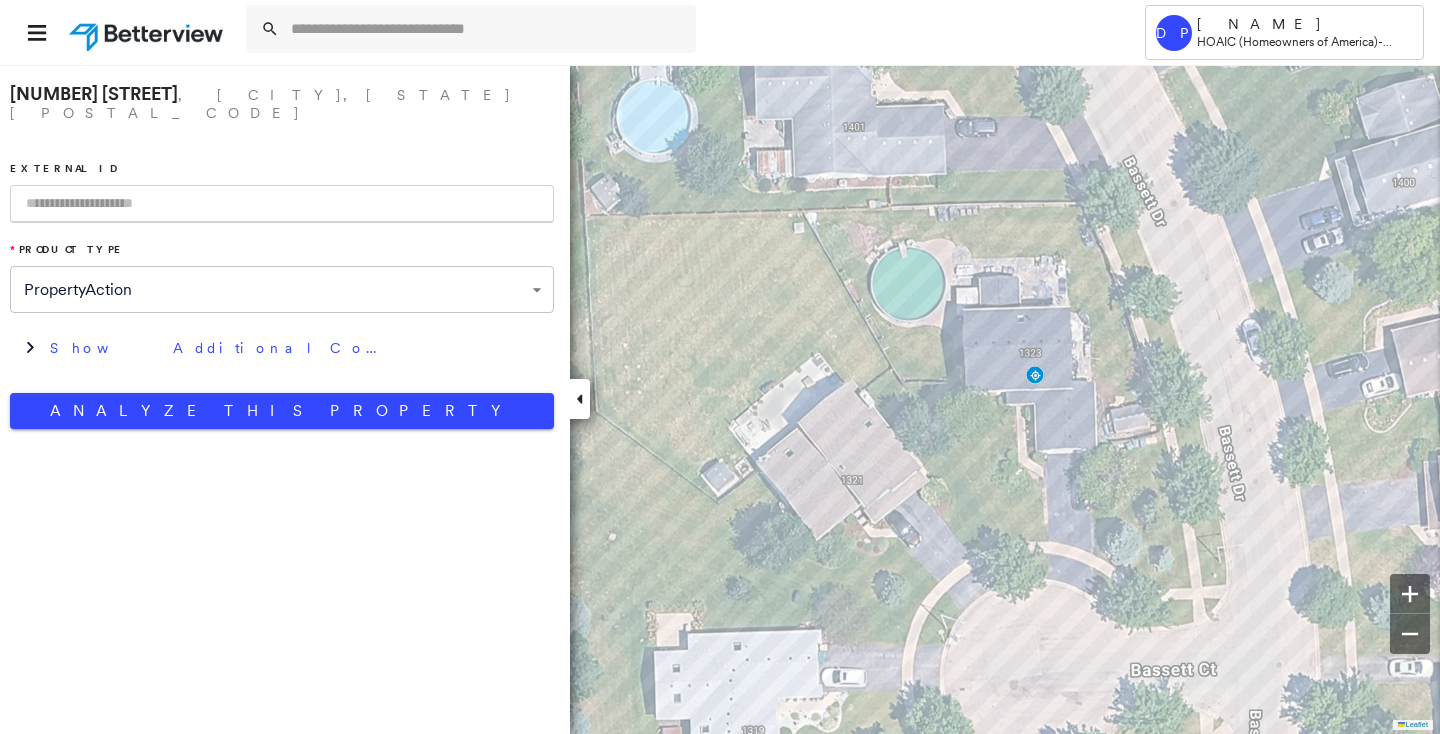 paste on "**********" 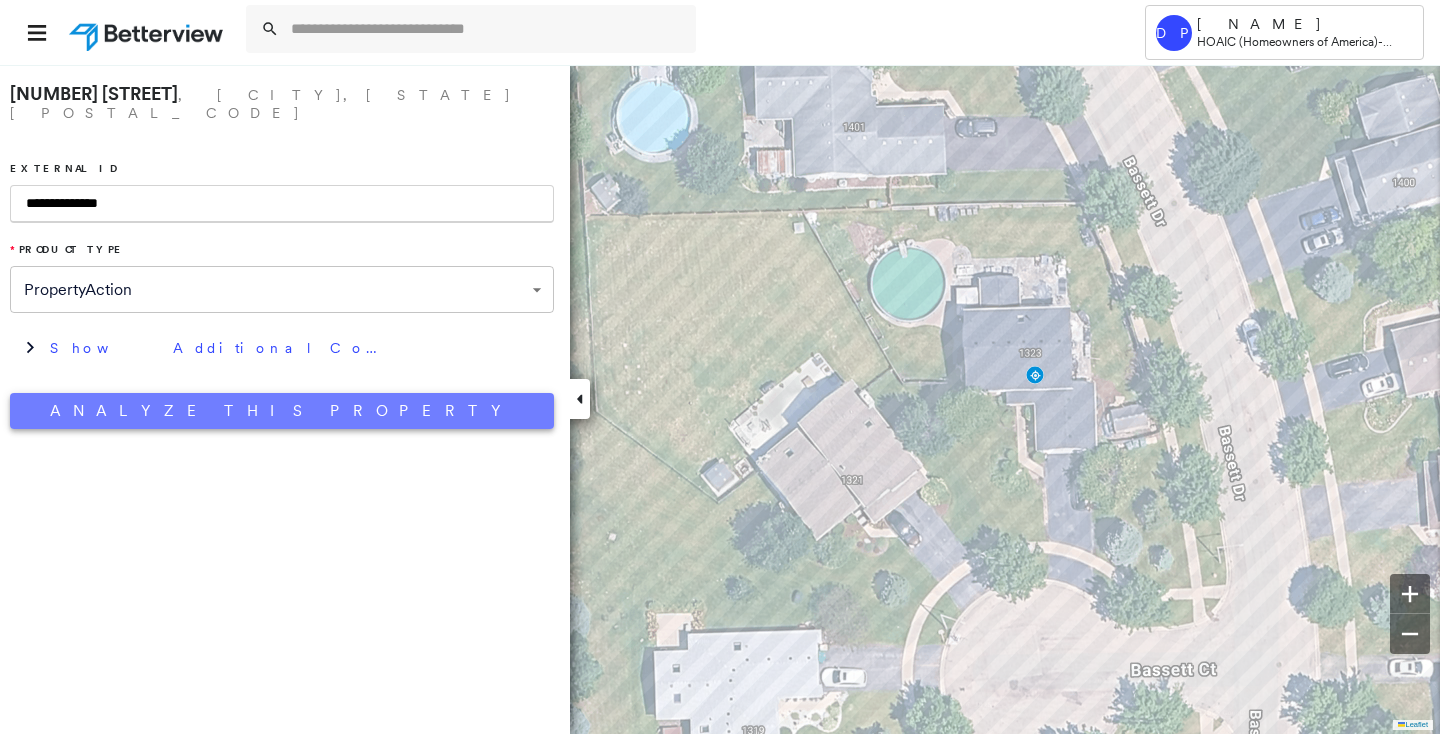 type on "**********" 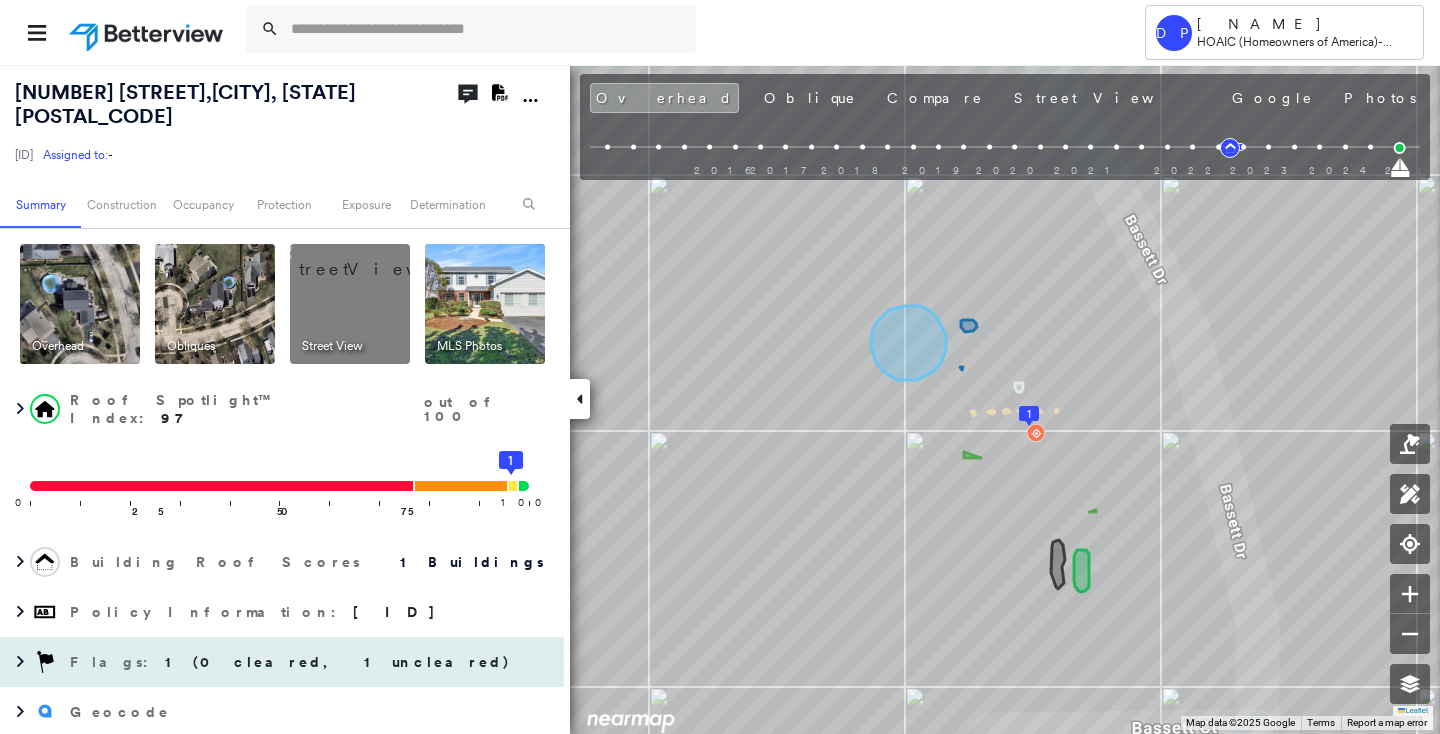 click on "1 (0 cleared, 1 uncleared)" at bounding box center [338, 662] 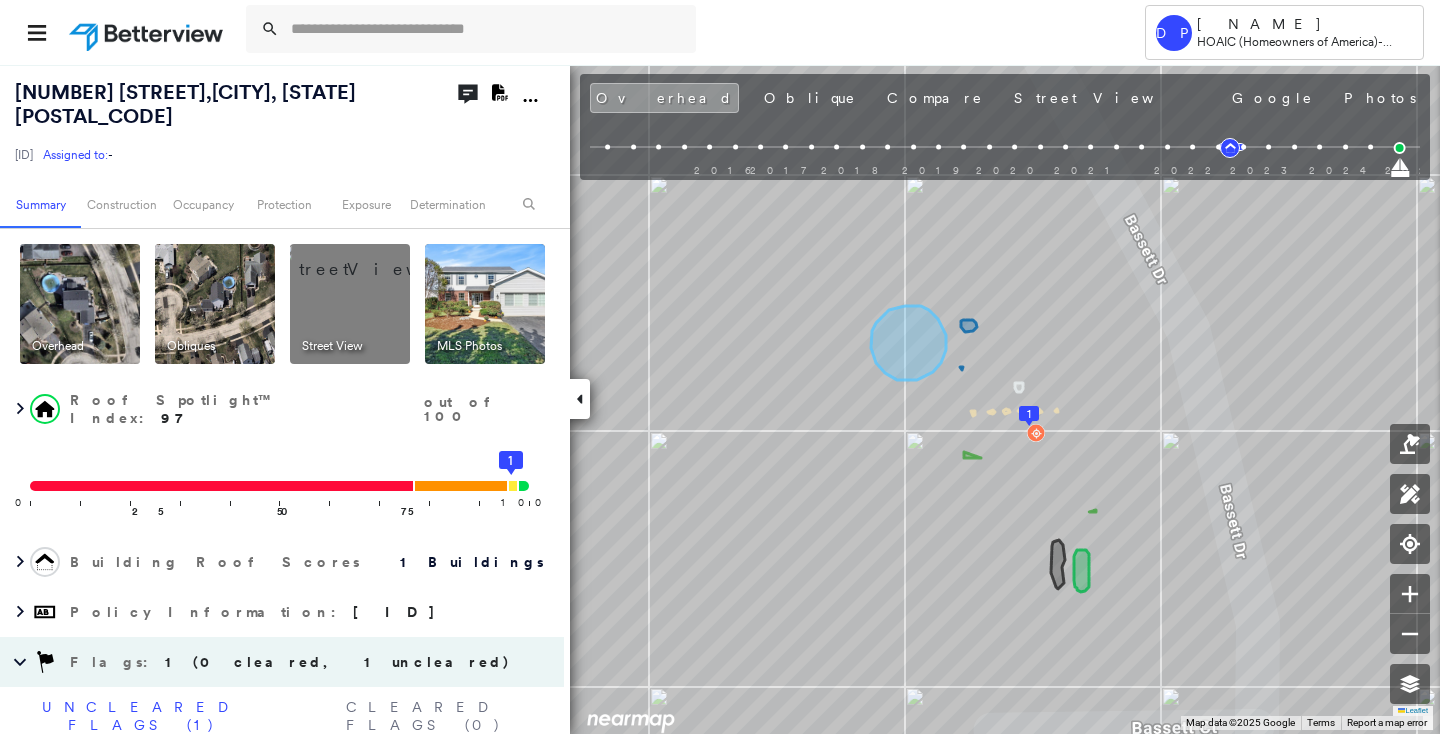 scroll, scrollTop: 181, scrollLeft: 0, axis: vertical 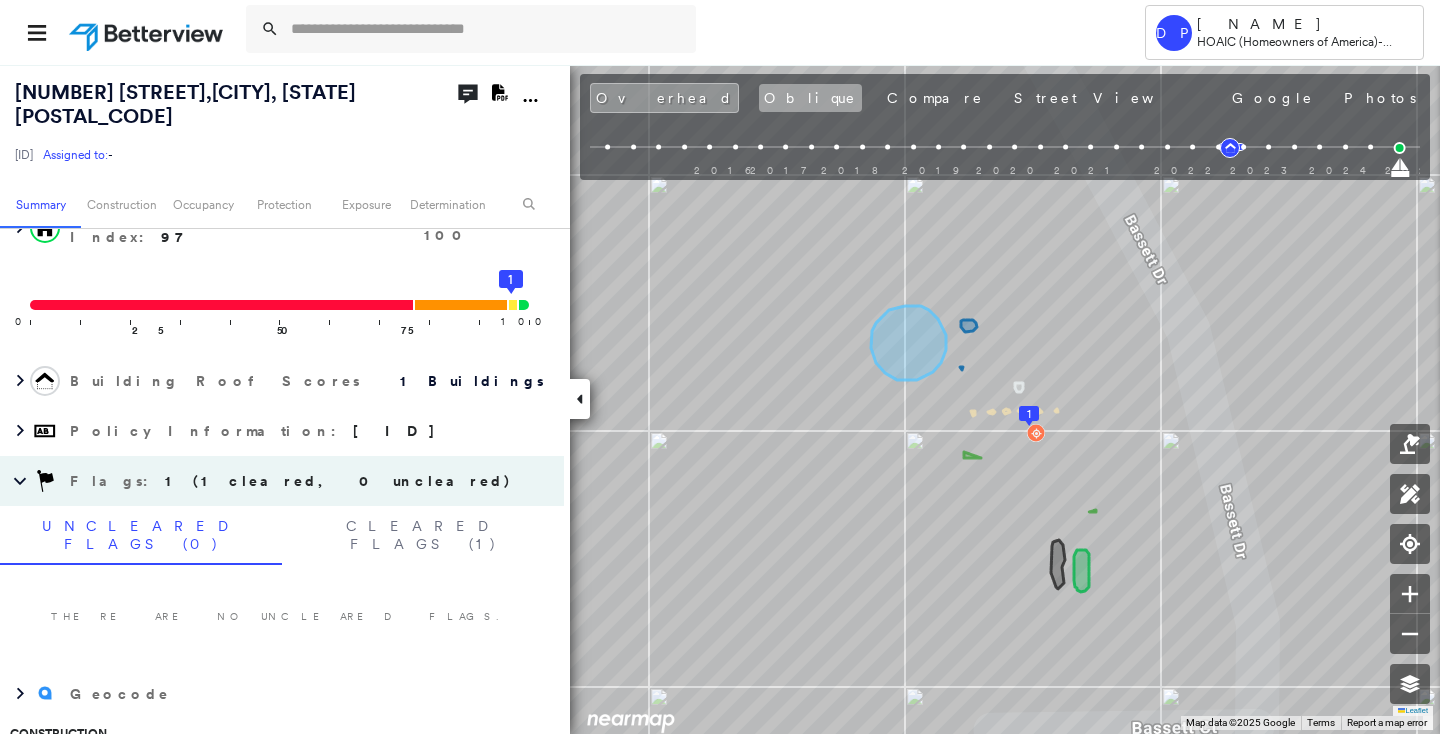click on "Oblique" at bounding box center [810, 98] 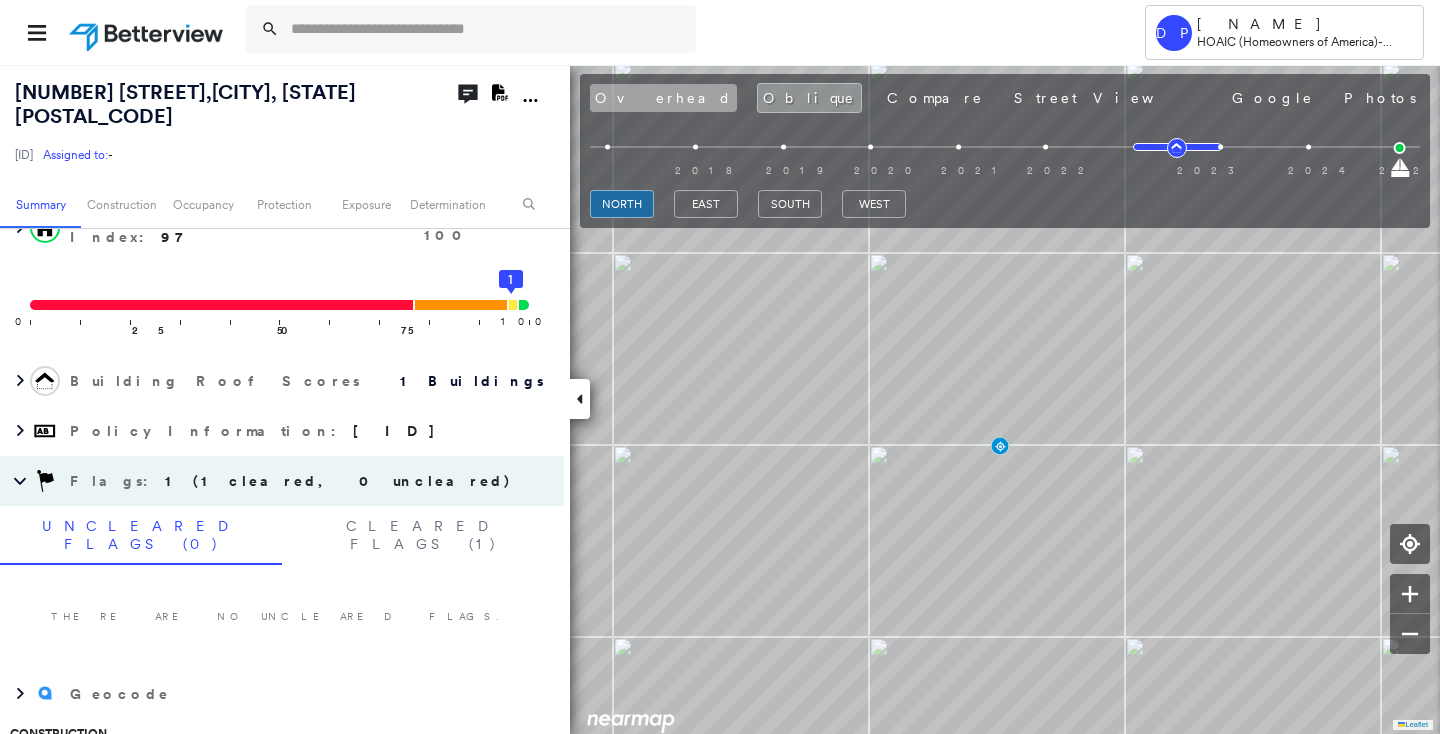 click on "Overhead" at bounding box center (663, 98) 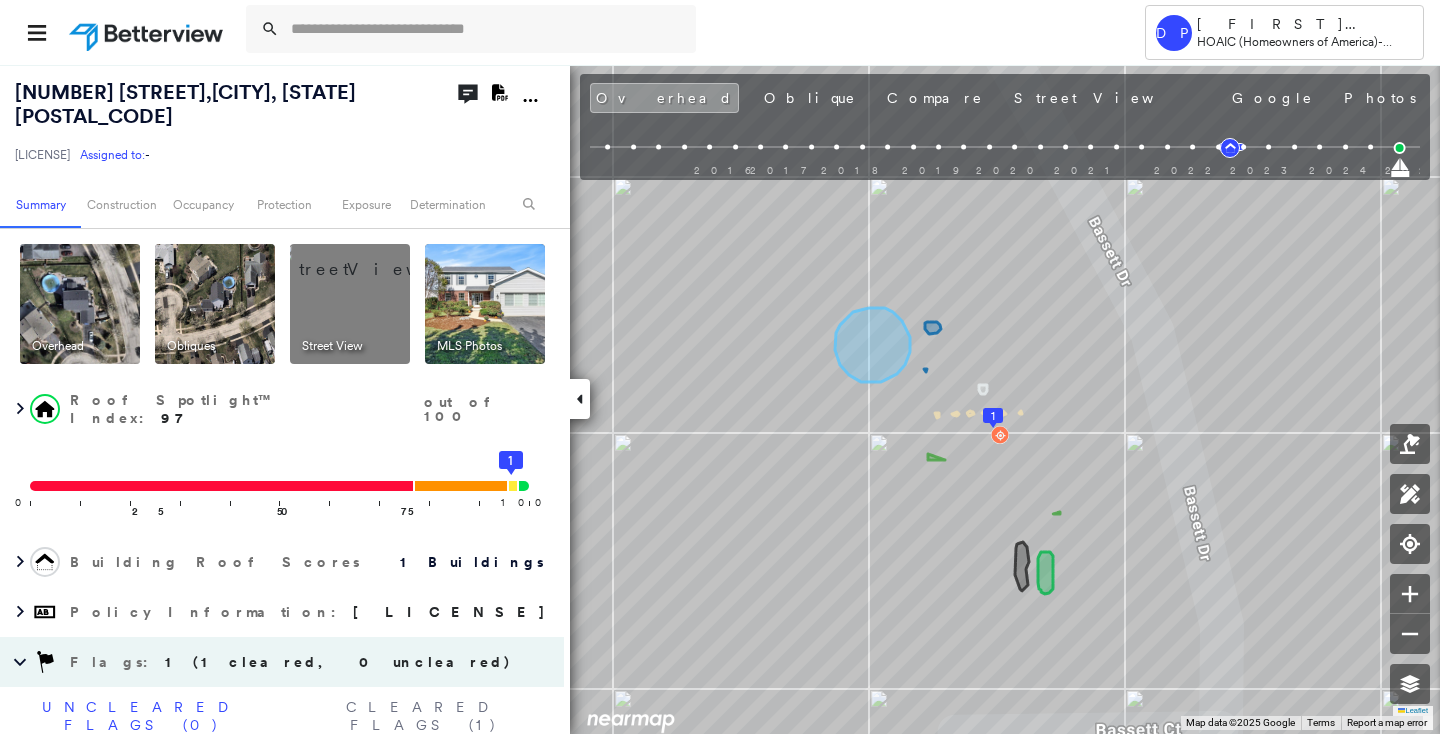 scroll, scrollTop: 0, scrollLeft: 0, axis: both 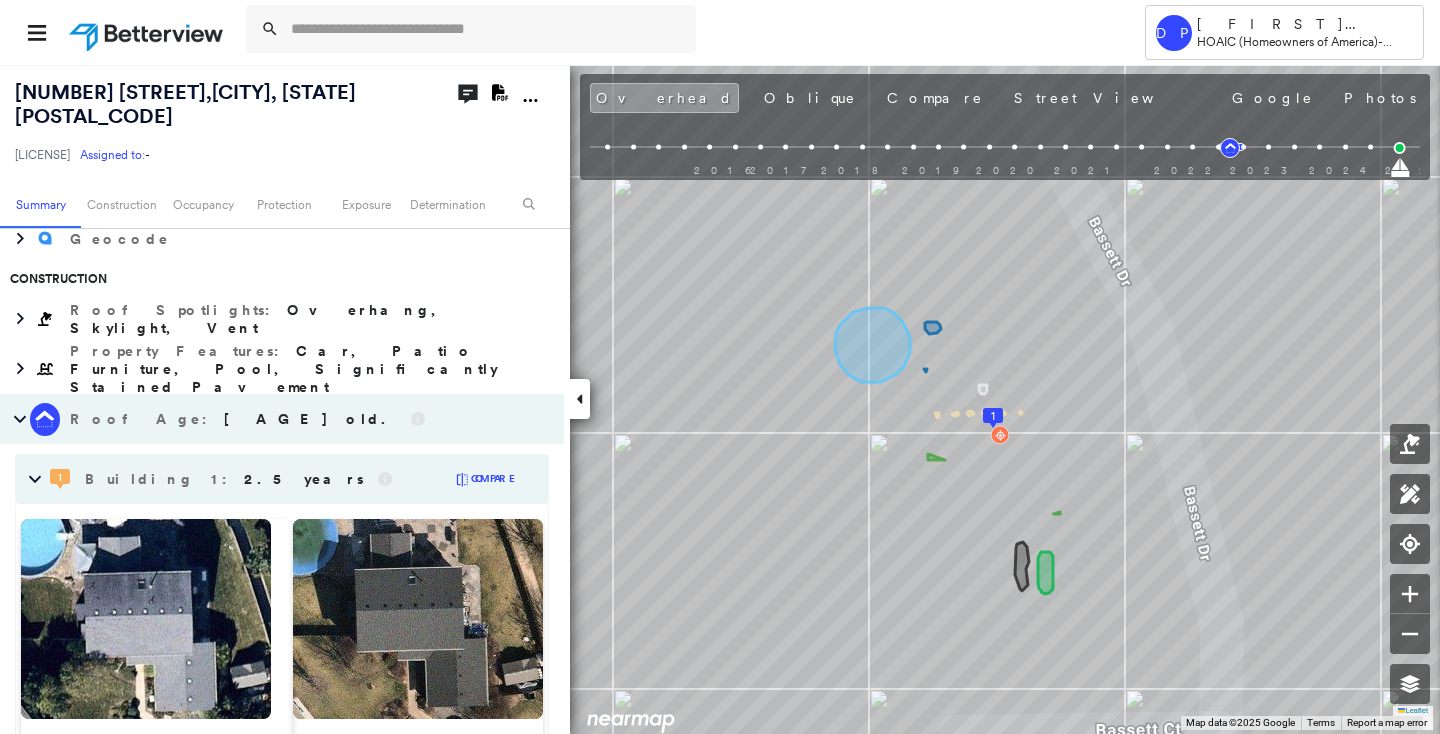click on "Building 1 :  2.5 years" at bounding box center [226, 479] 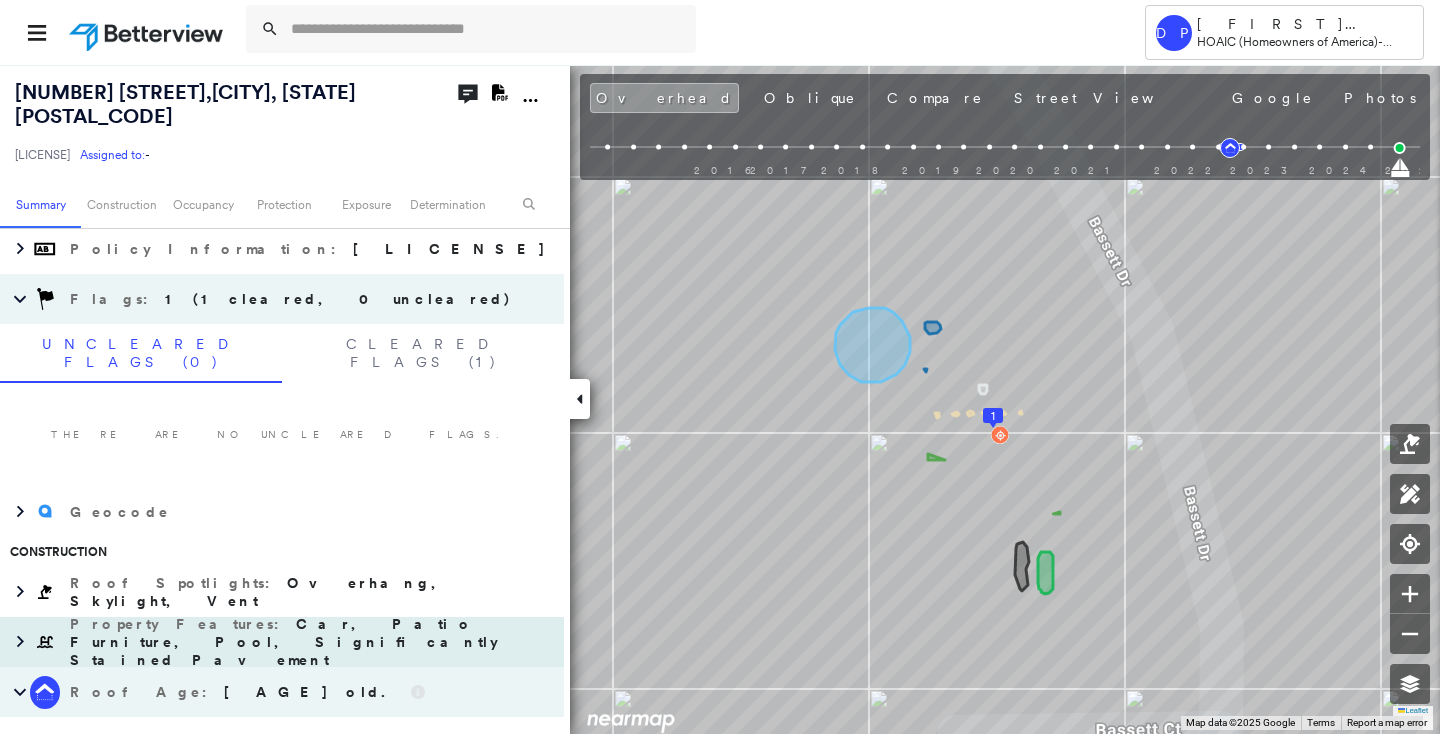 scroll, scrollTop: 0, scrollLeft: 0, axis: both 